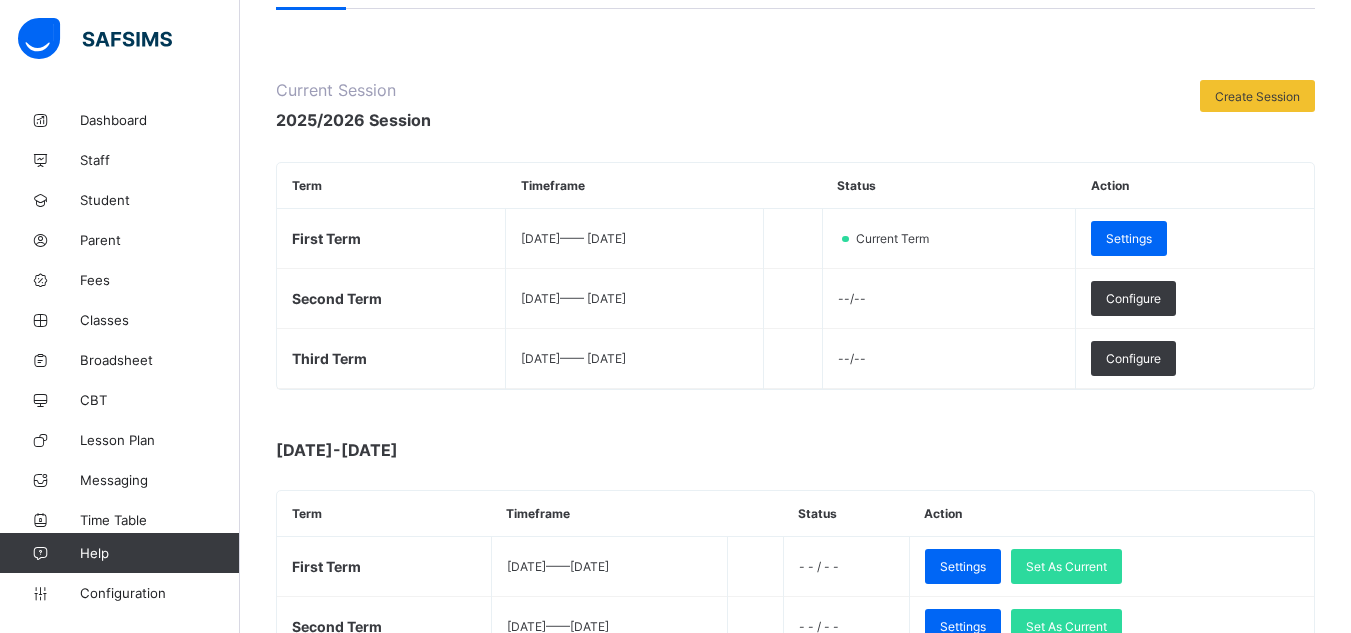 scroll, scrollTop: 198, scrollLeft: 0, axis: vertical 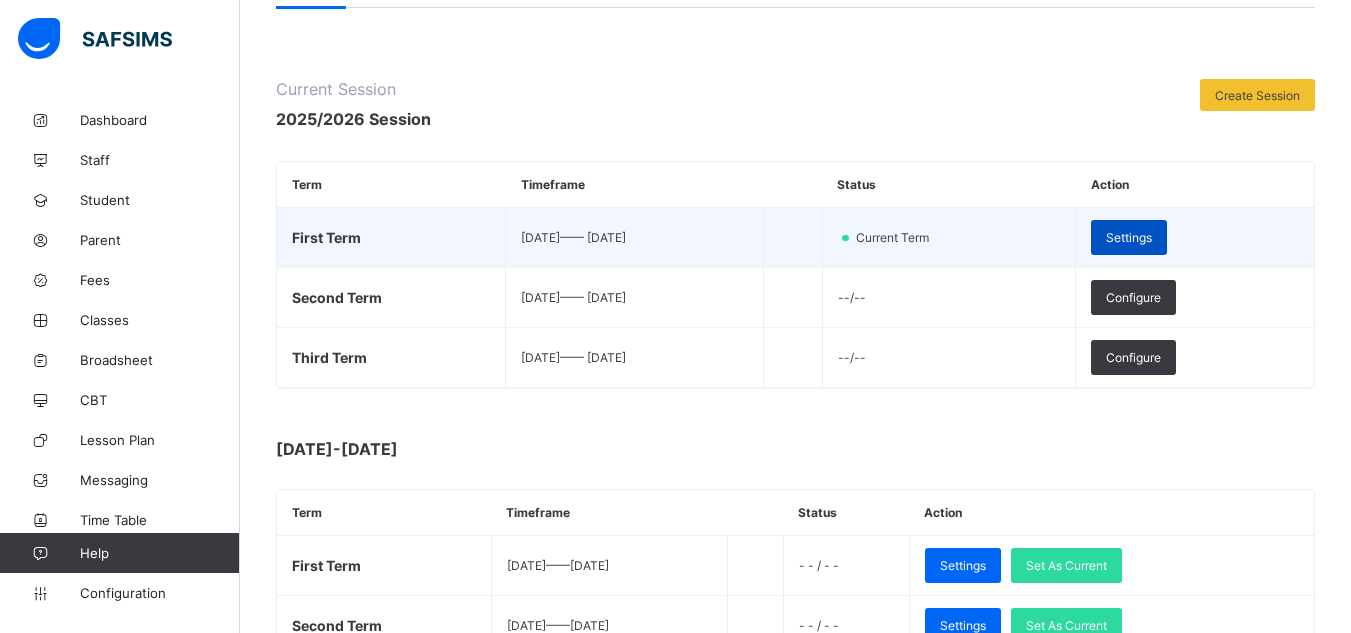 click on "Settings" at bounding box center (1129, 237) 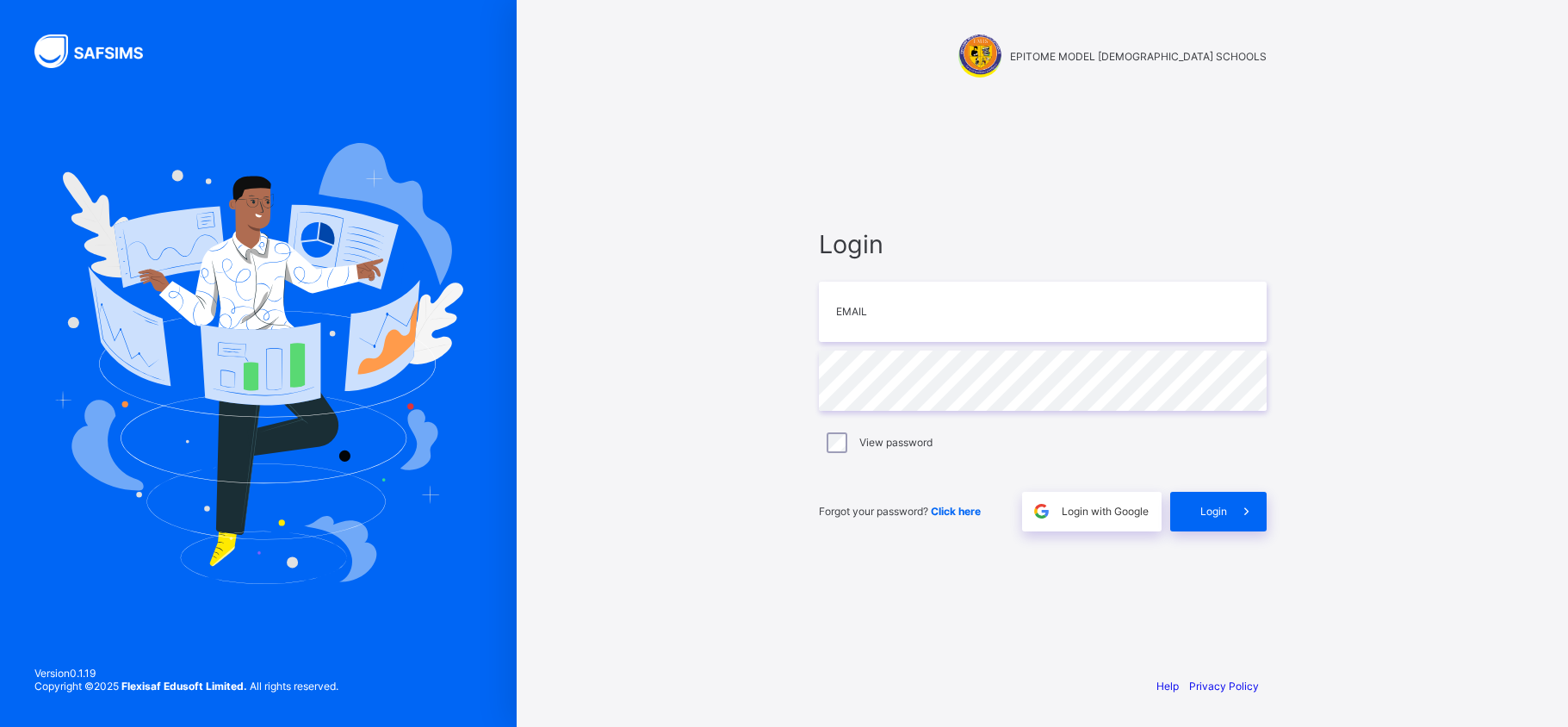 scroll, scrollTop: 0, scrollLeft: 0, axis: both 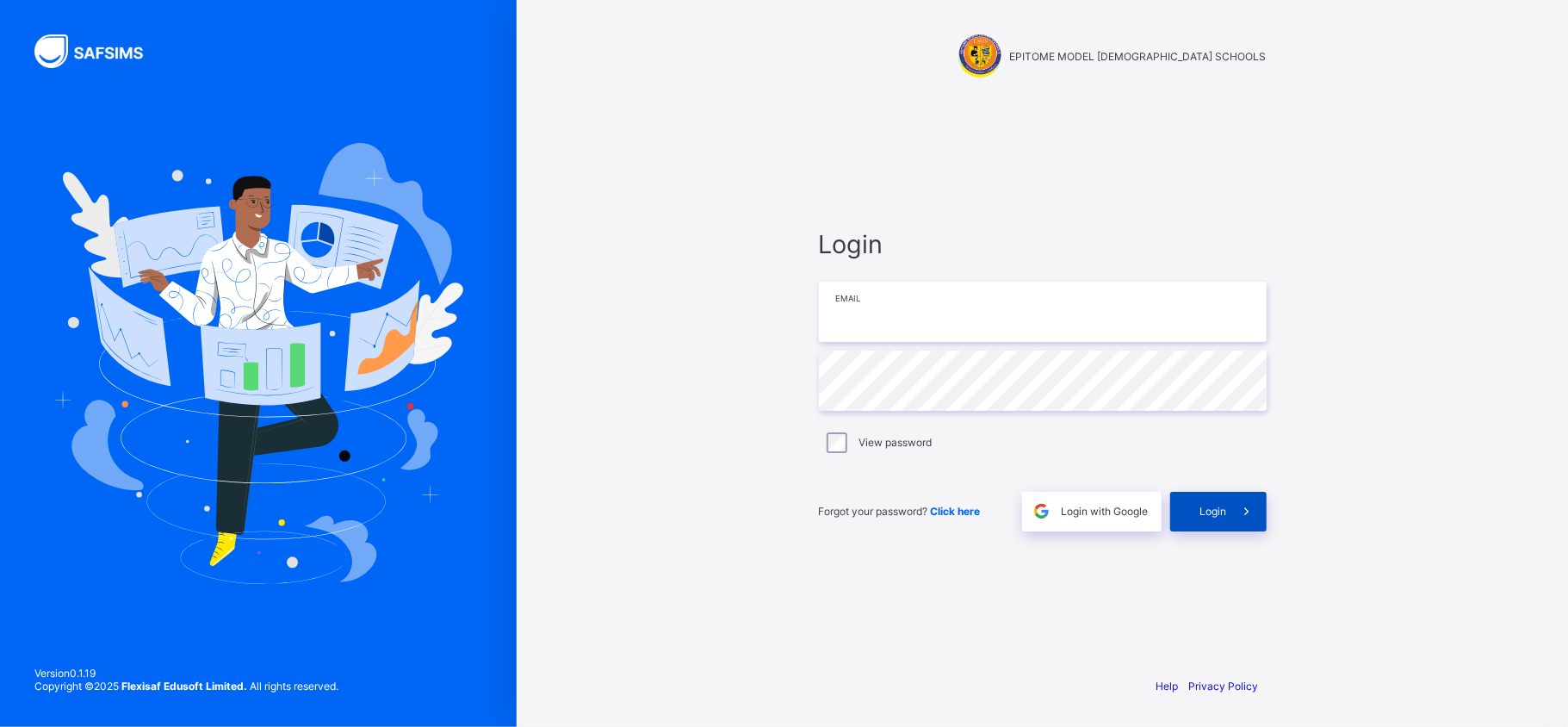 type on "**********" 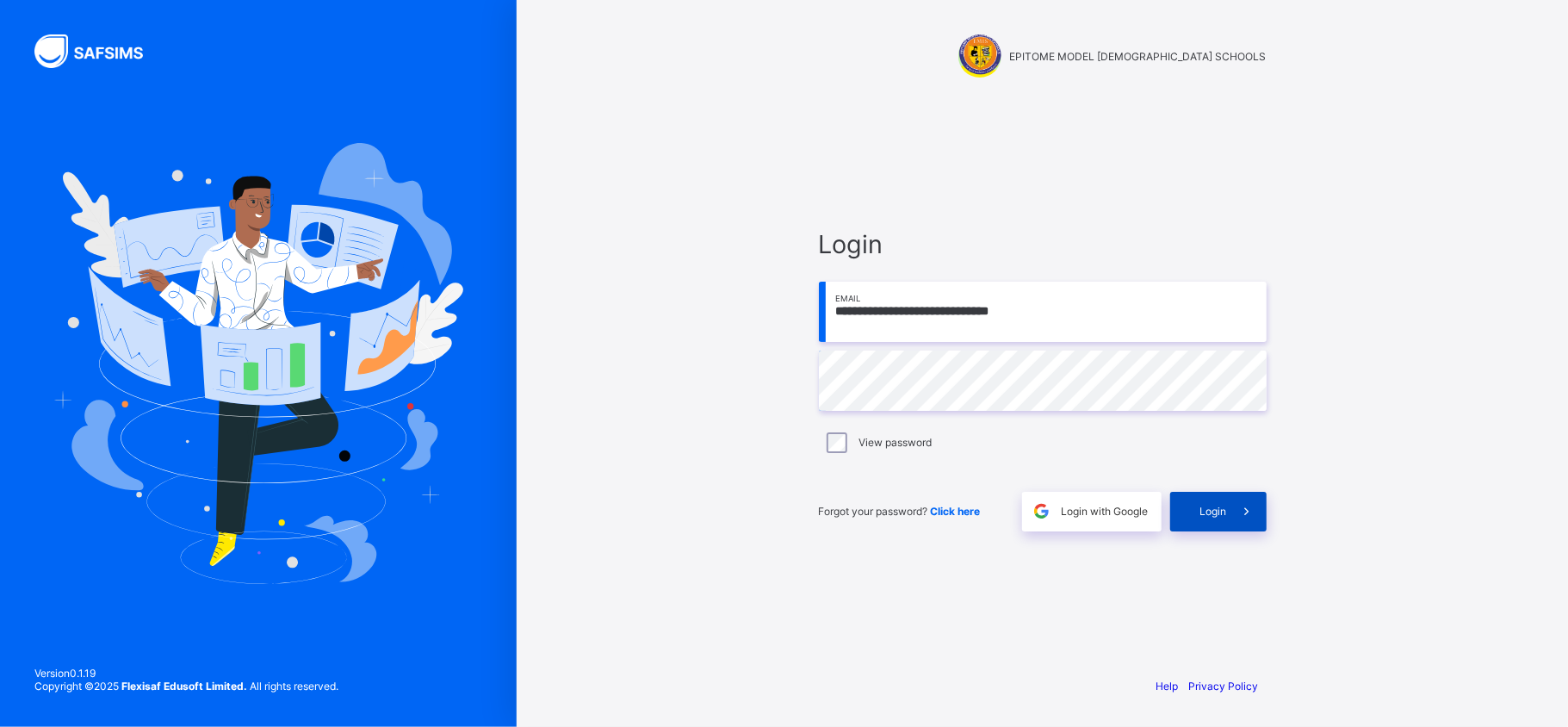 click on "Login" at bounding box center [1218, 512] 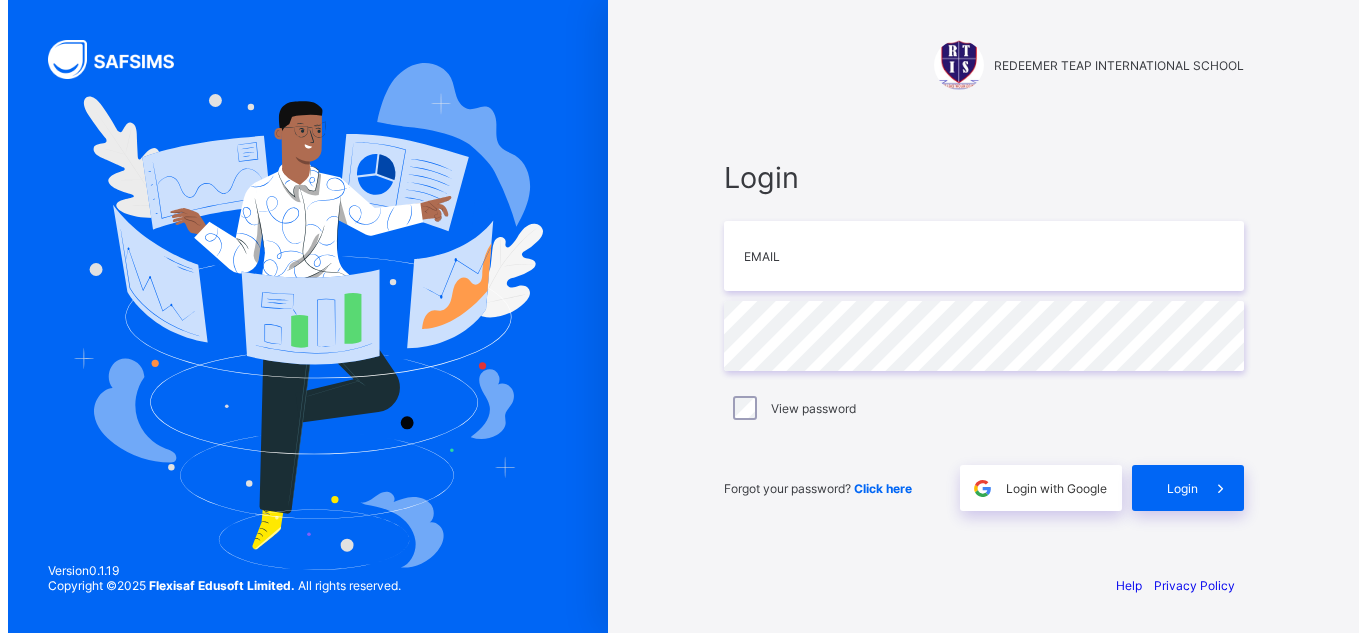 scroll, scrollTop: 0, scrollLeft: 0, axis: both 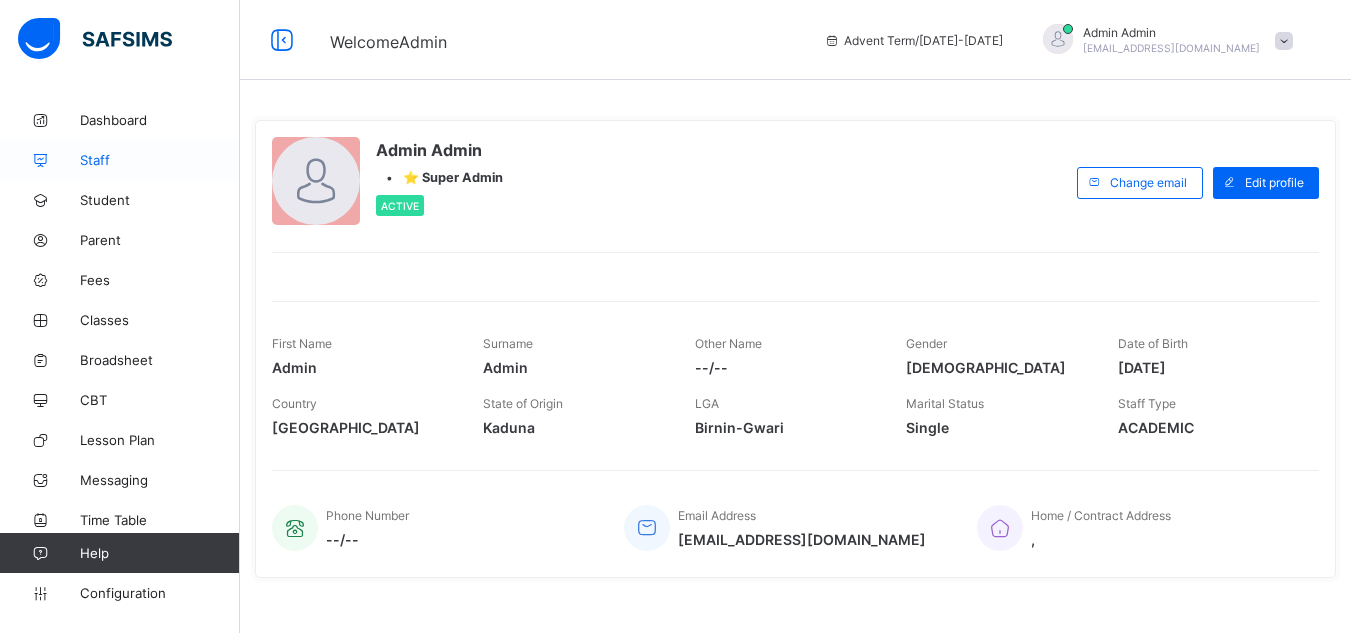 click on "Staff" at bounding box center (160, 160) 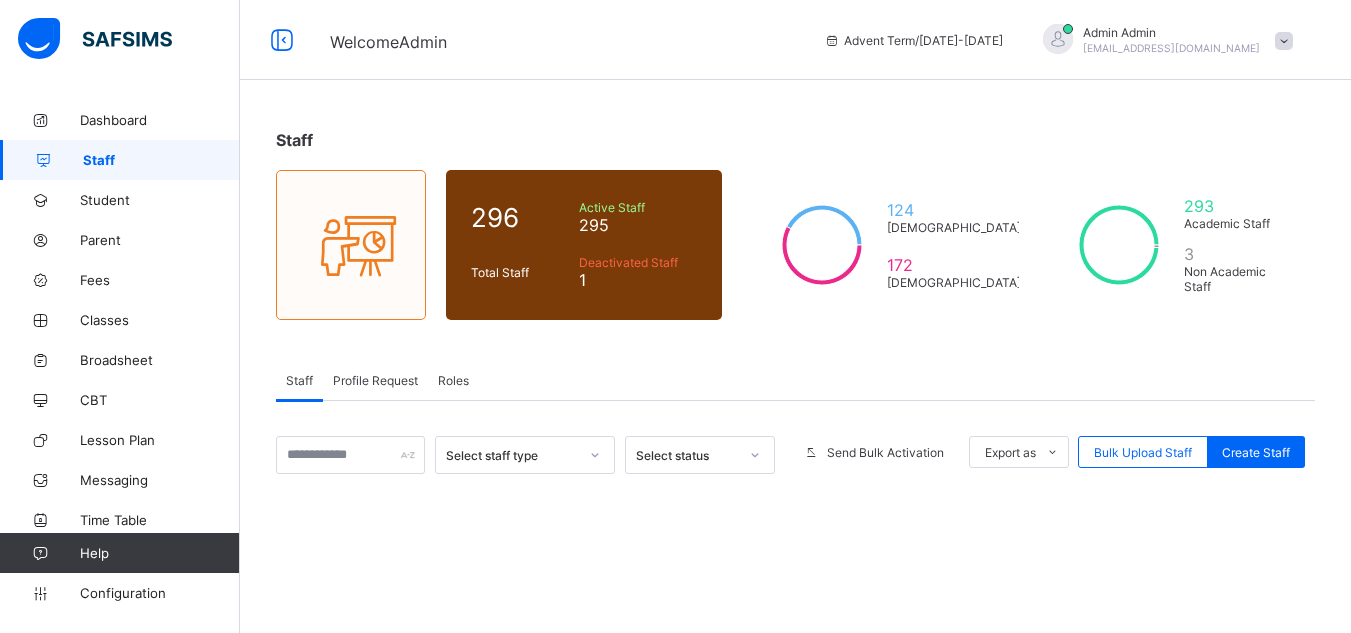 click on "Roles" at bounding box center [453, 380] 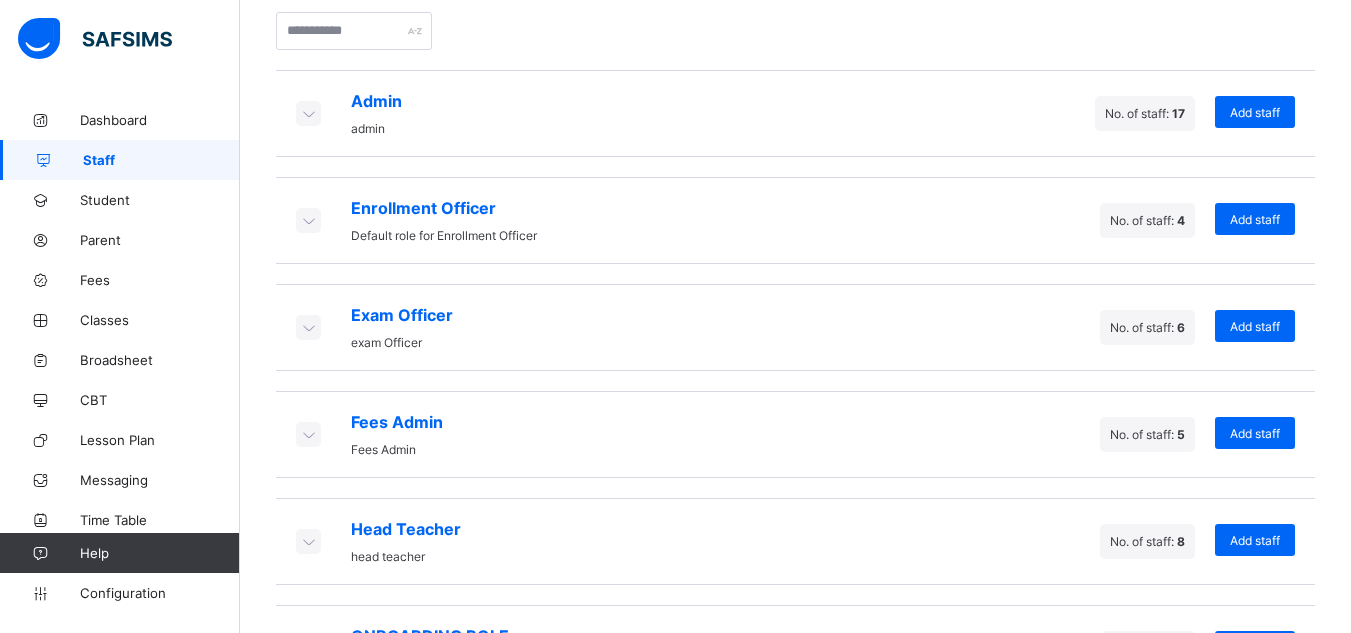 scroll, scrollTop: 513, scrollLeft: 0, axis: vertical 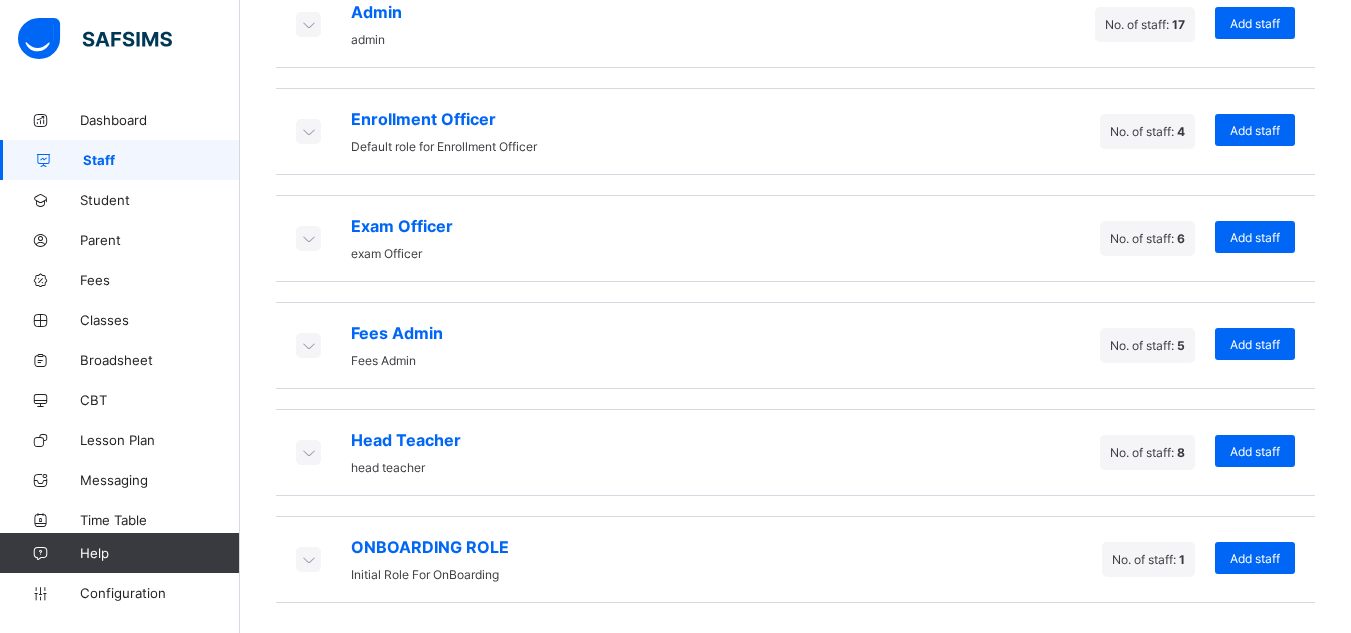click at bounding box center [308, 452] 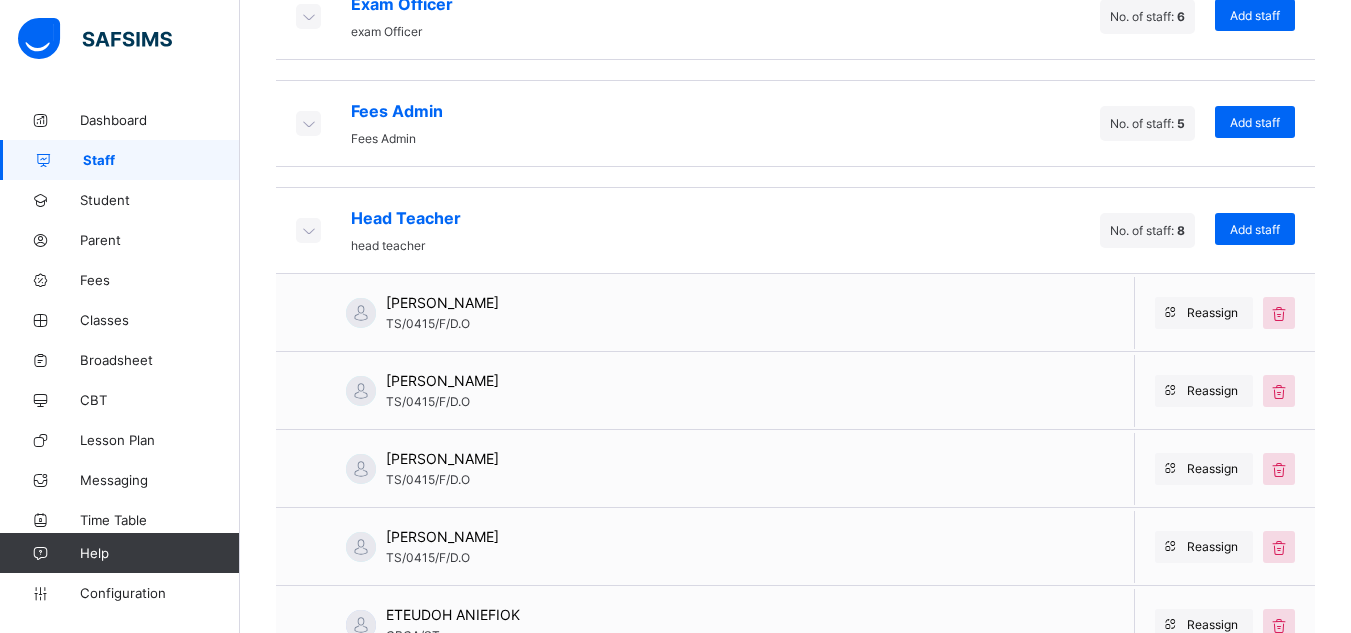 scroll, scrollTop: 734, scrollLeft: 0, axis: vertical 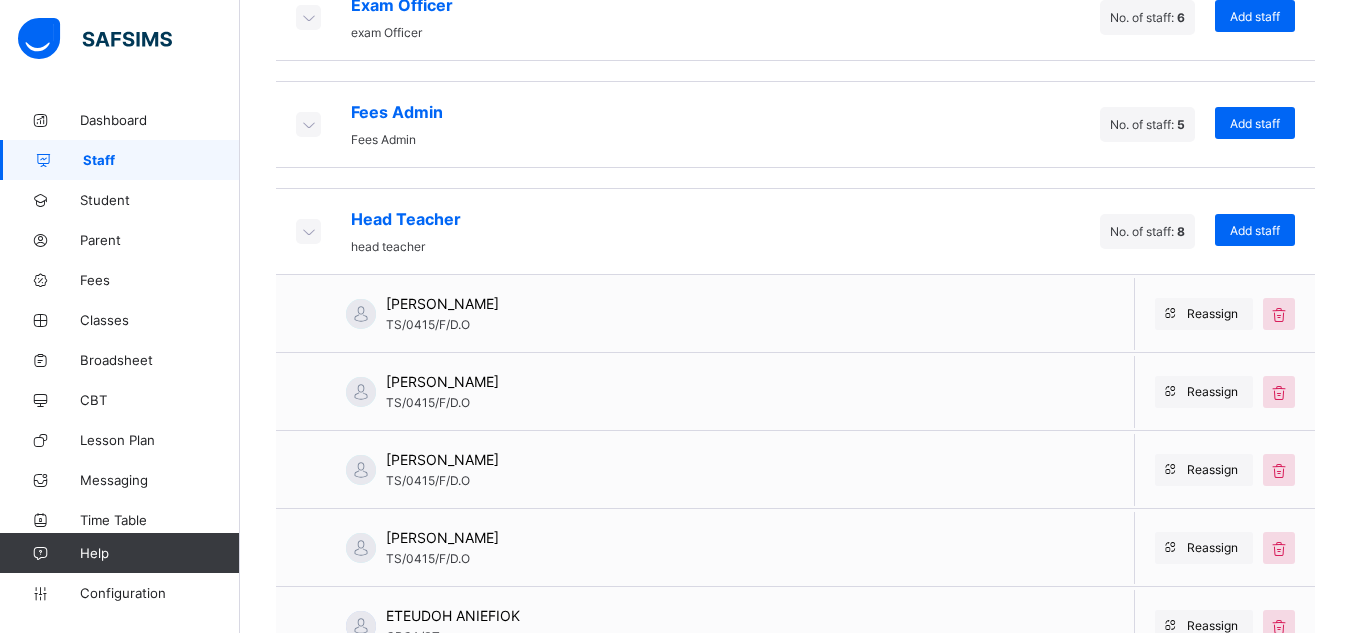 click on "DEBORAH  OLUFEKO" at bounding box center (442, 303) 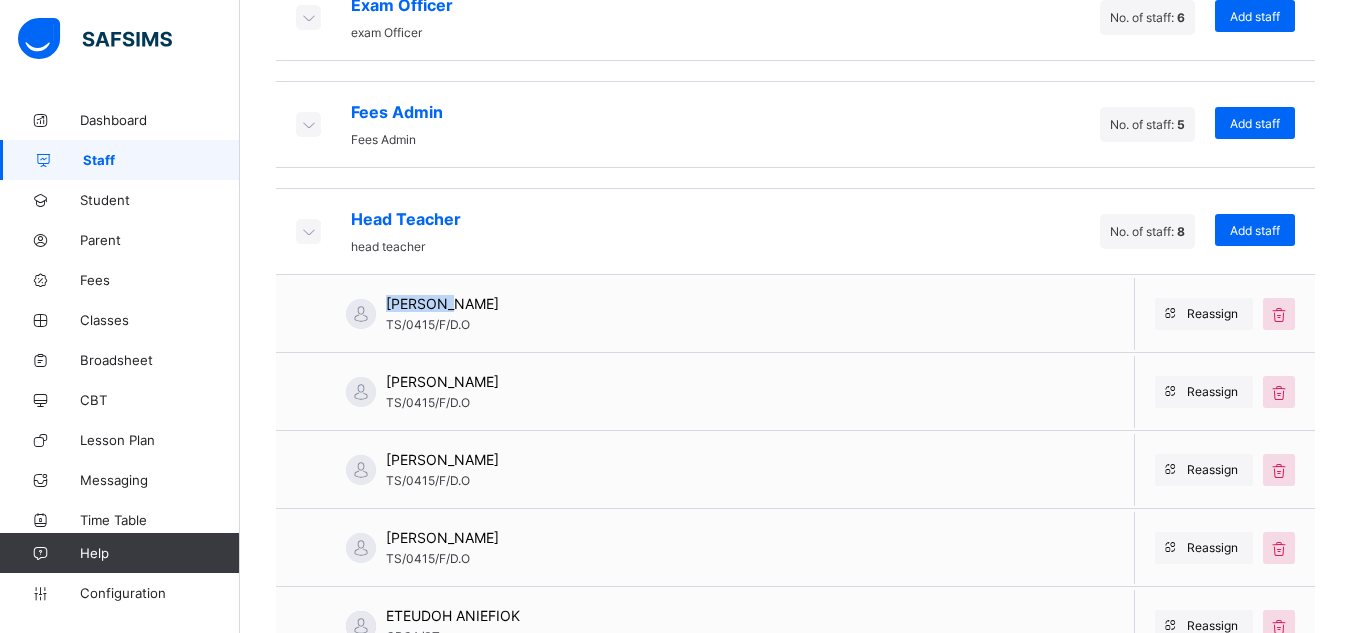 click on "DEBORAH  OLUFEKO" at bounding box center [442, 303] 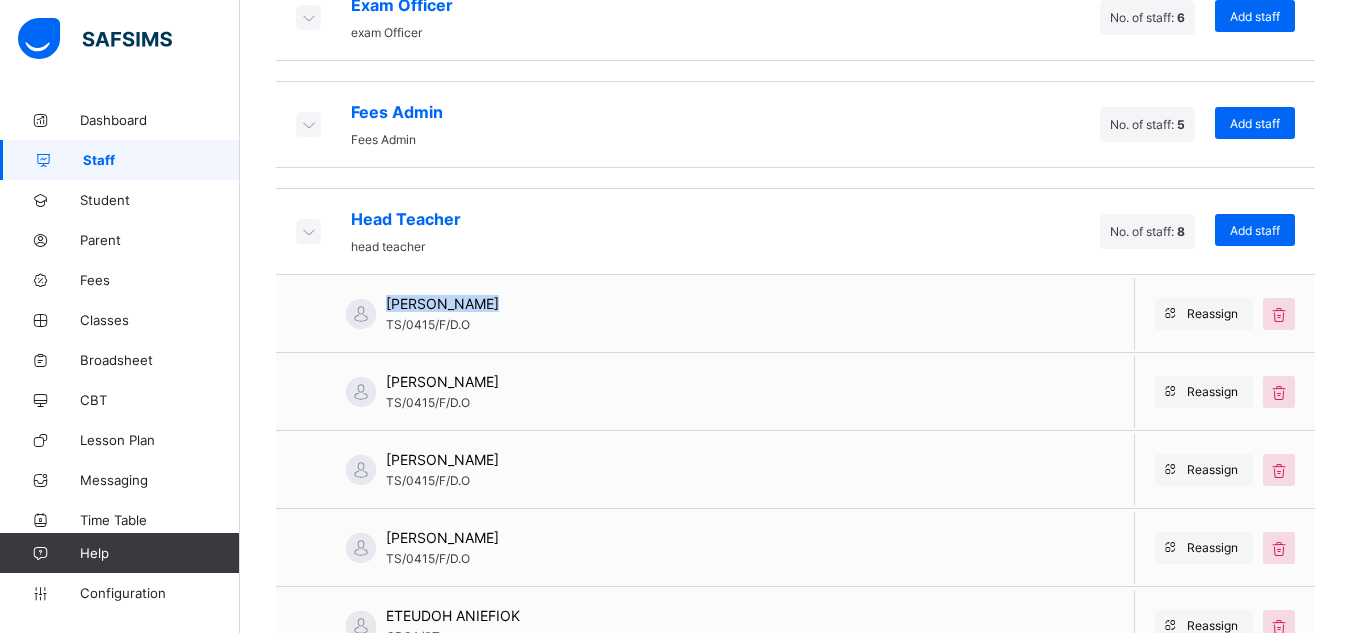 click on "DEBORAH  OLUFEKO" at bounding box center (442, 303) 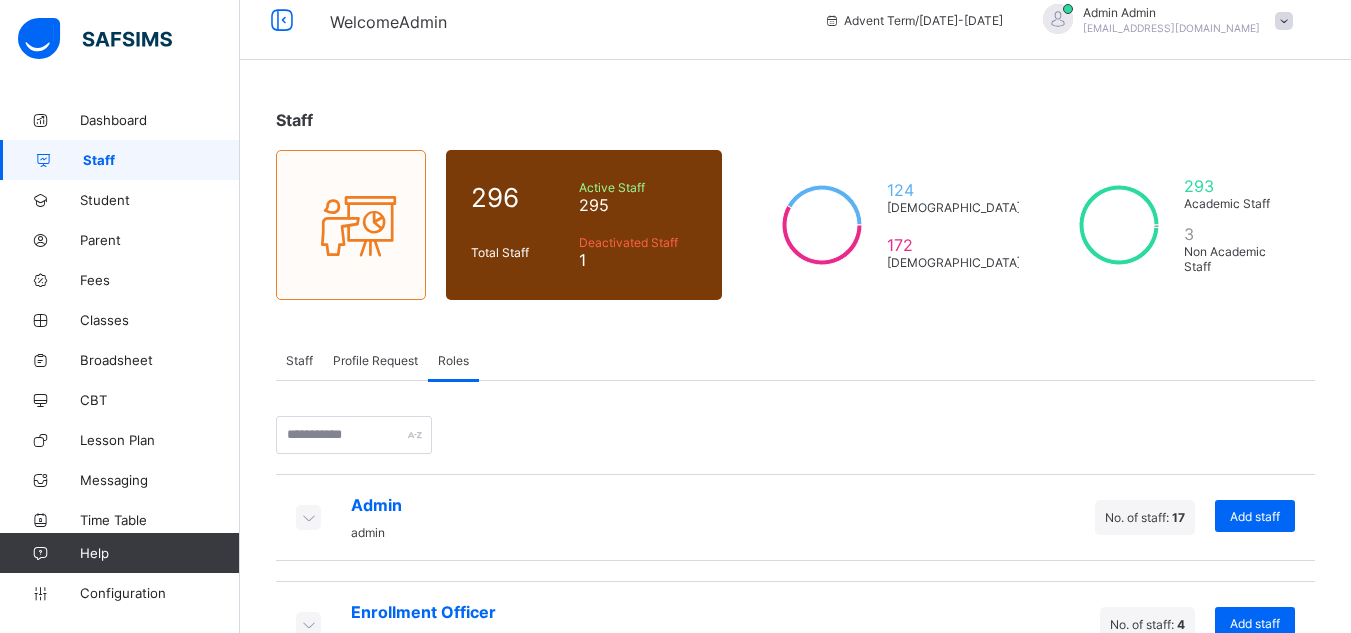 scroll, scrollTop: 0, scrollLeft: 0, axis: both 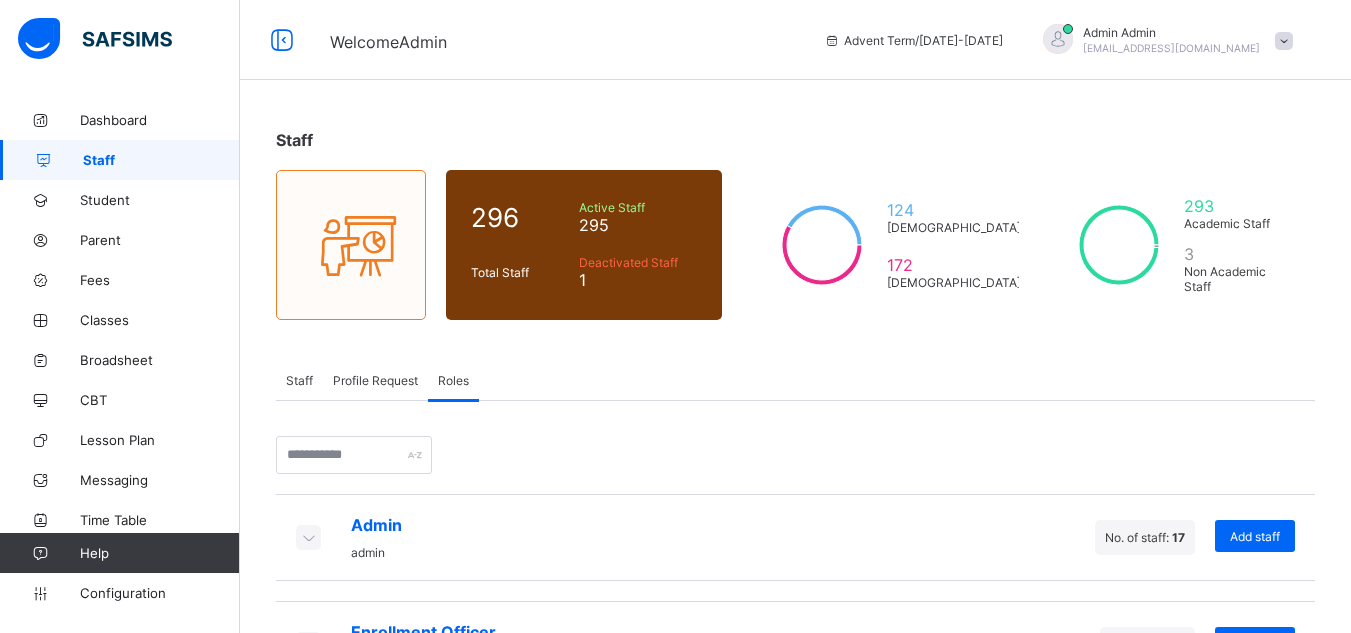 click on "Staff" at bounding box center (299, 380) 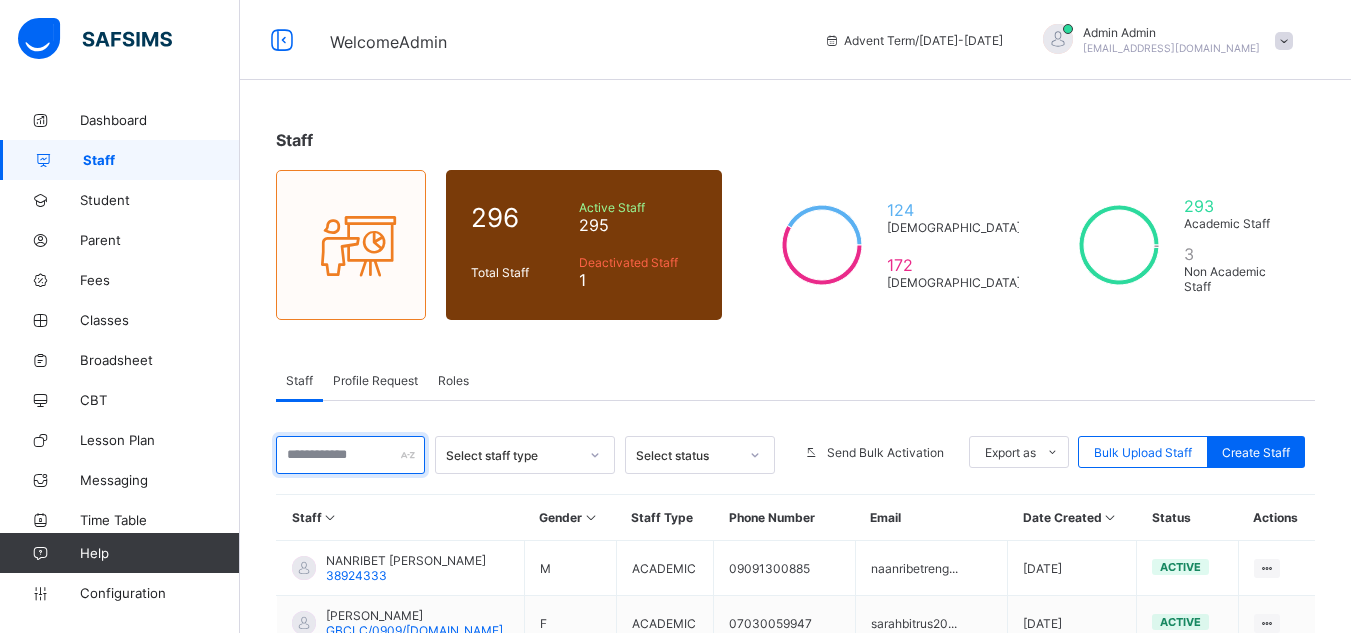 click at bounding box center [350, 455] 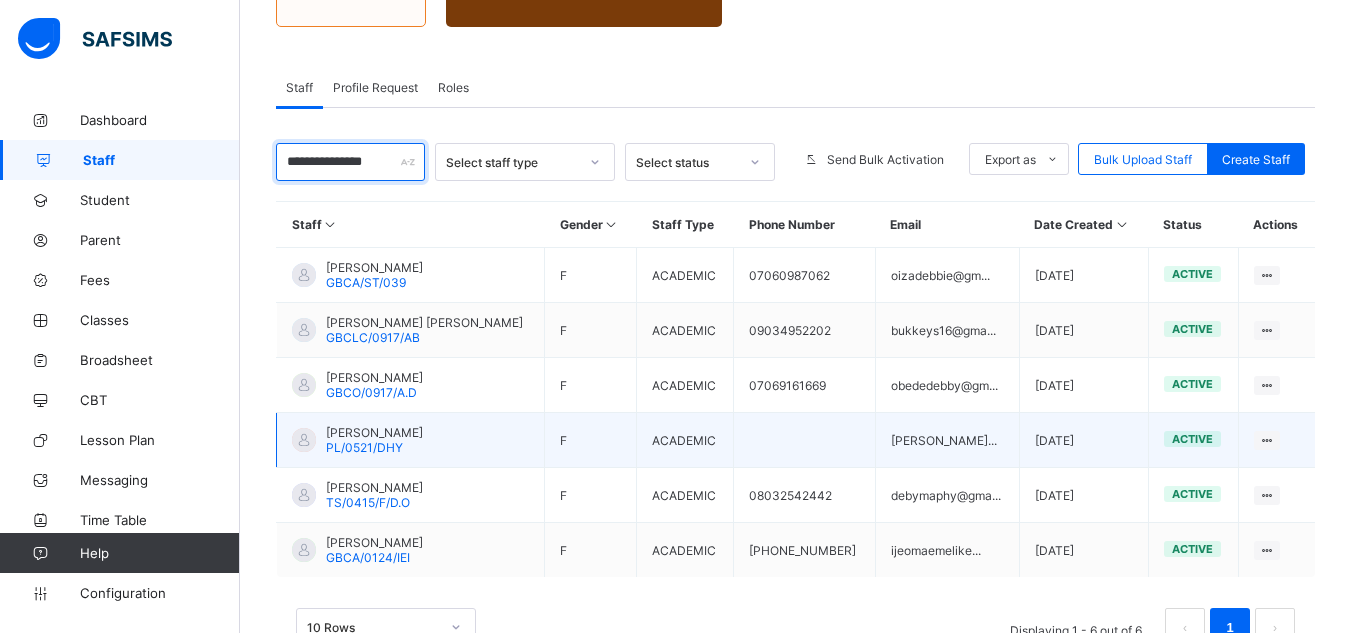 scroll, scrollTop: 294, scrollLeft: 0, axis: vertical 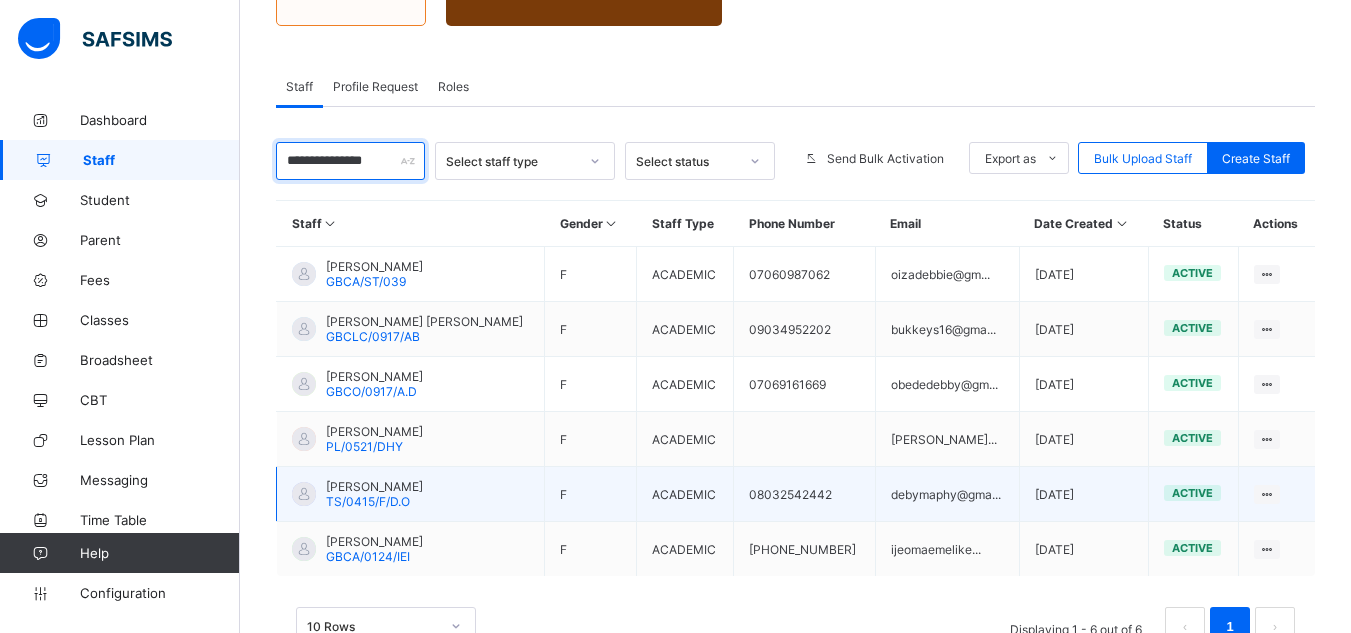 type on "**********" 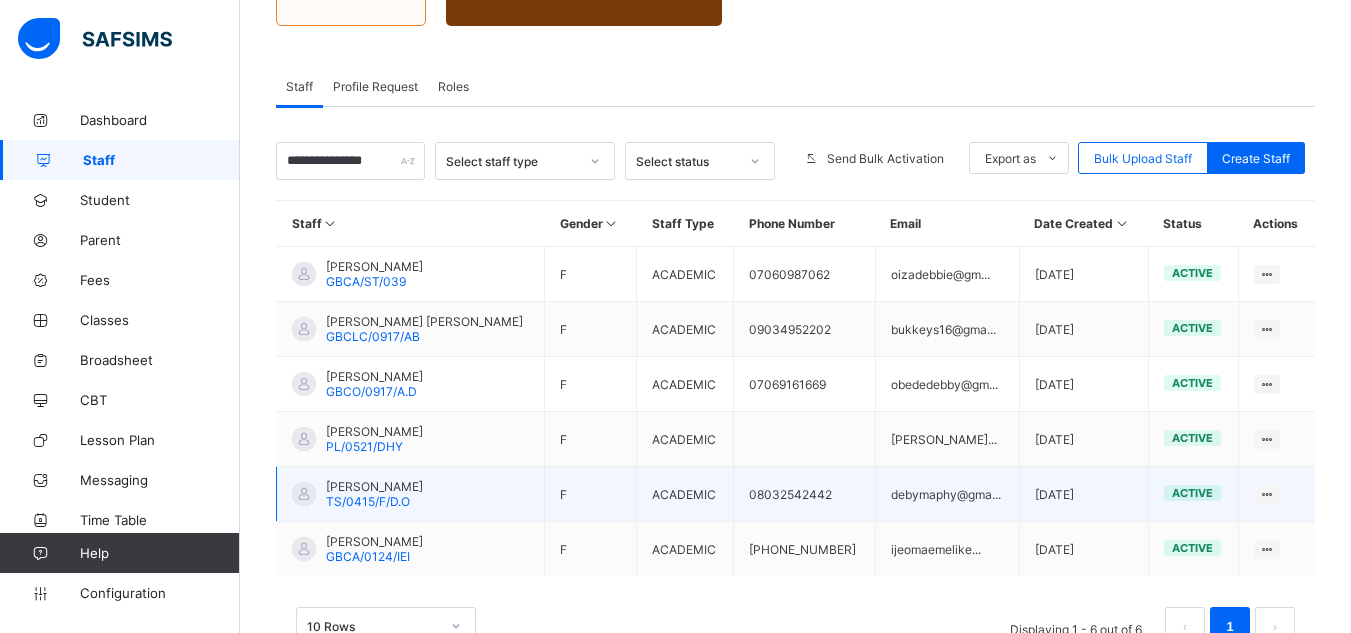 click on "DEBORAH MAFENG OLUFEKO" at bounding box center [374, 486] 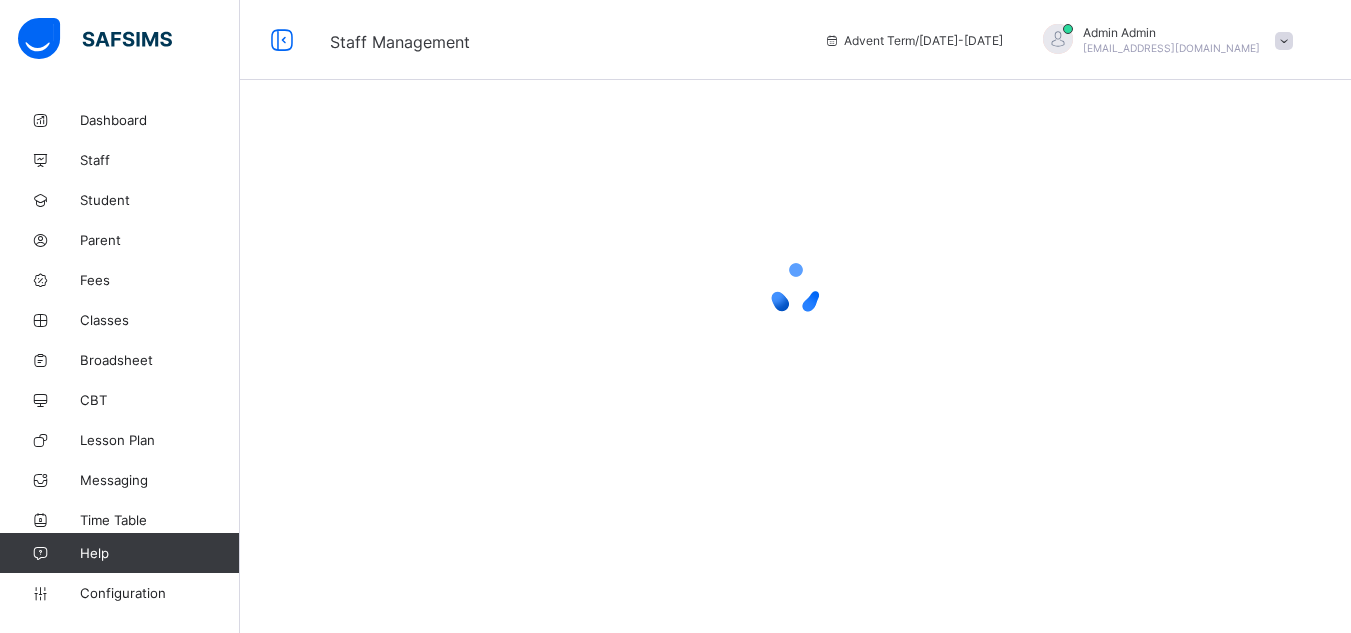 scroll, scrollTop: 0, scrollLeft: 0, axis: both 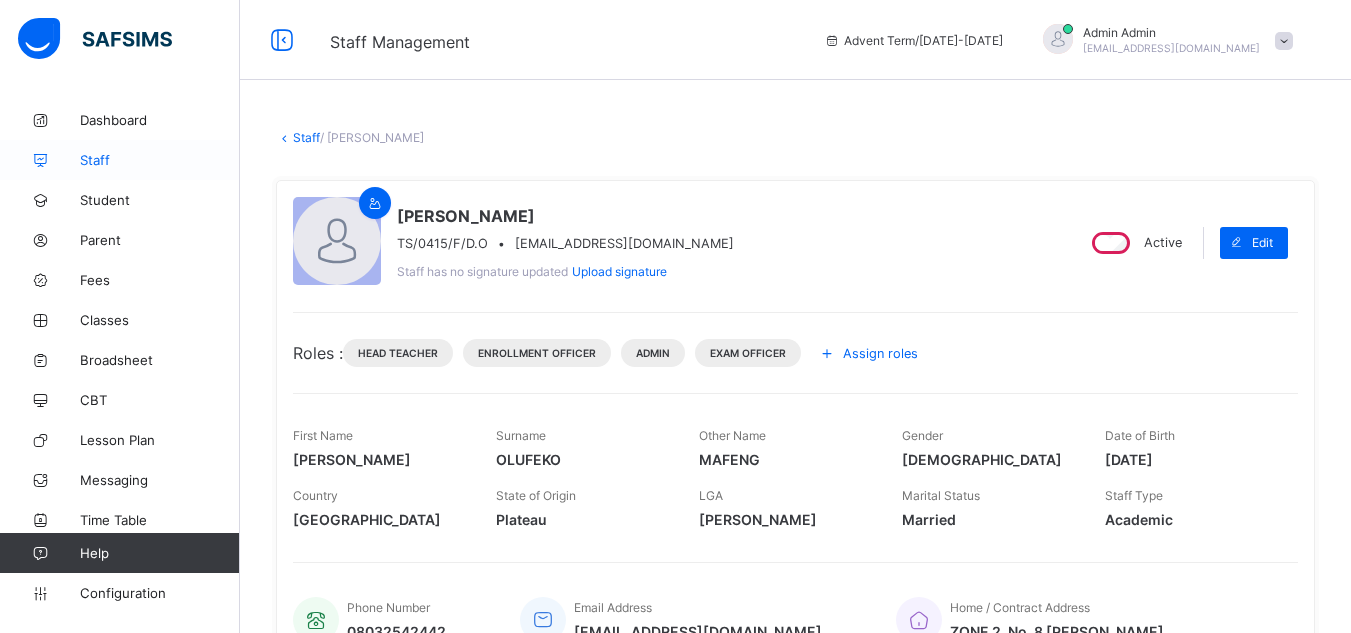 click on "Staff" at bounding box center (160, 160) 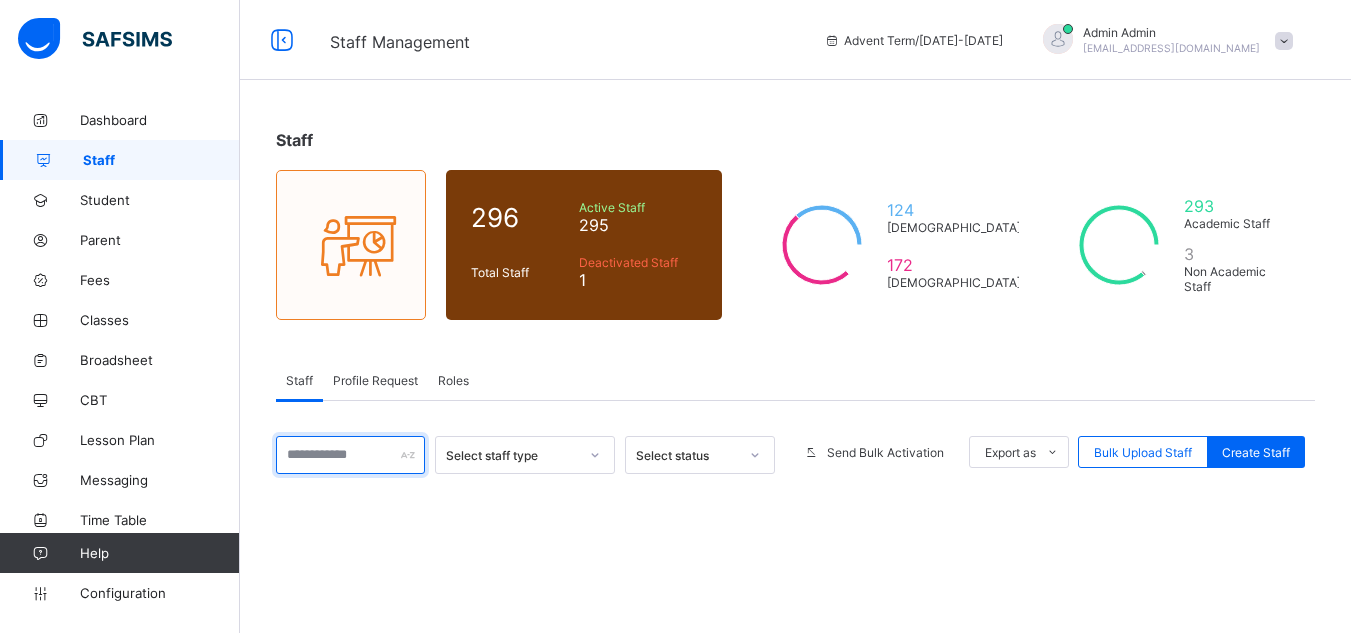 click at bounding box center (350, 455) 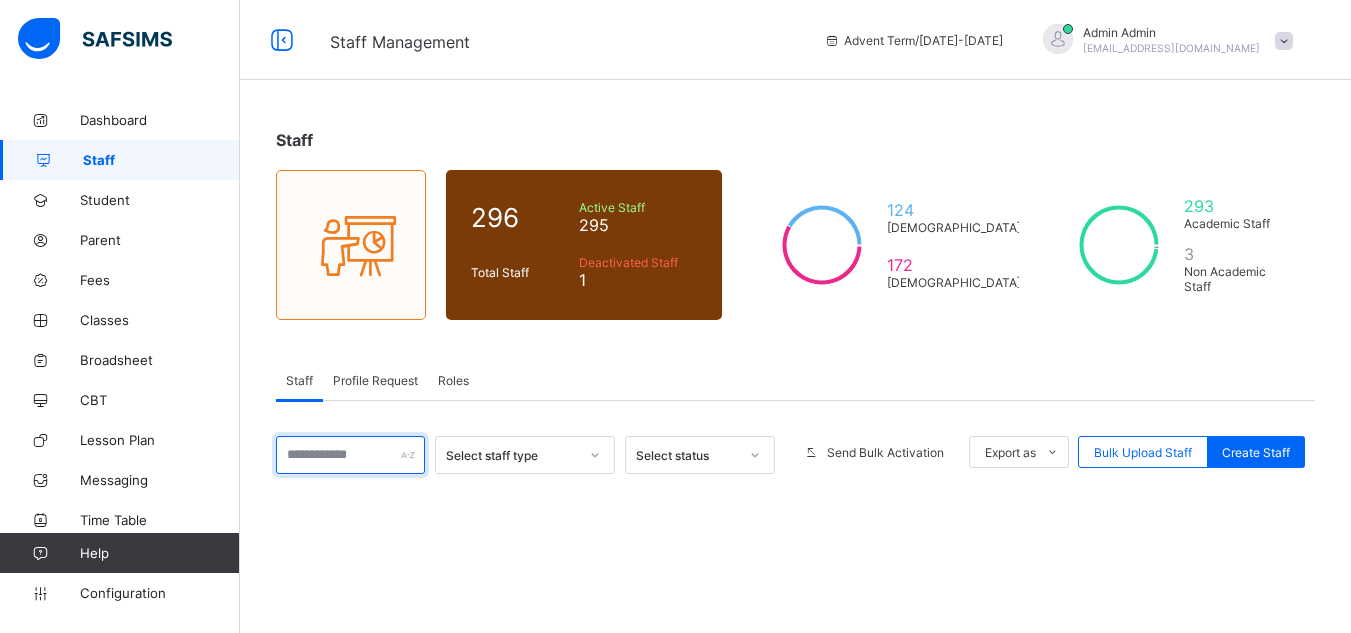 paste on "**********" 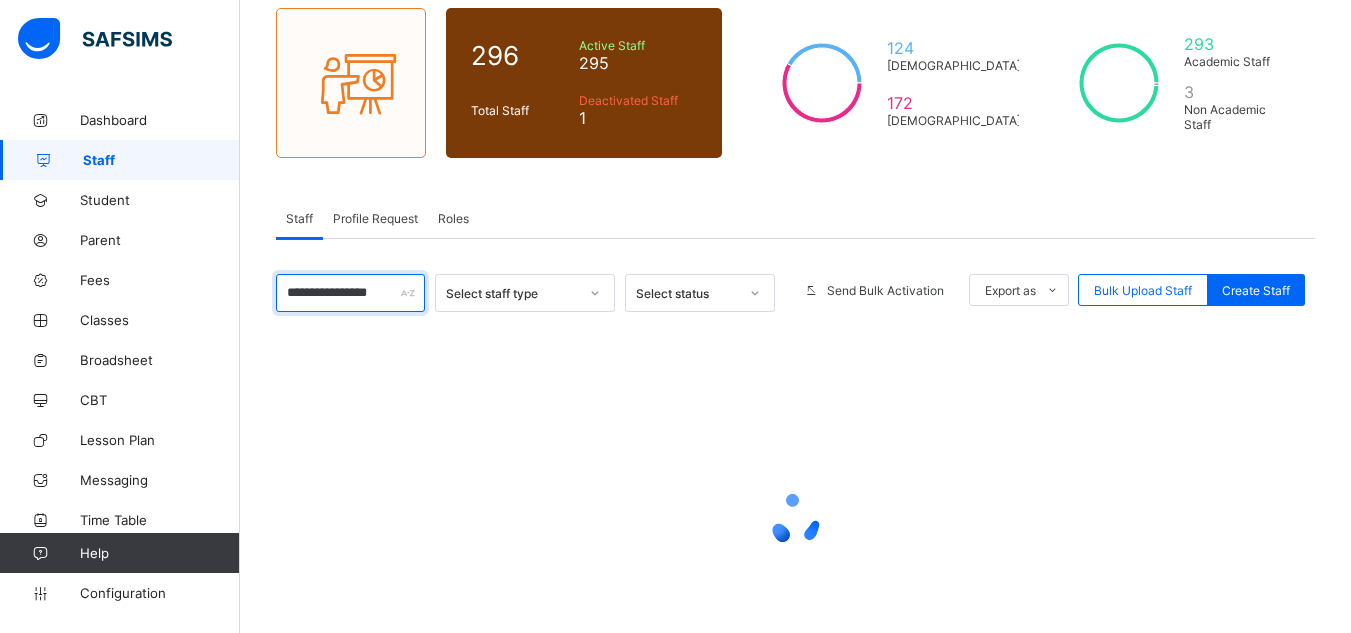 scroll, scrollTop: 83, scrollLeft: 0, axis: vertical 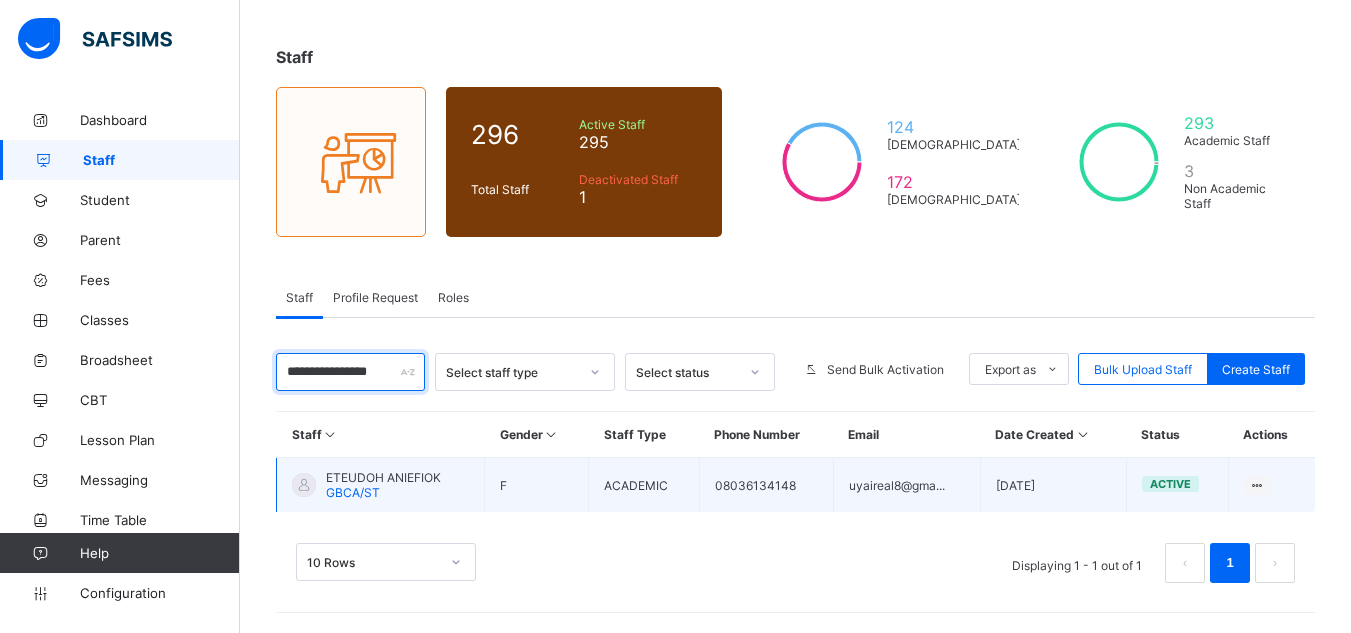 type on "**********" 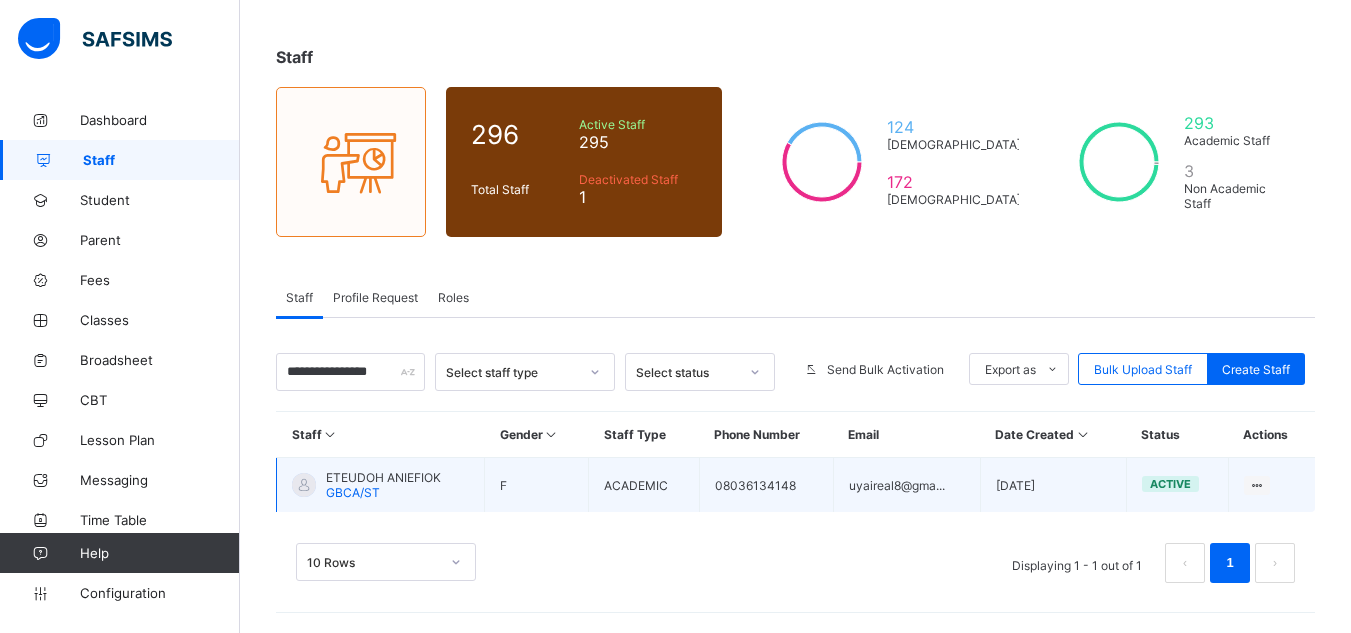 click on "ETEUDOH  ANIEFIOK" at bounding box center (383, 477) 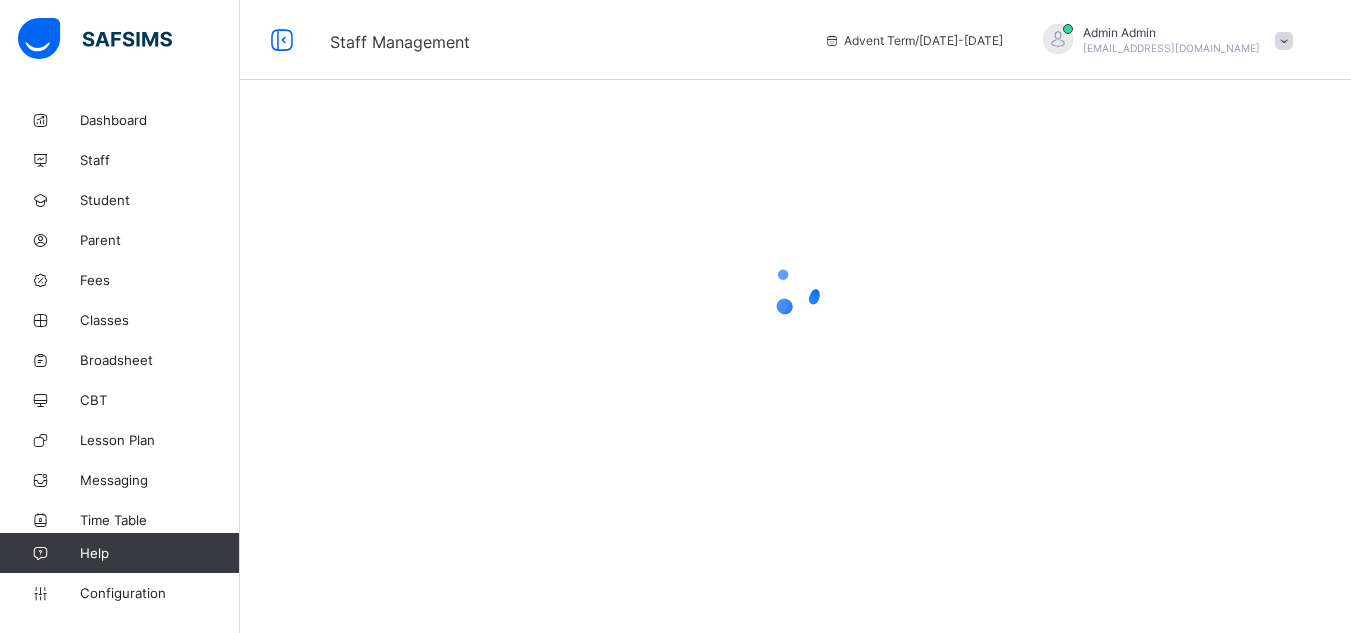 scroll, scrollTop: 0, scrollLeft: 0, axis: both 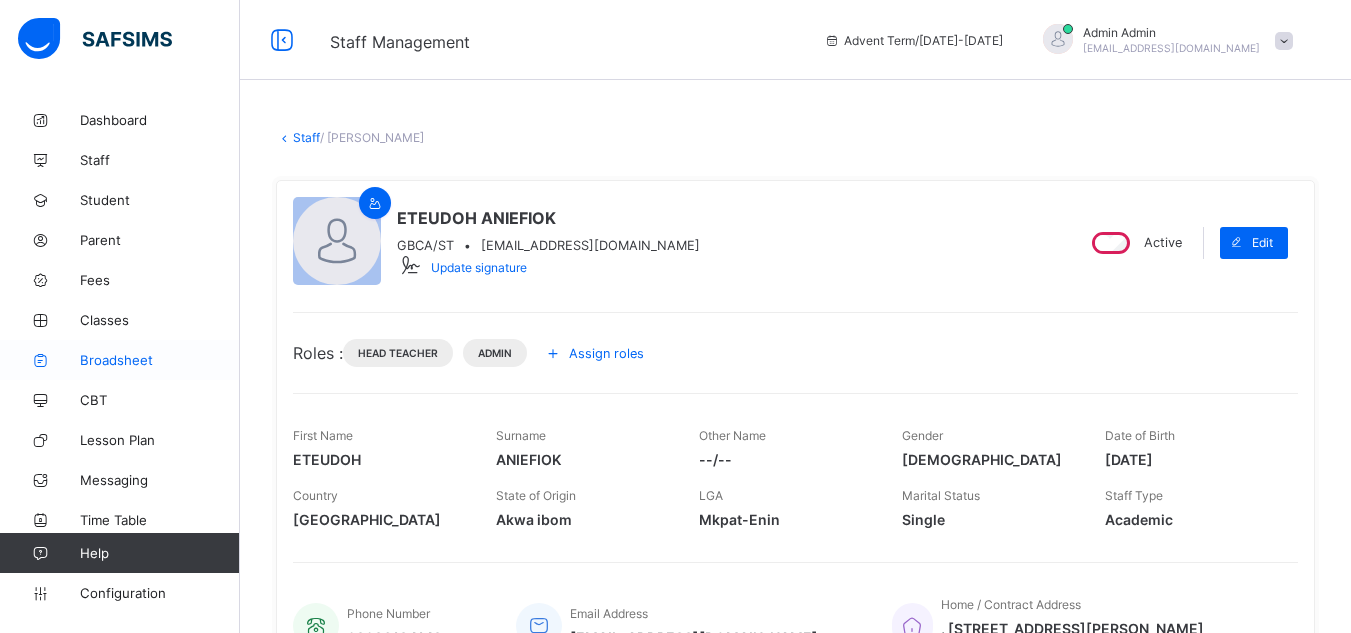 click on "Broadsheet" at bounding box center (160, 360) 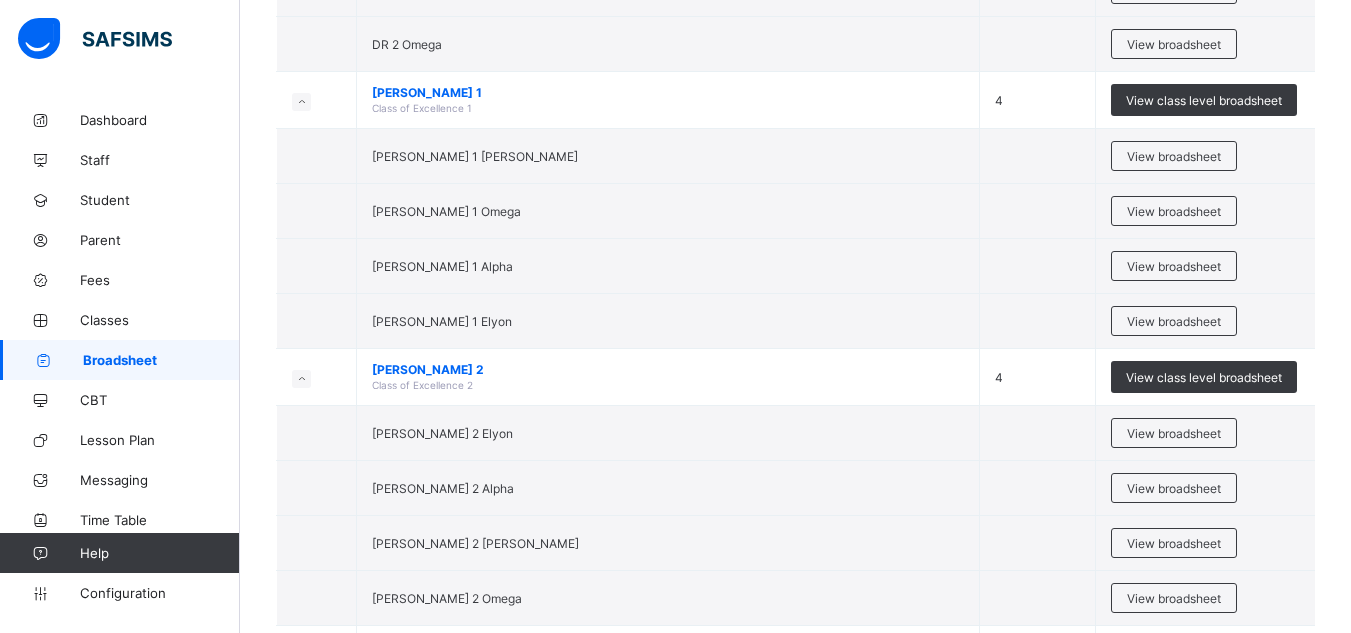 scroll, scrollTop: 1777, scrollLeft: 0, axis: vertical 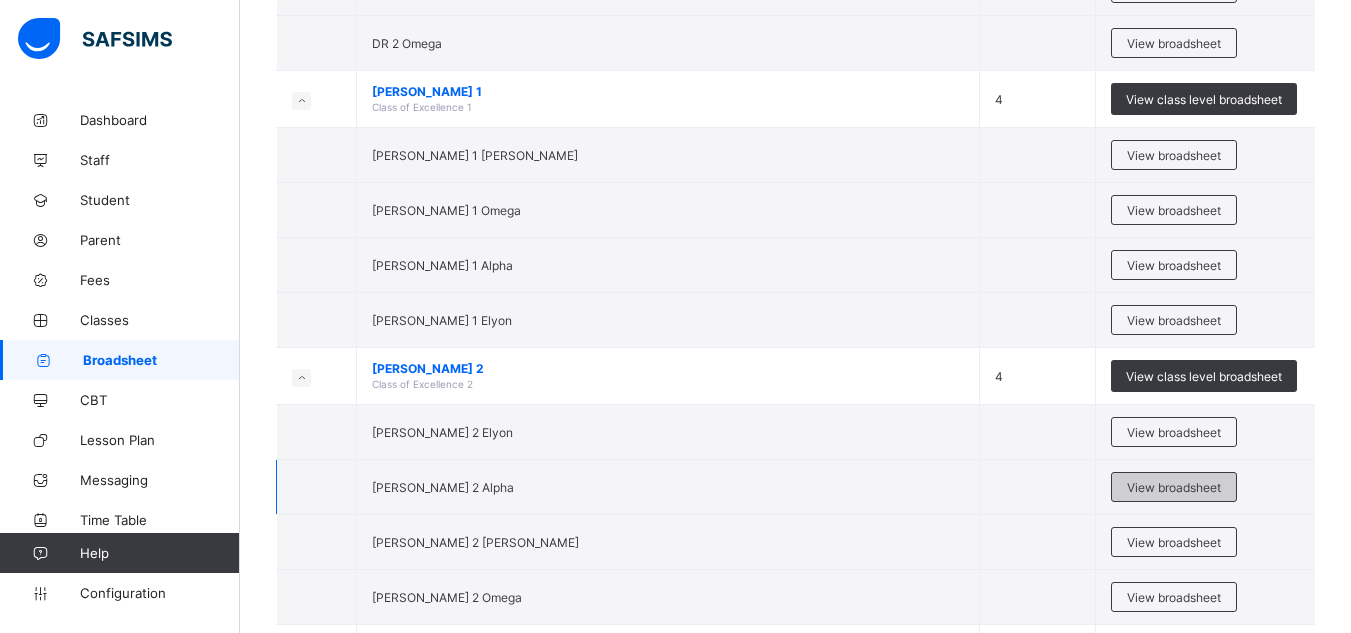 click on "View broadsheet" at bounding box center [1174, 487] 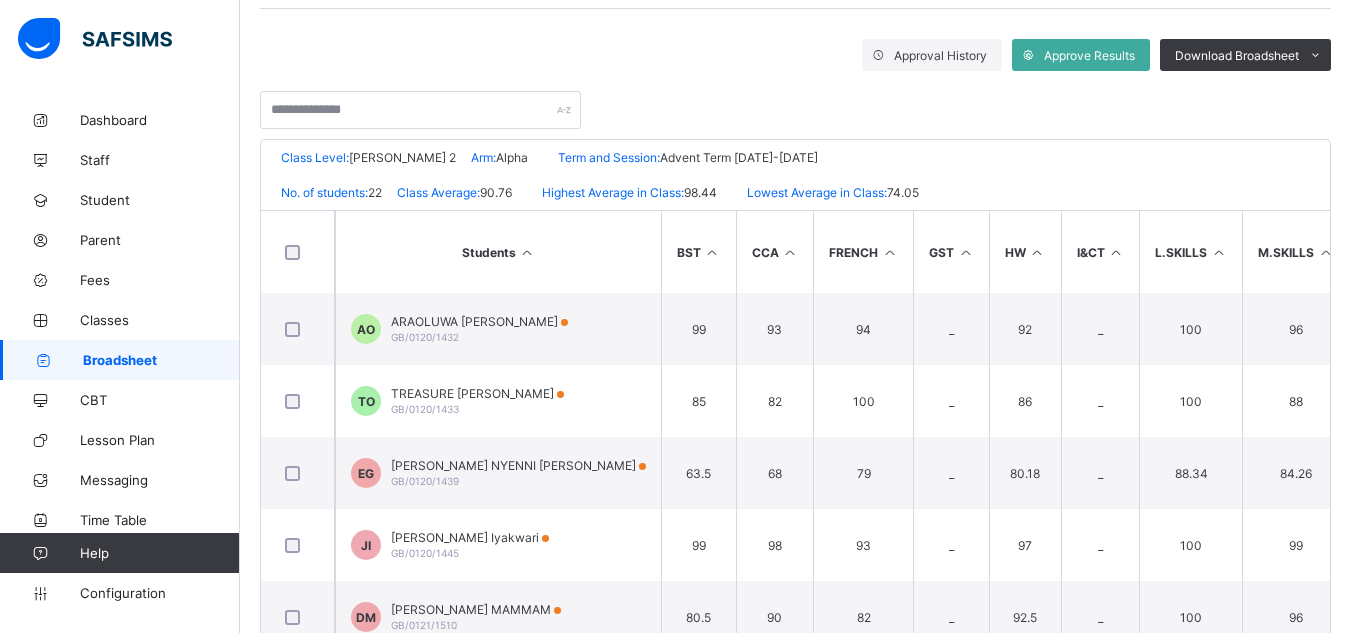 scroll, scrollTop: 332, scrollLeft: 0, axis: vertical 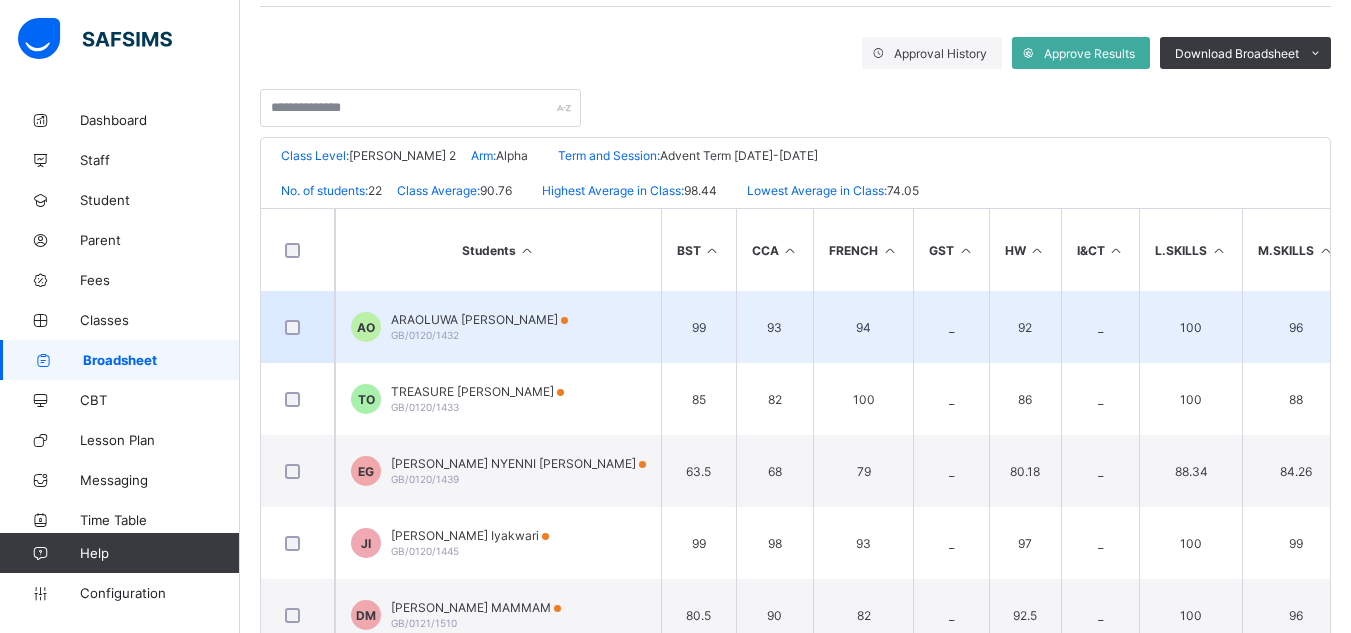click on "ARAOLUWA DAVID OGUNSANYA" at bounding box center [479, 319] 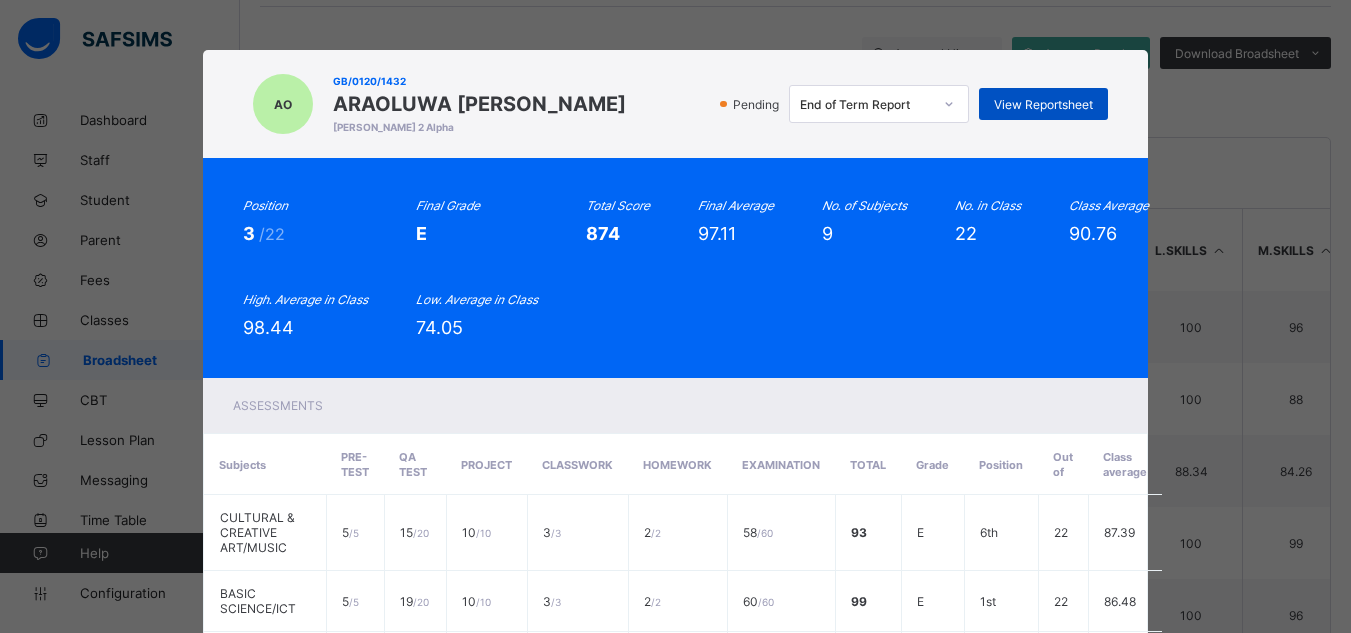 click on "View Reportsheet" at bounding box center (1043, 104) 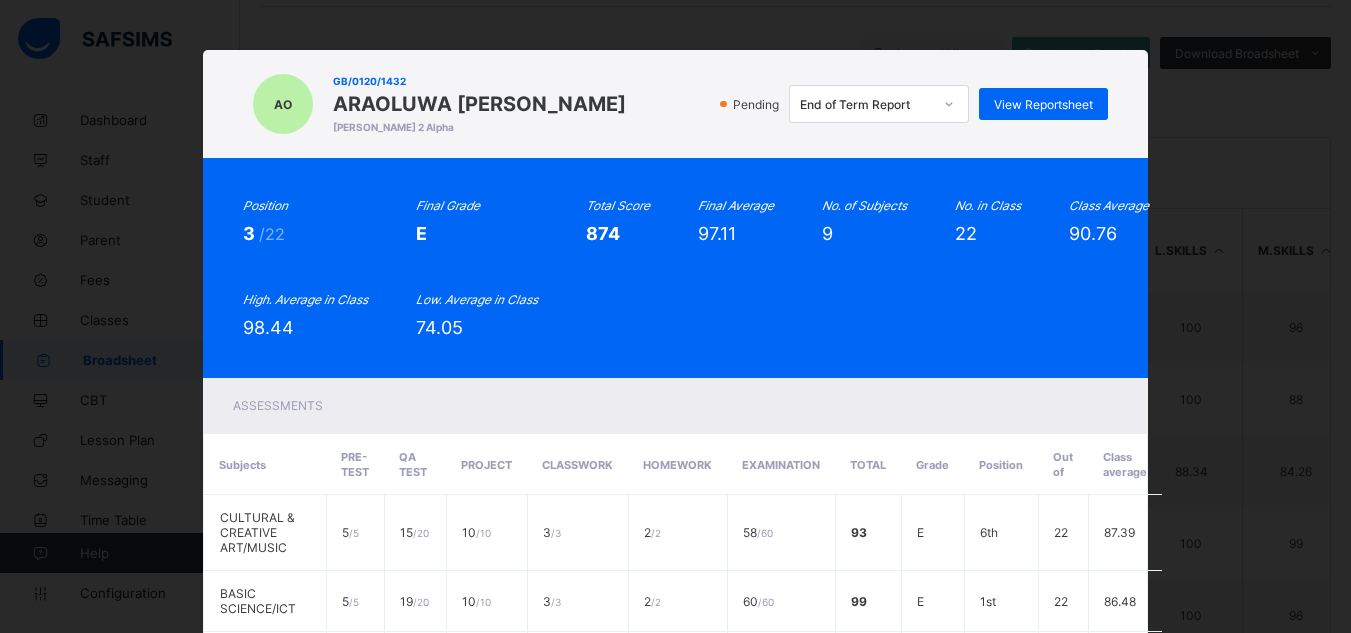 scroll, scrollTop: 634, scrollLeft: 0, axis: vertical 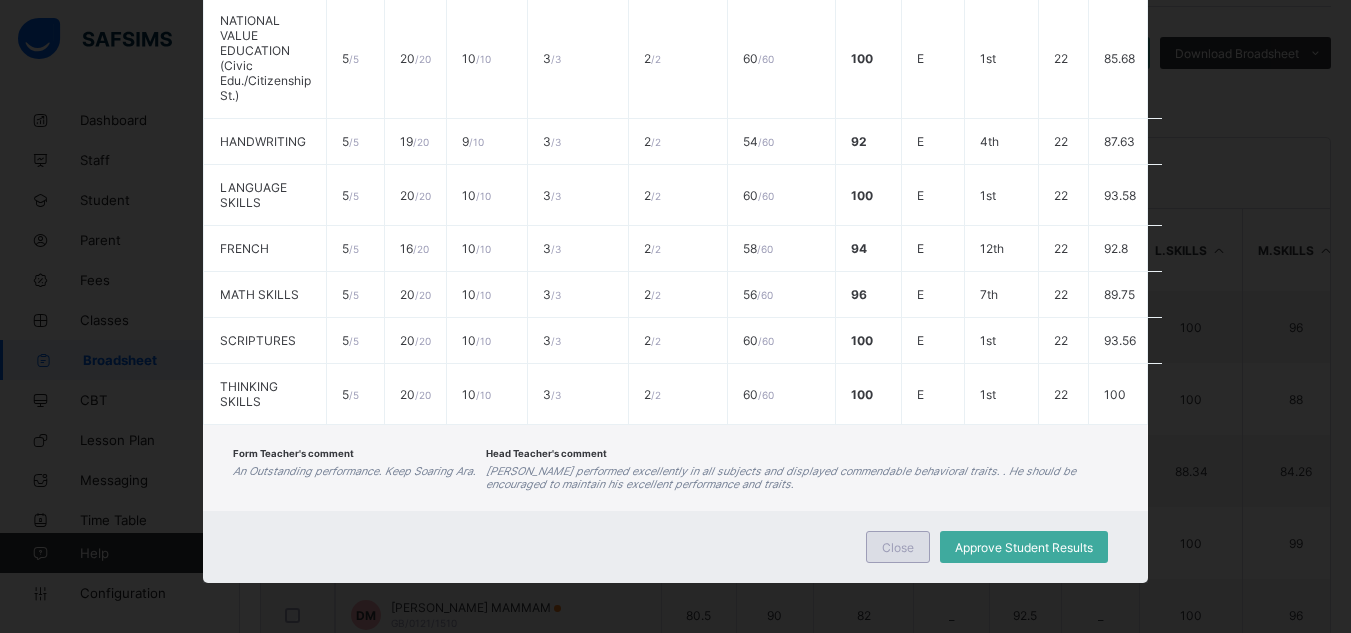 click on "Close" at bounding box center (898, 547) 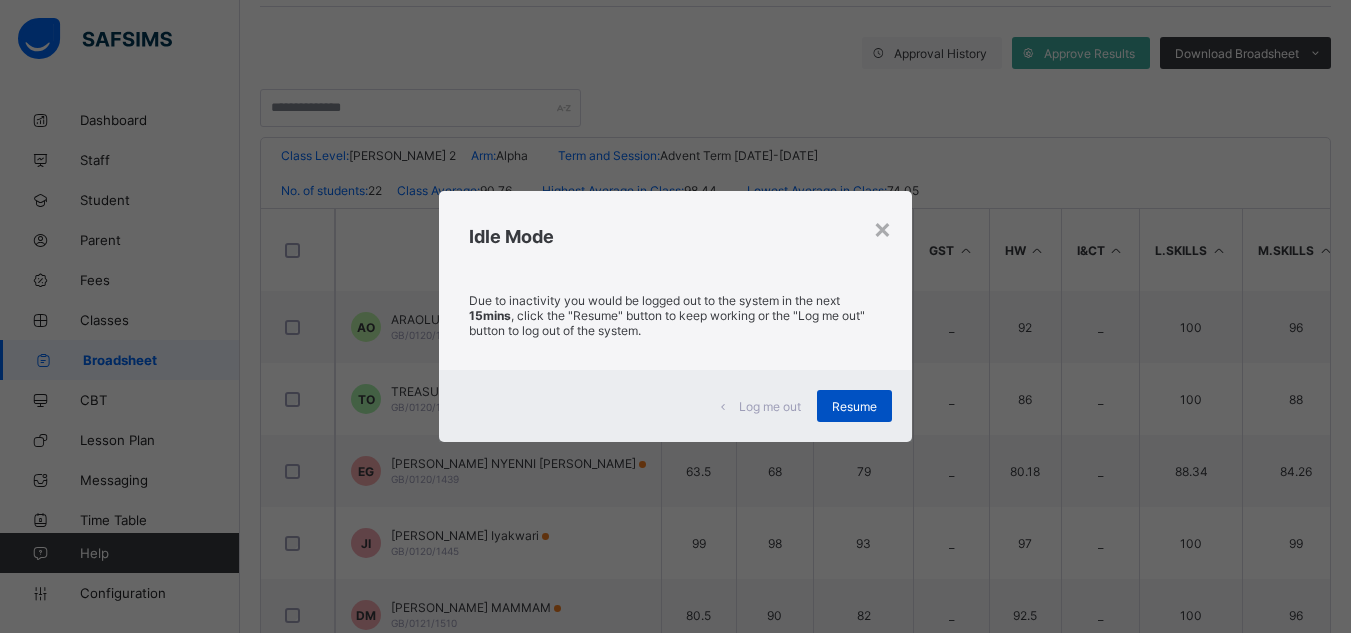 click on "Resume" at bounding box center [854, 406] 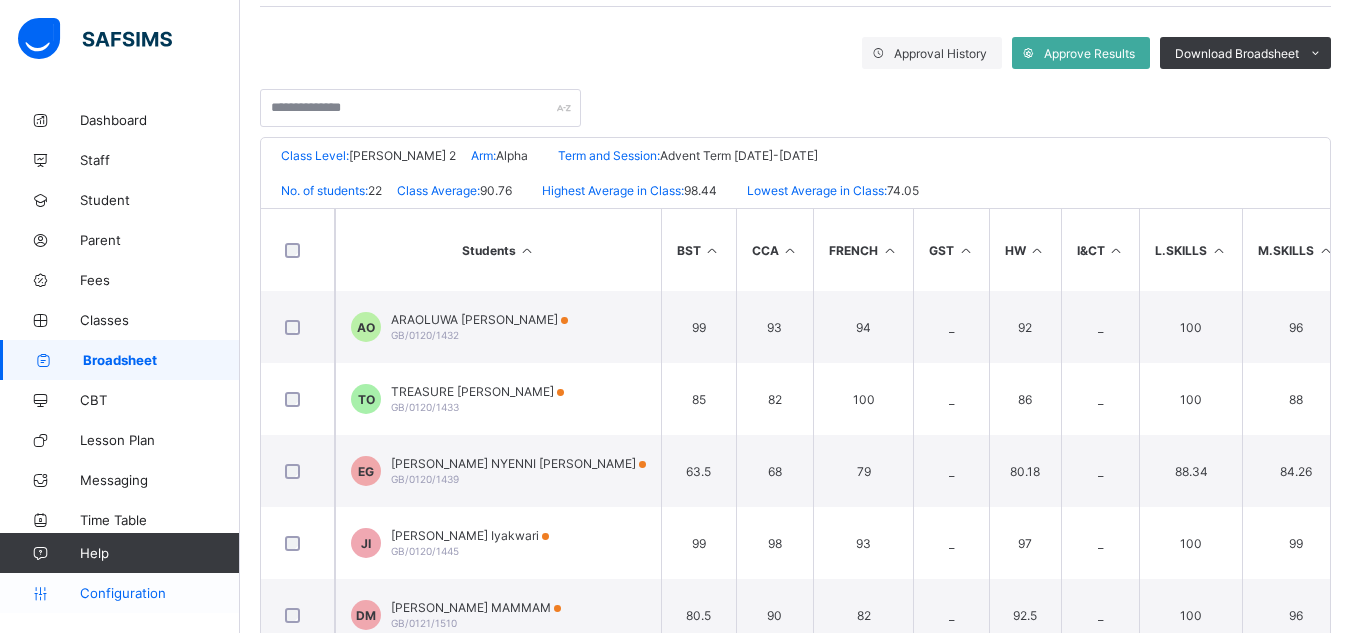 click on "Configuration" at bounding box center (159, 593) 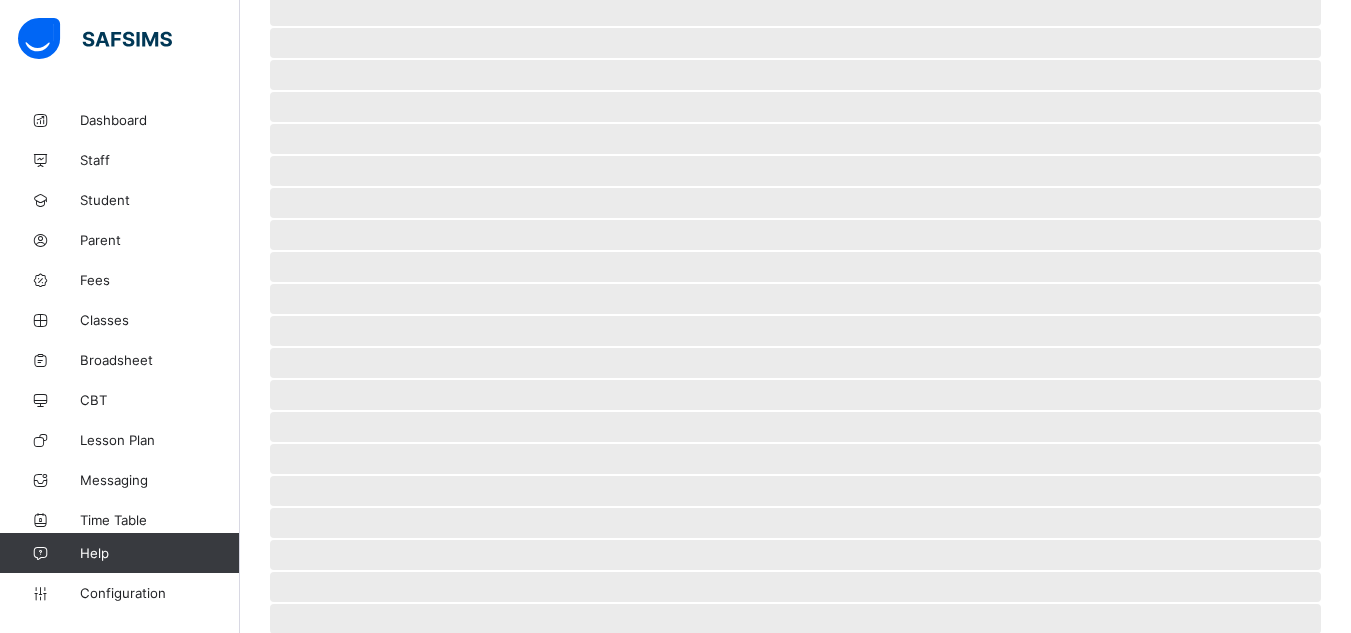 scroll, scrollTop: 150, scrollLeft: 0, axis: vertical 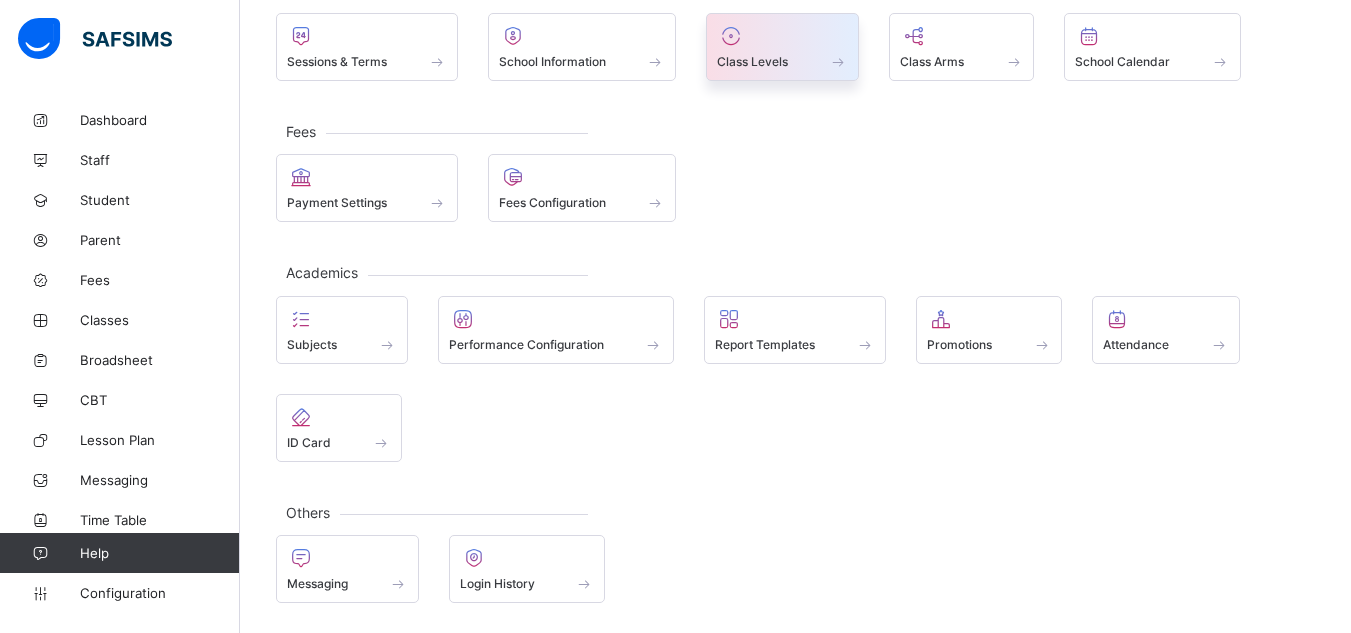 click on "Class Levels" at bounding box center [752, 61] 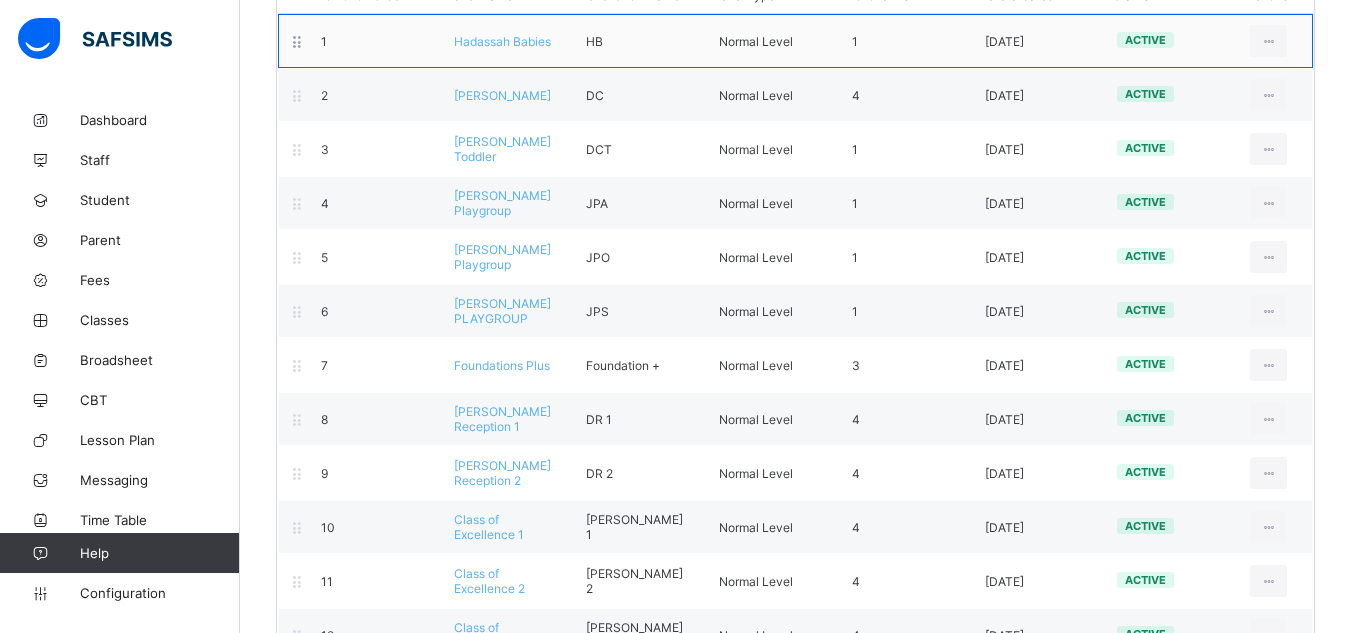 scroll, scrollTop: 345, scrollLeft: 0, axis: vertical 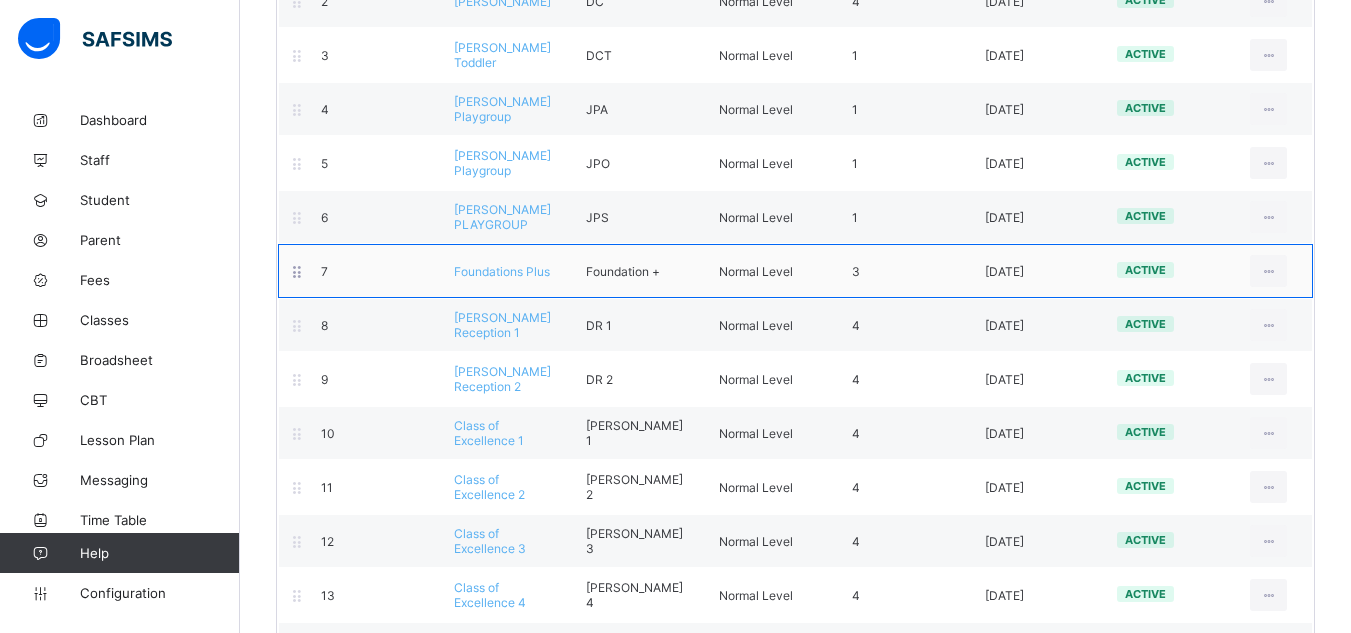 click on "Foundations Plus" at bounding box center [502, 271] 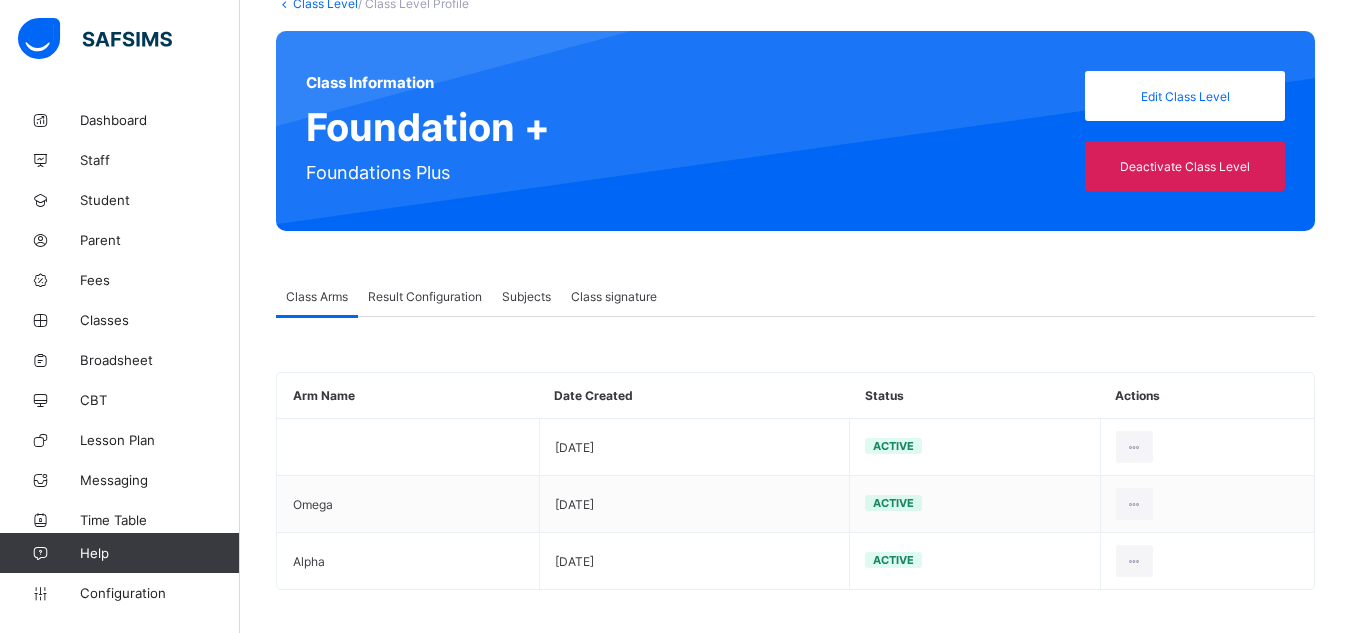 scroll, scrollTop: 141, scrollLeft: 0, axis: vertical 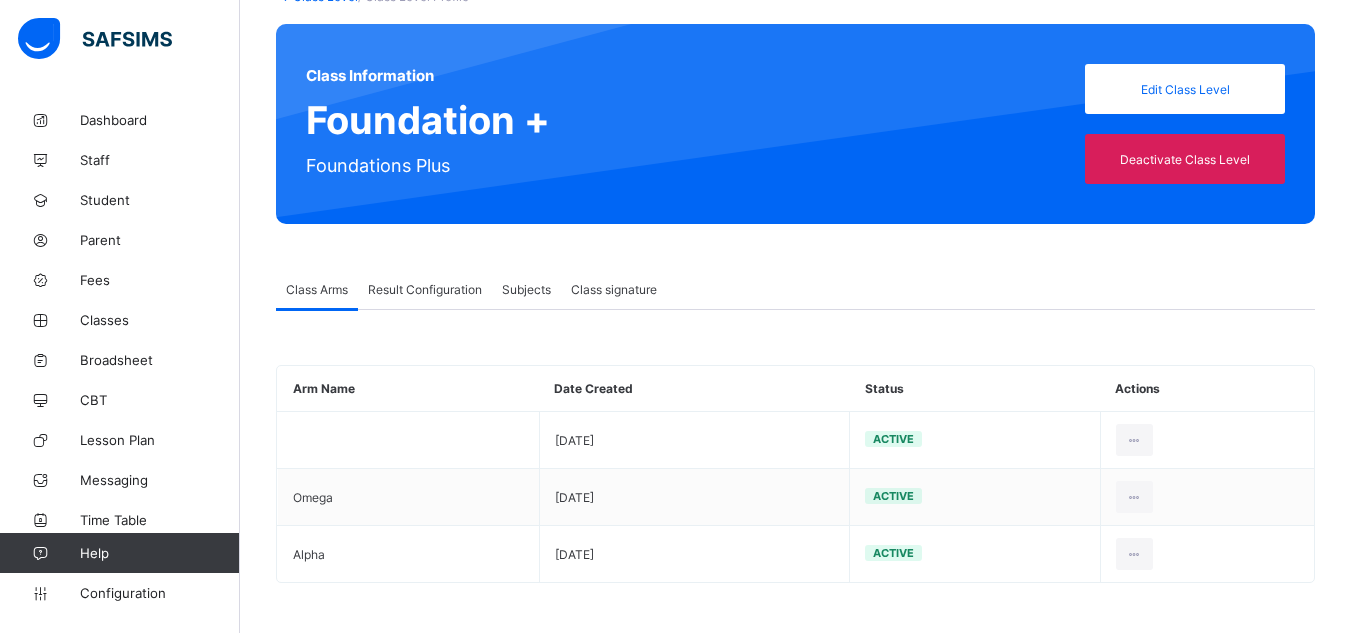click on "Class signature" at bounding box center [614, 289] 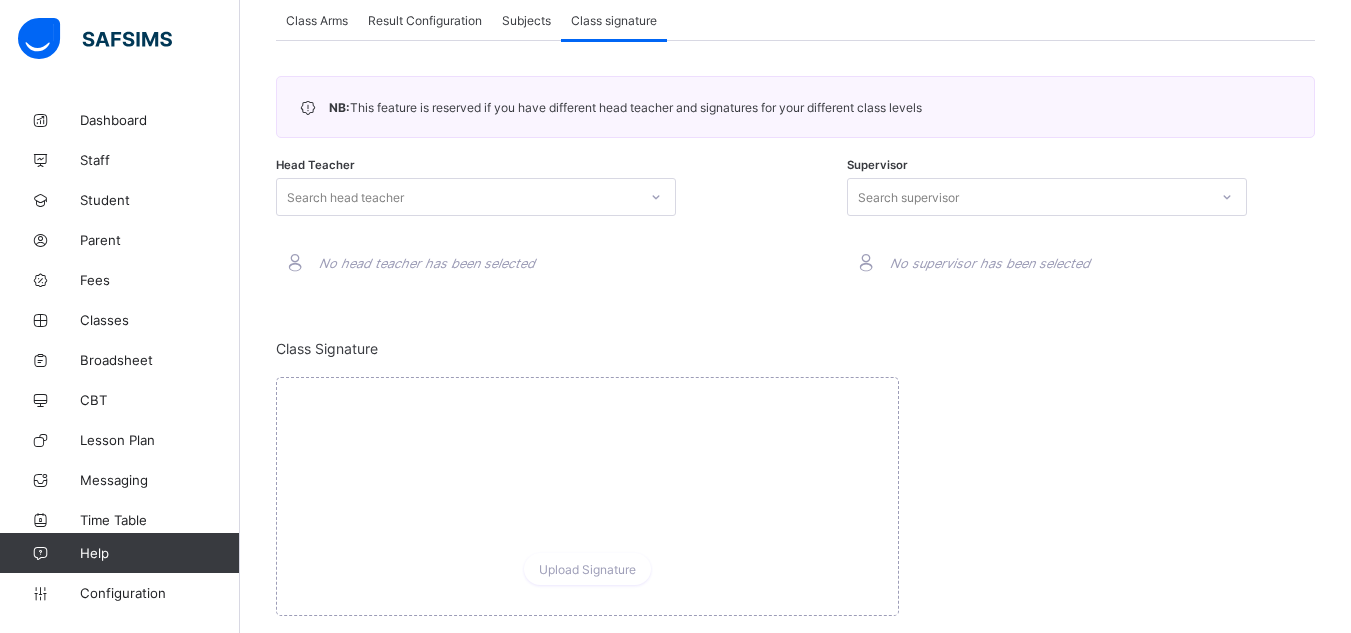 scroll, scrollTop: 453, scrollLeft: 0, axis: vertical 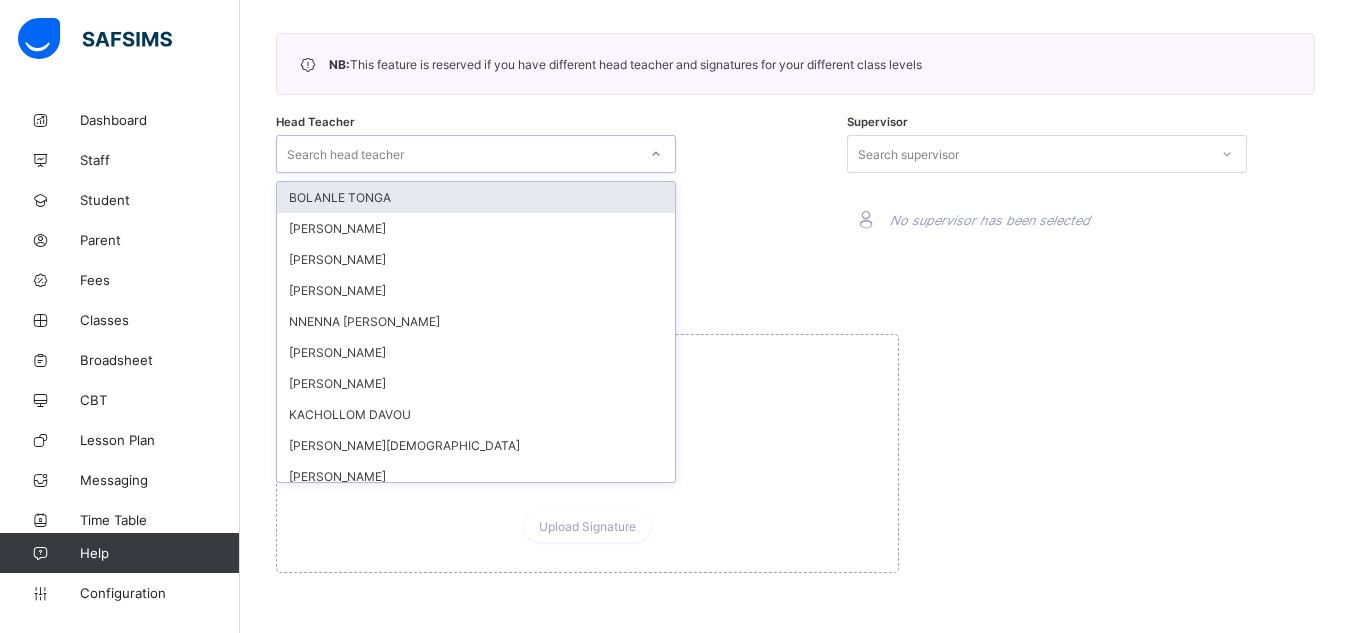 click on "Search head teacher" at bounding box center [457, 154] 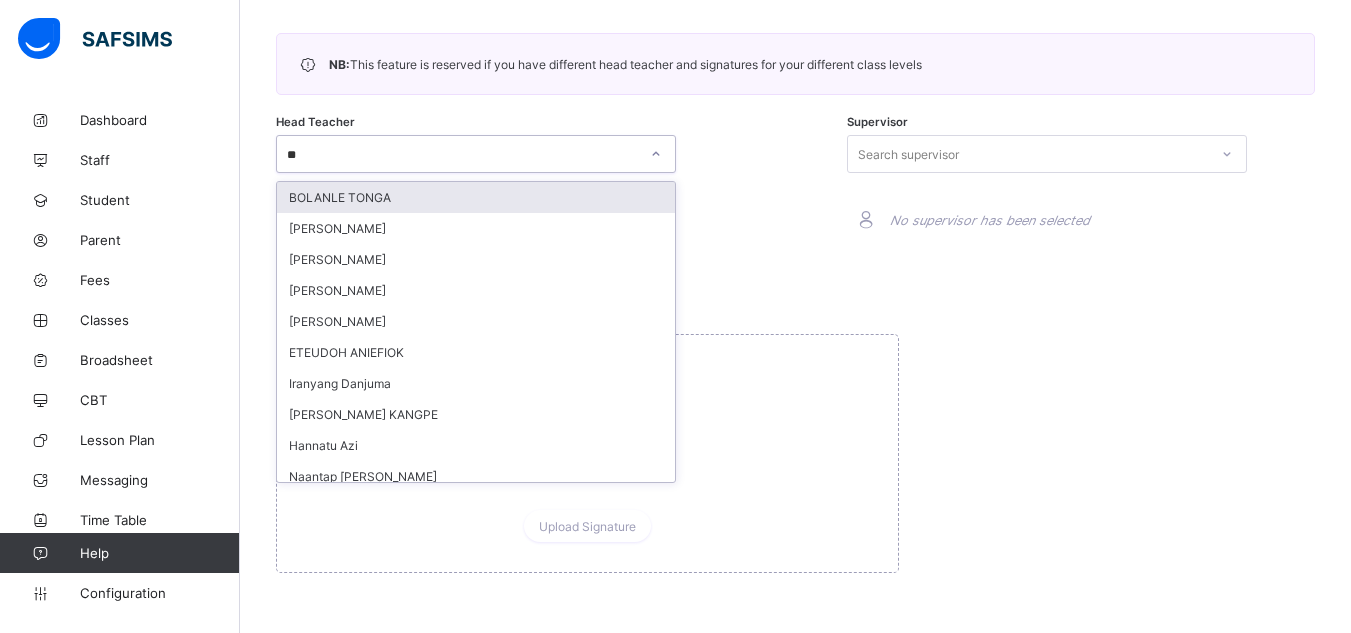 type on "***" 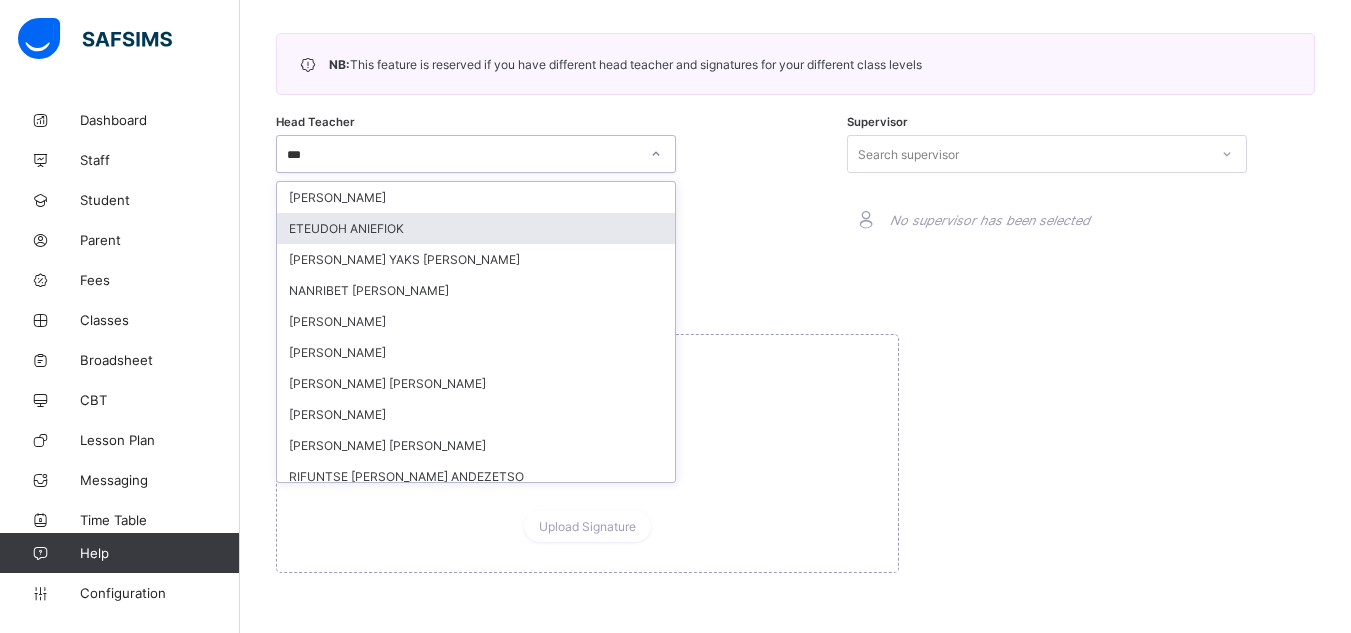 click on "ETEUDOH  ANIEFIOK" at bounding box center [476, 228] 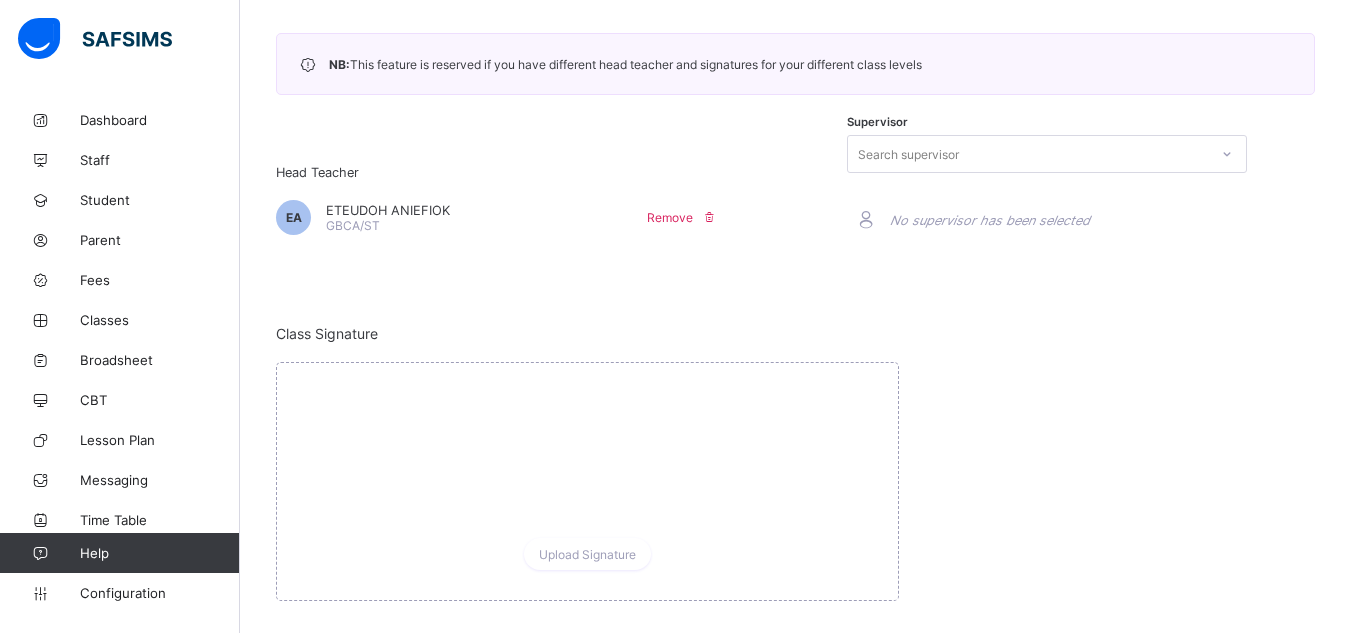 scroll, scrollTop: 481, scrollLeft: 0, axis: vertical 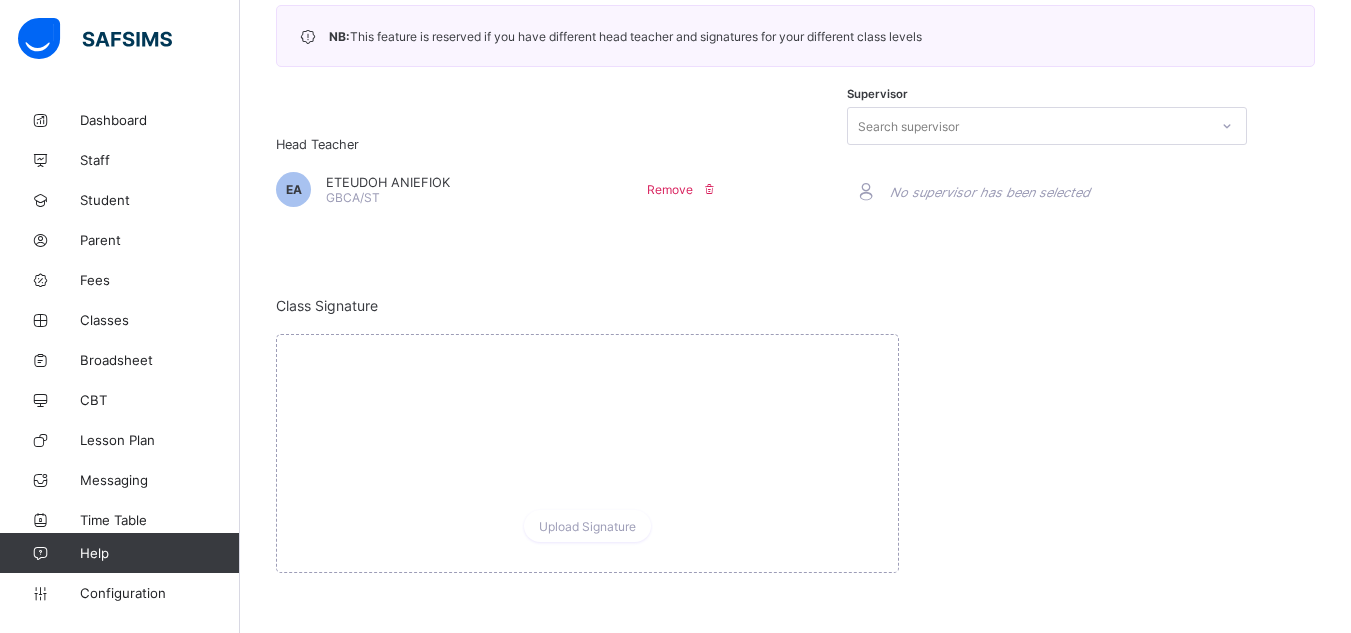 click on "ETEUDOH  ANIEFIOK" at bounding box center [388, 182] 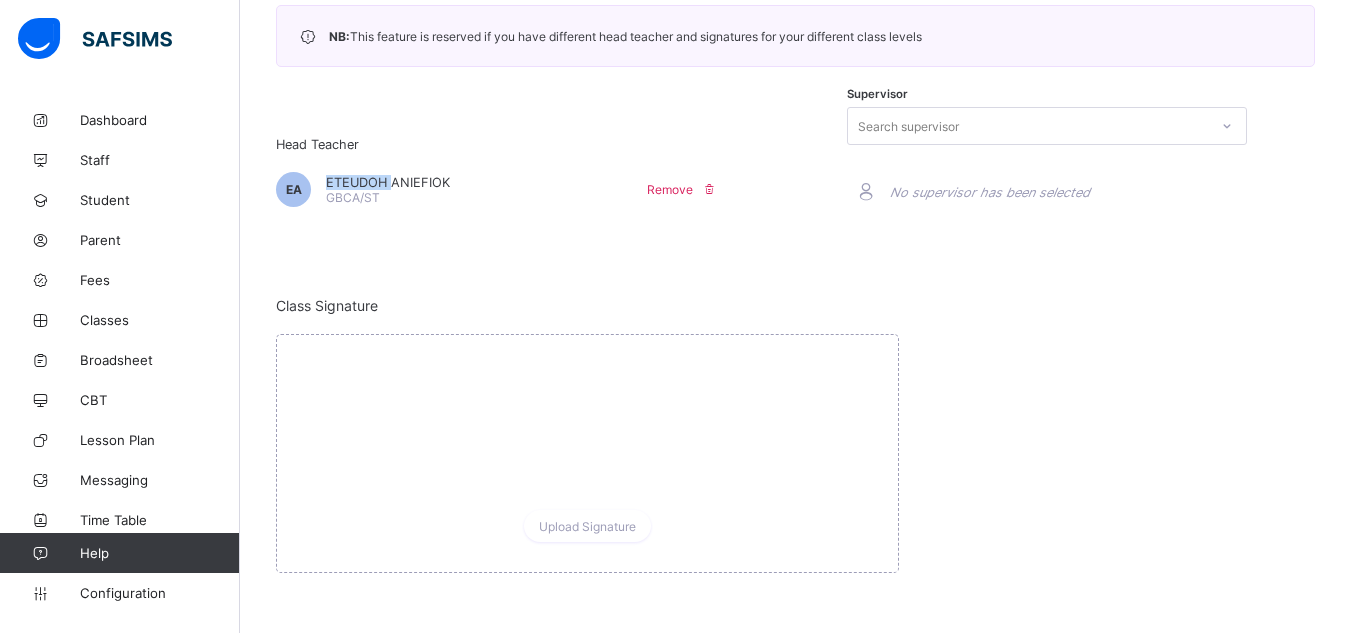 click on "ETEUDOH  ANIEFIOK" at bounding box center [388, 182] 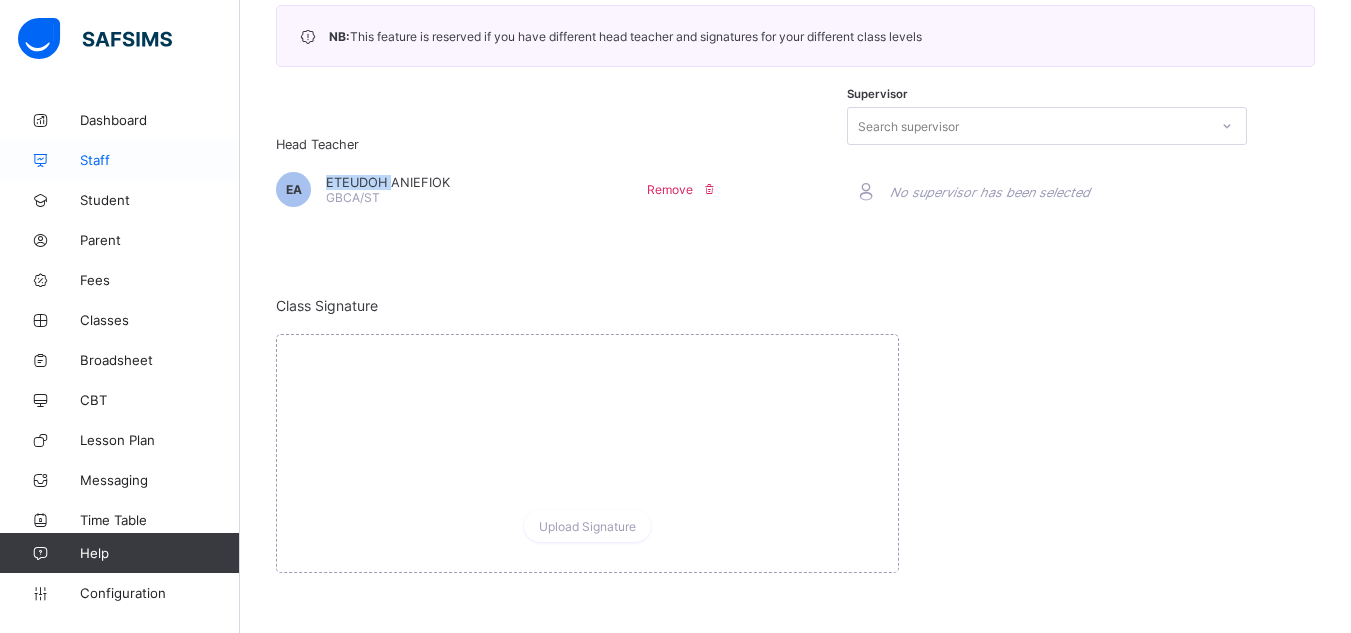 click on "Staff" at bounding box center (160, 160) 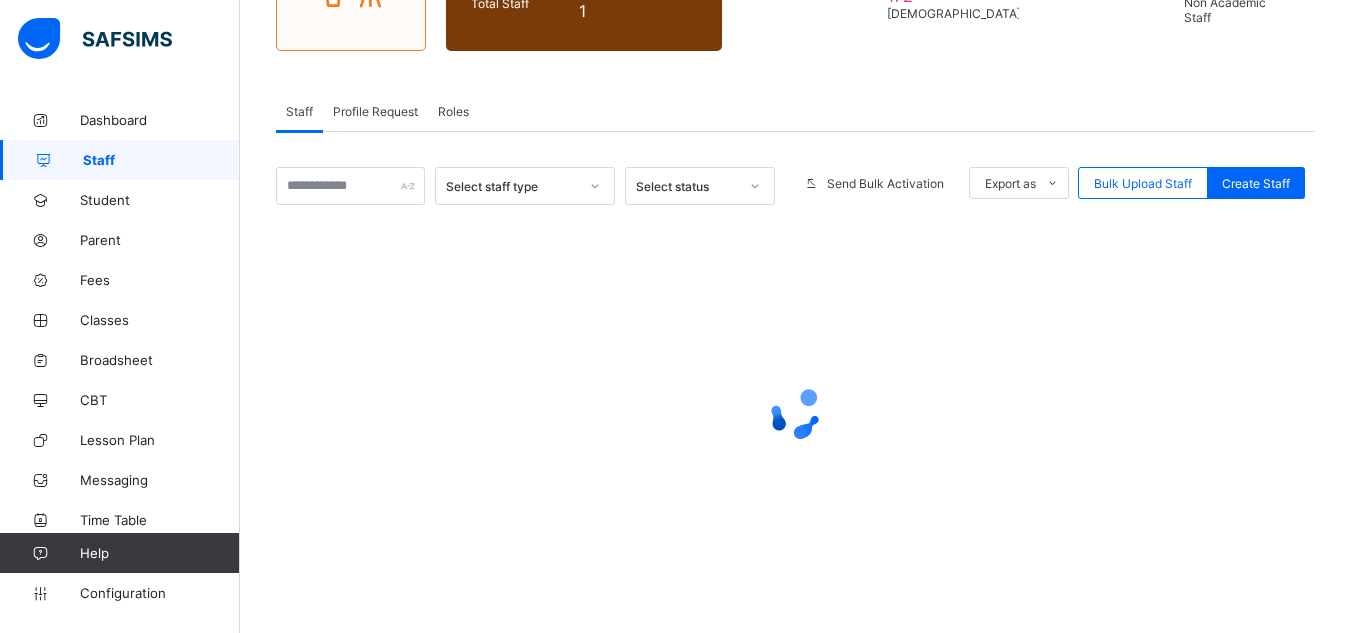 scroll, scrollTop: 0, scrollLeft: 0, axis: both 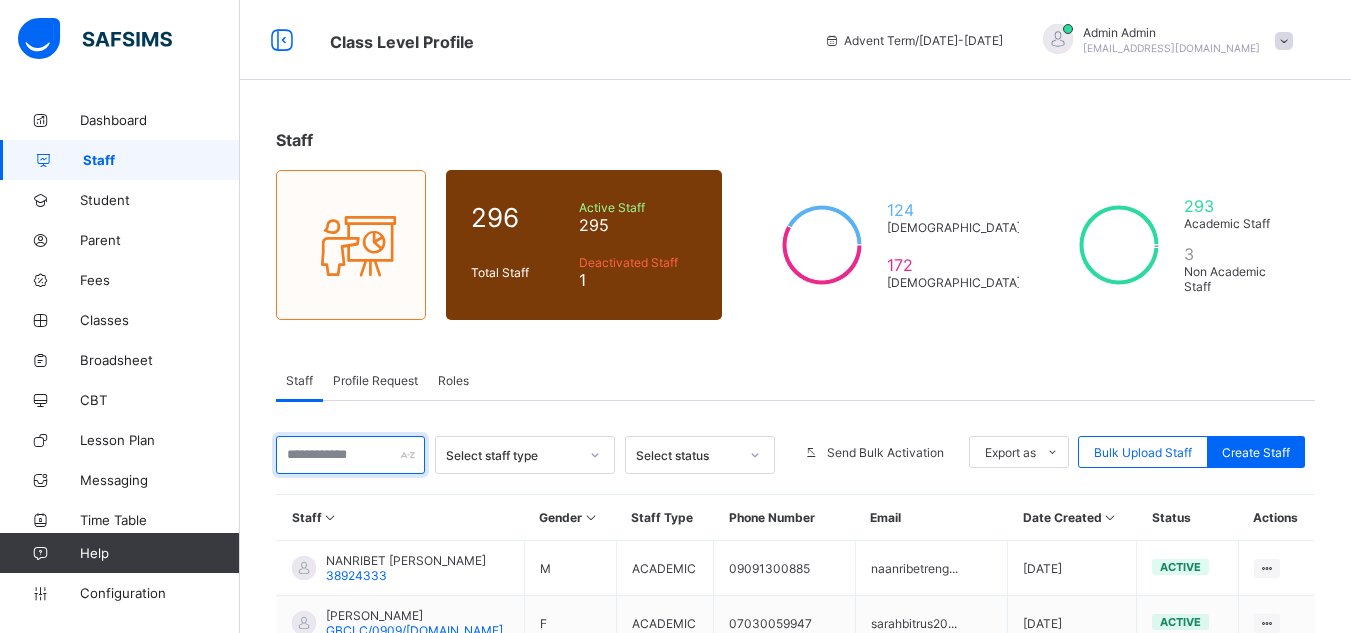 click at bounding box center [350, 455] 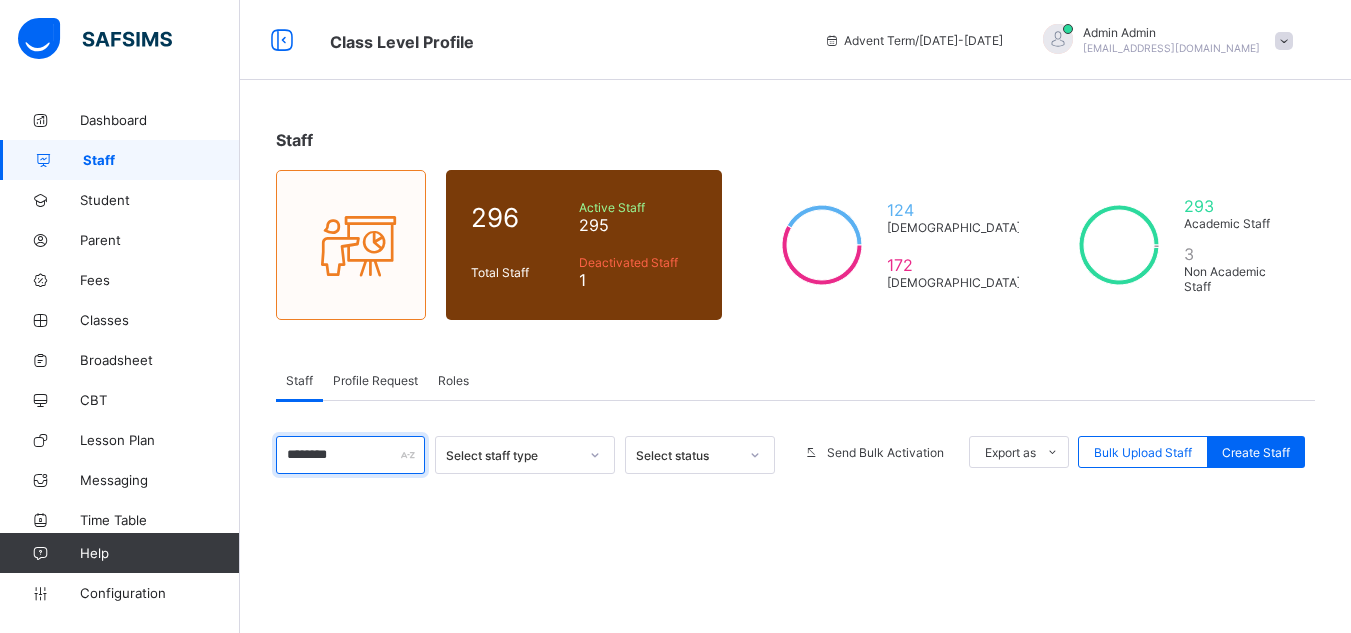 scroll, scrollTop: 83, scrollLeft: 0, axis: vertical 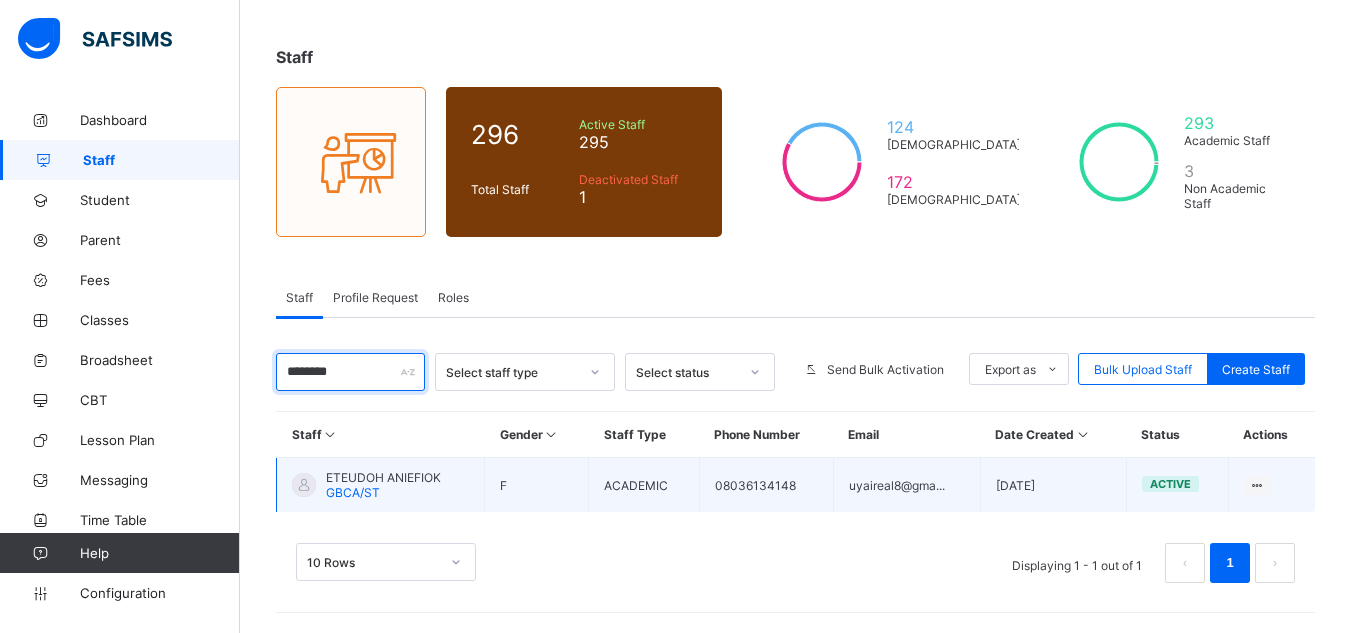 type on "*******" 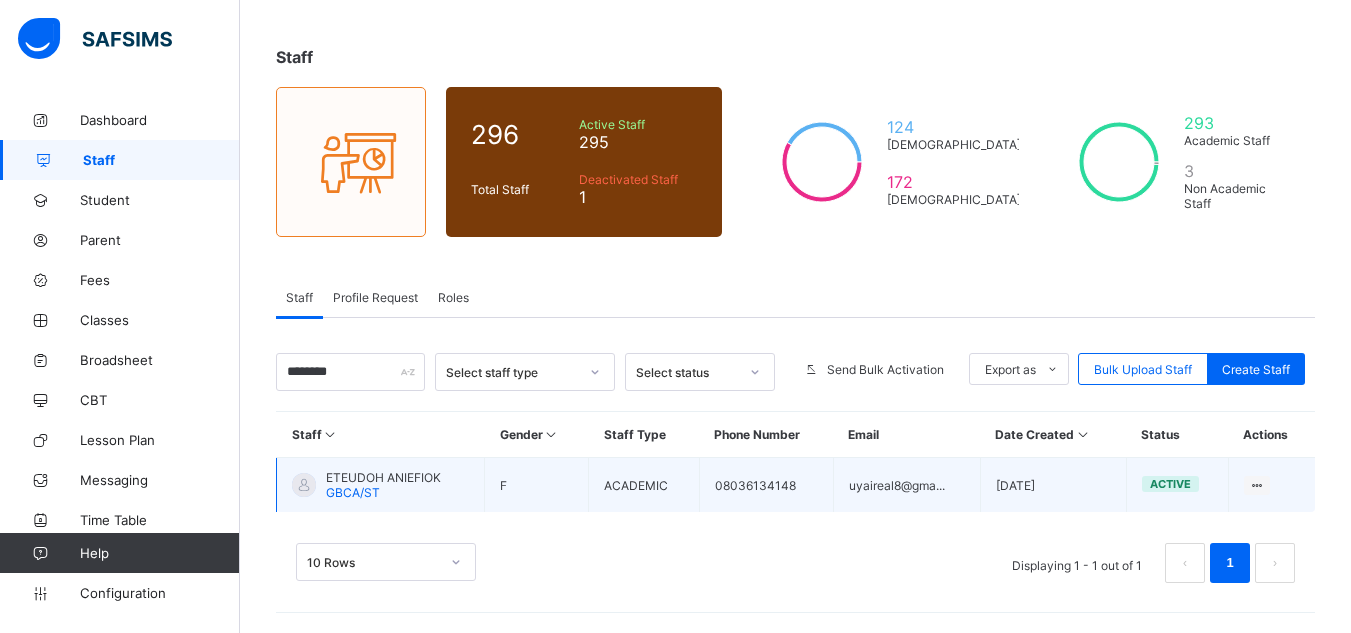 click on "ETEUDOH  ANIEFIOK" at bounding box center (383, 477) 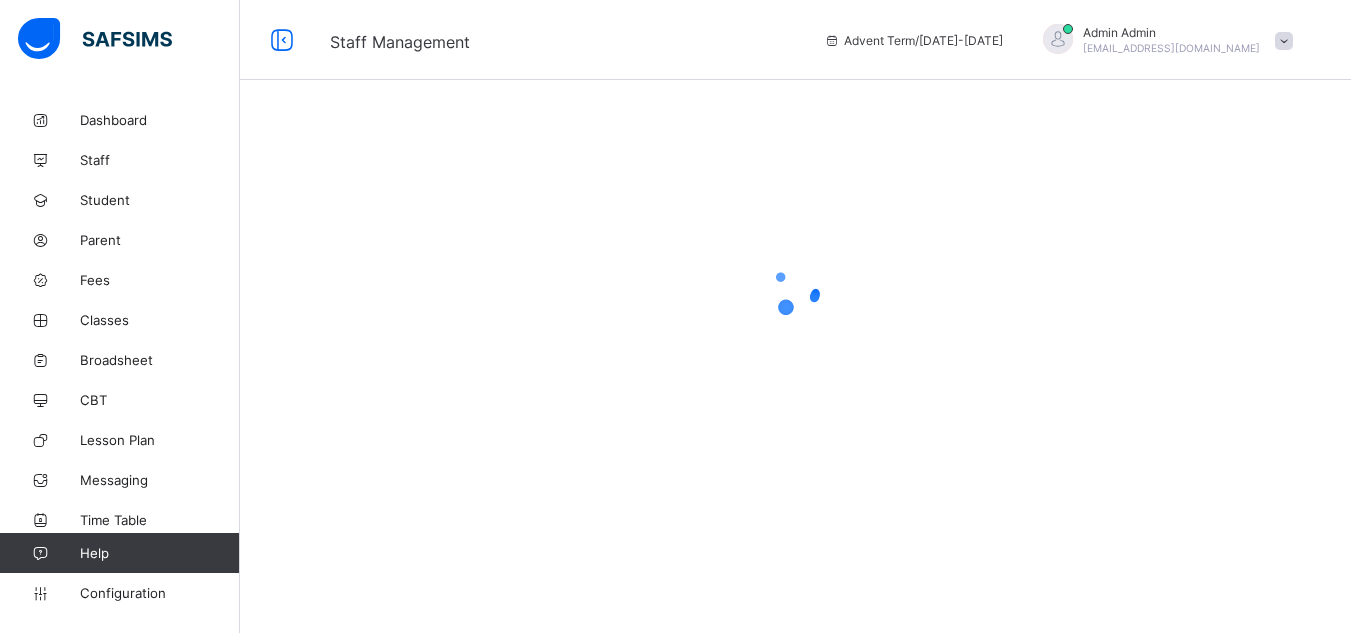 scroll, scrollTop: 0, scrollLeft: 0, axis: both 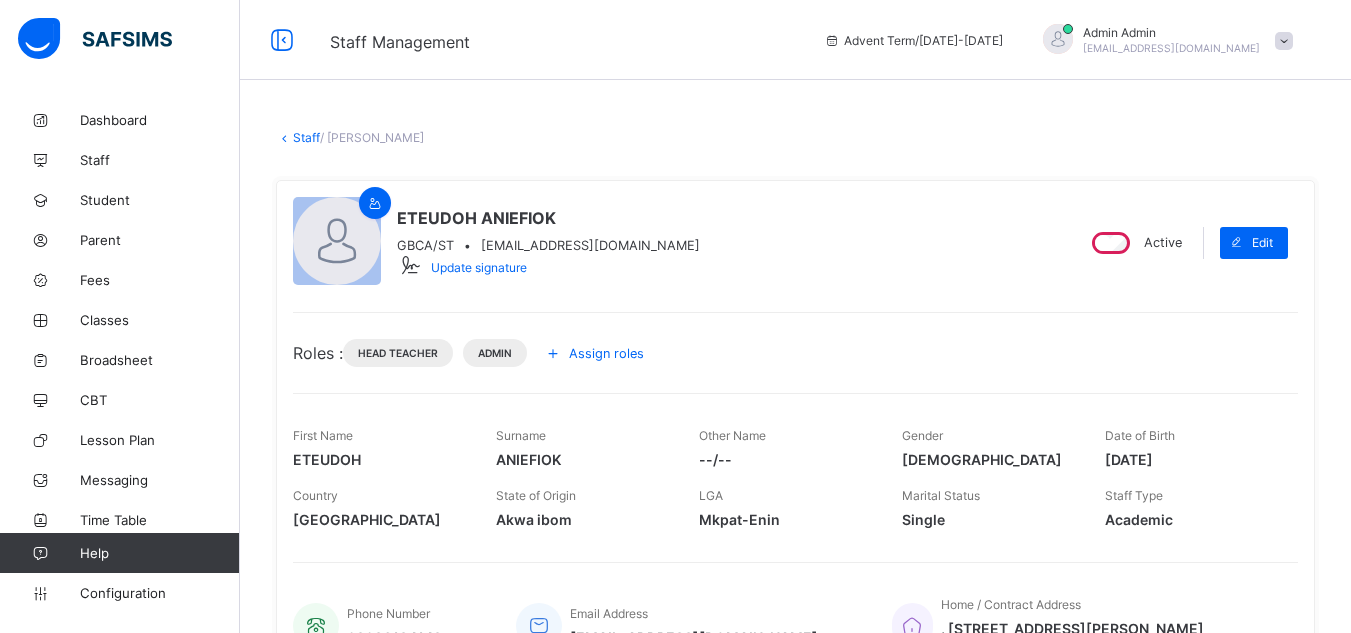 click at bounding box center [411, 265] 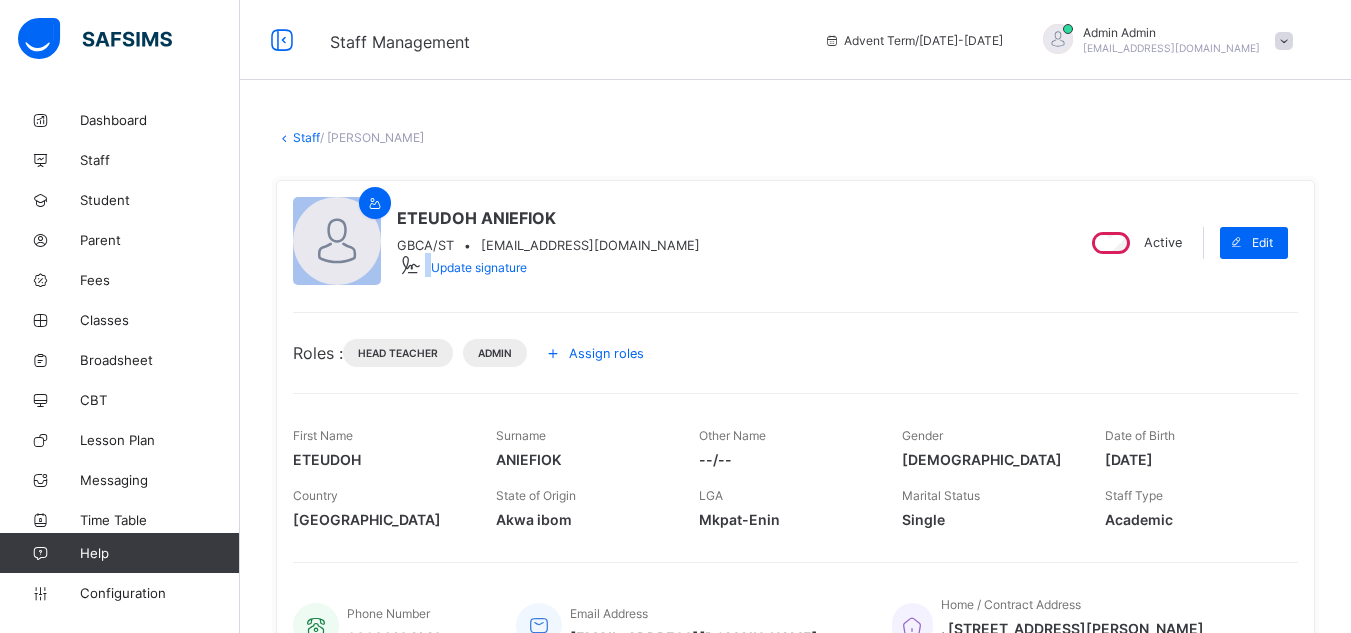 click at bounding box center [411, 265] 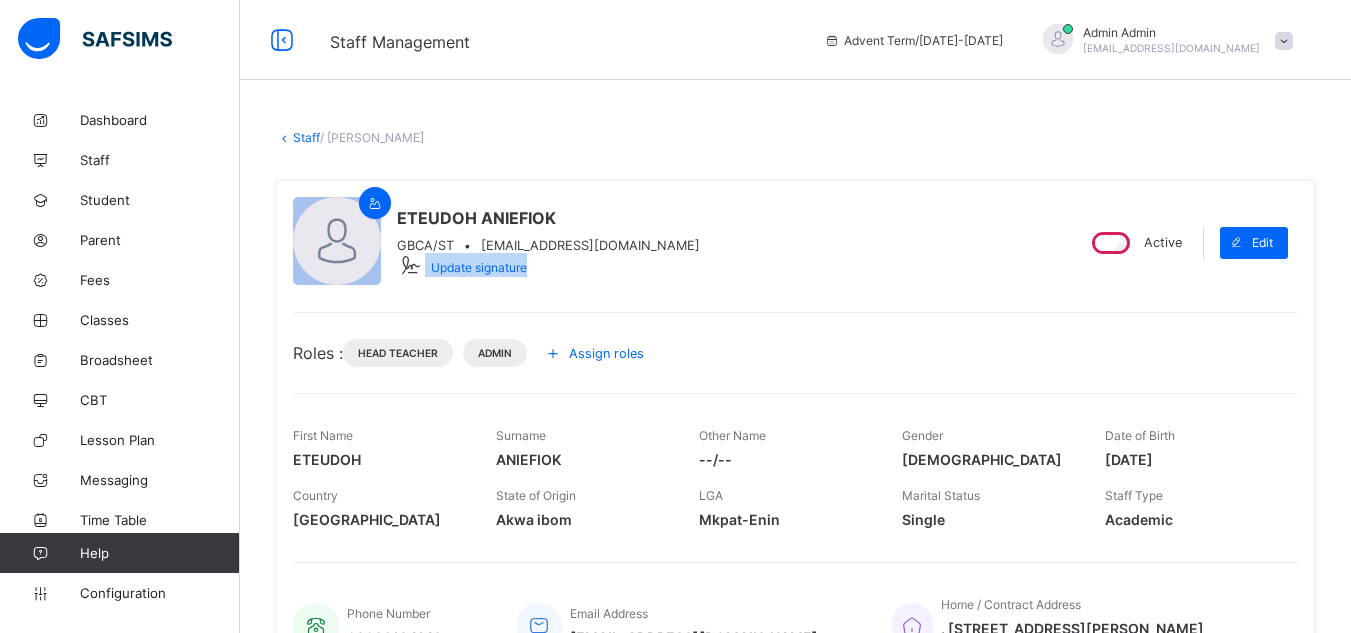 click at bounding box center (411, 265) 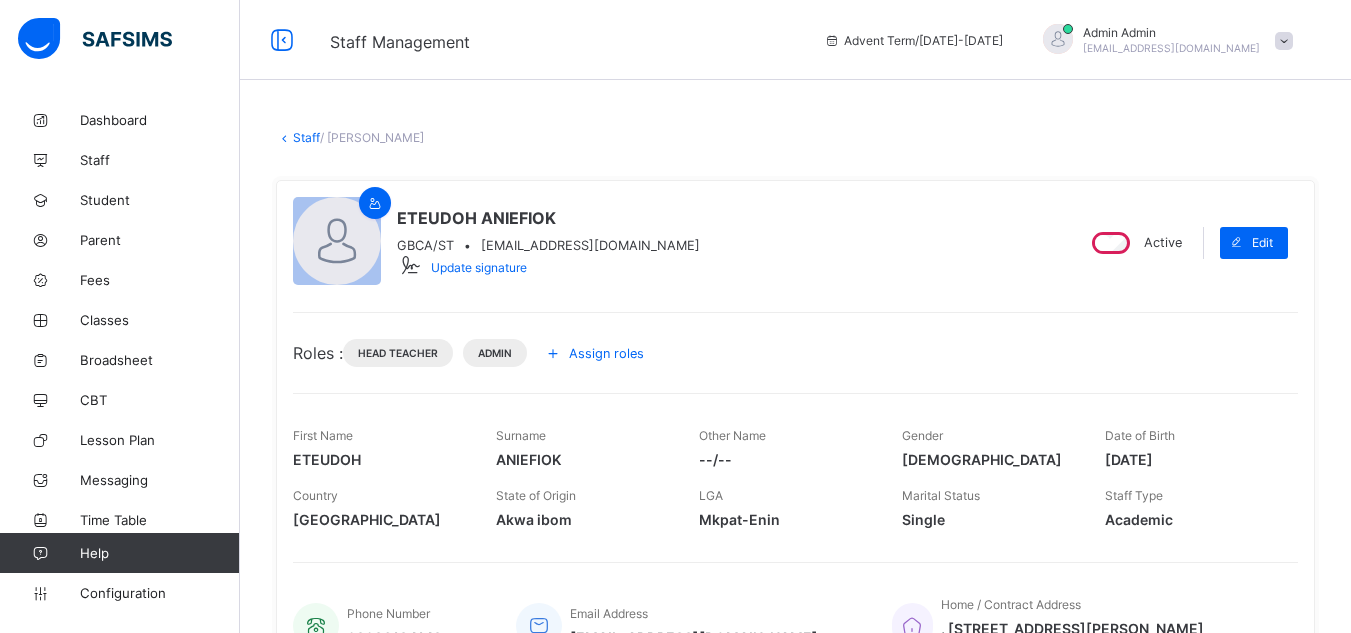 click on "ETEUDOH  ANIEFIOK GBCA/ST • uyaireal8@gmail.com     Update signature" at bounding box center (675, 242) 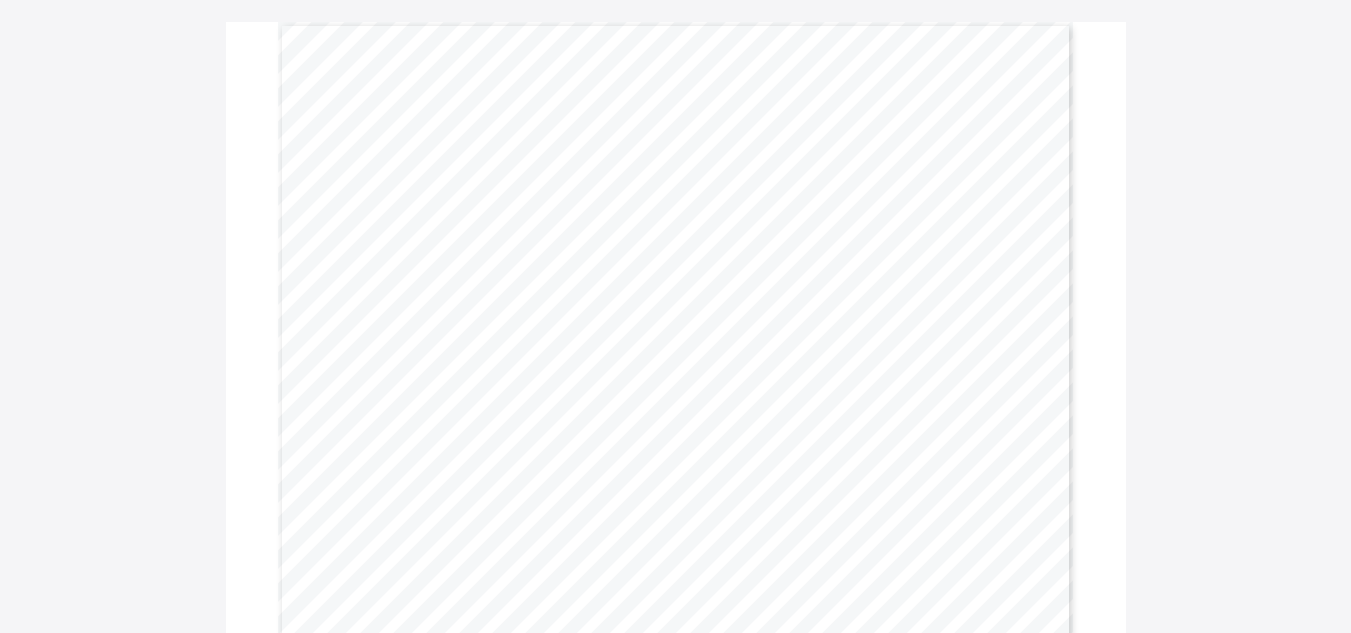 scroll, scrollTop: 0, scrollLeft: 0, axis: both 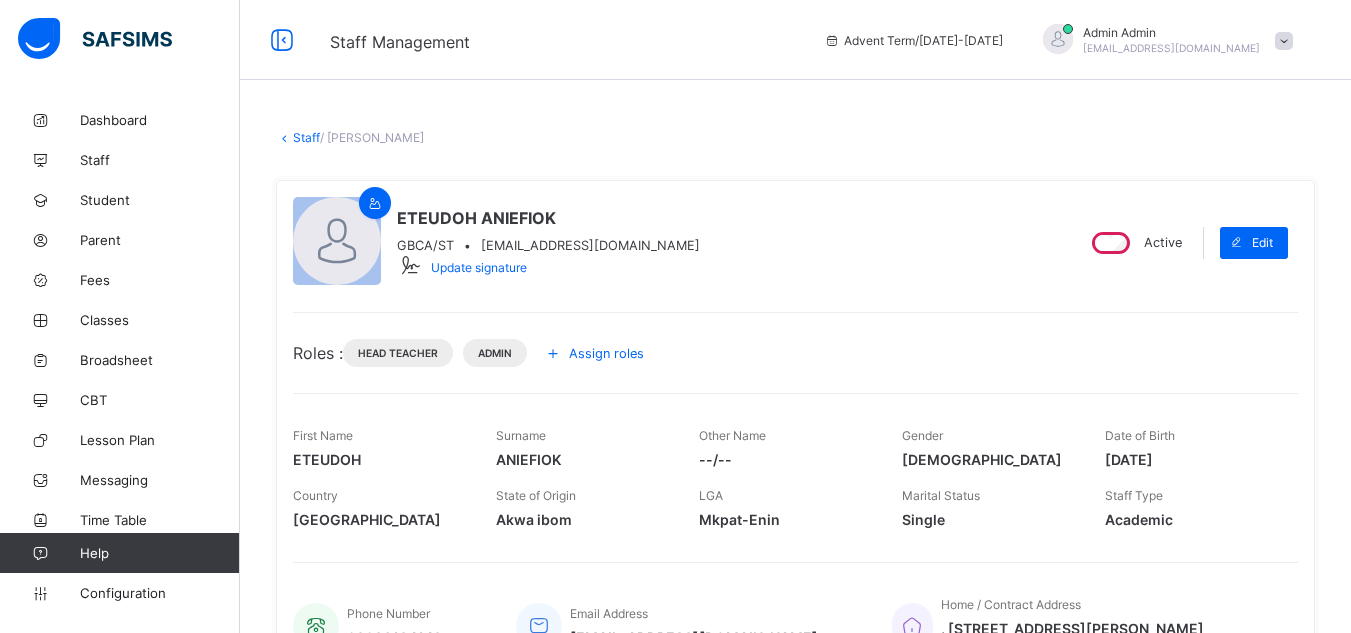 click on "Broadsheet" at bounding box center [160, 360] 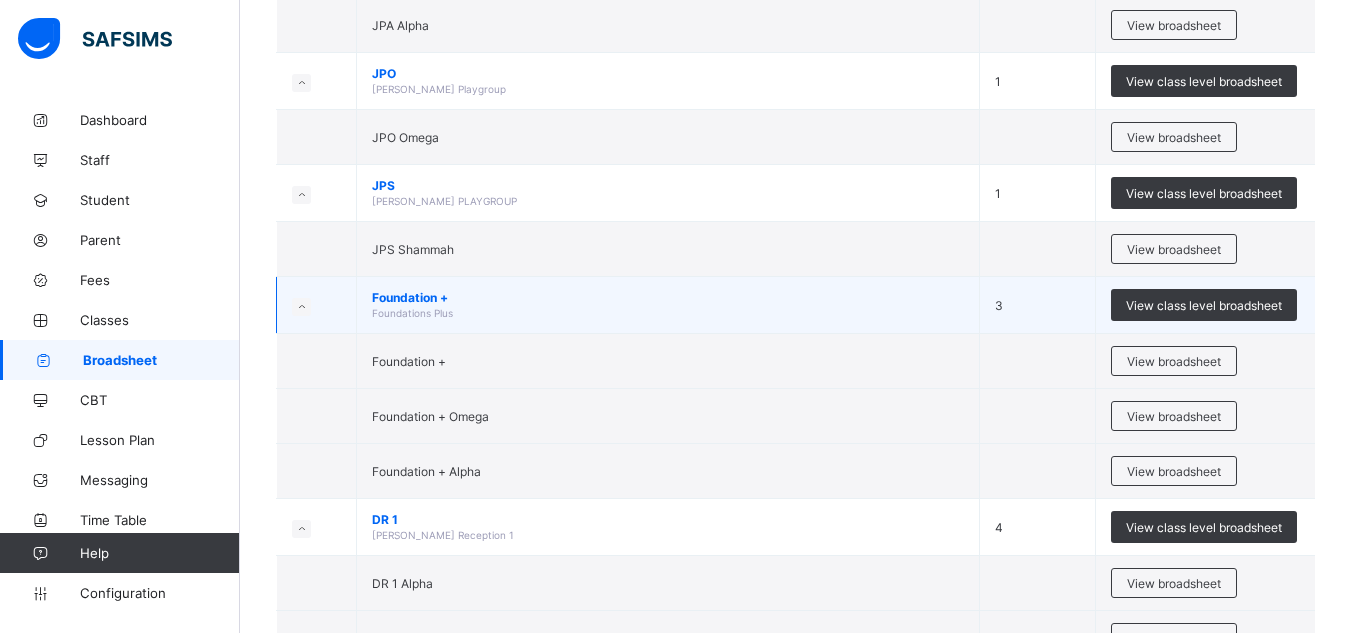 scroll, scrollTop: 797, scrollLeft: 0, axis: vertical 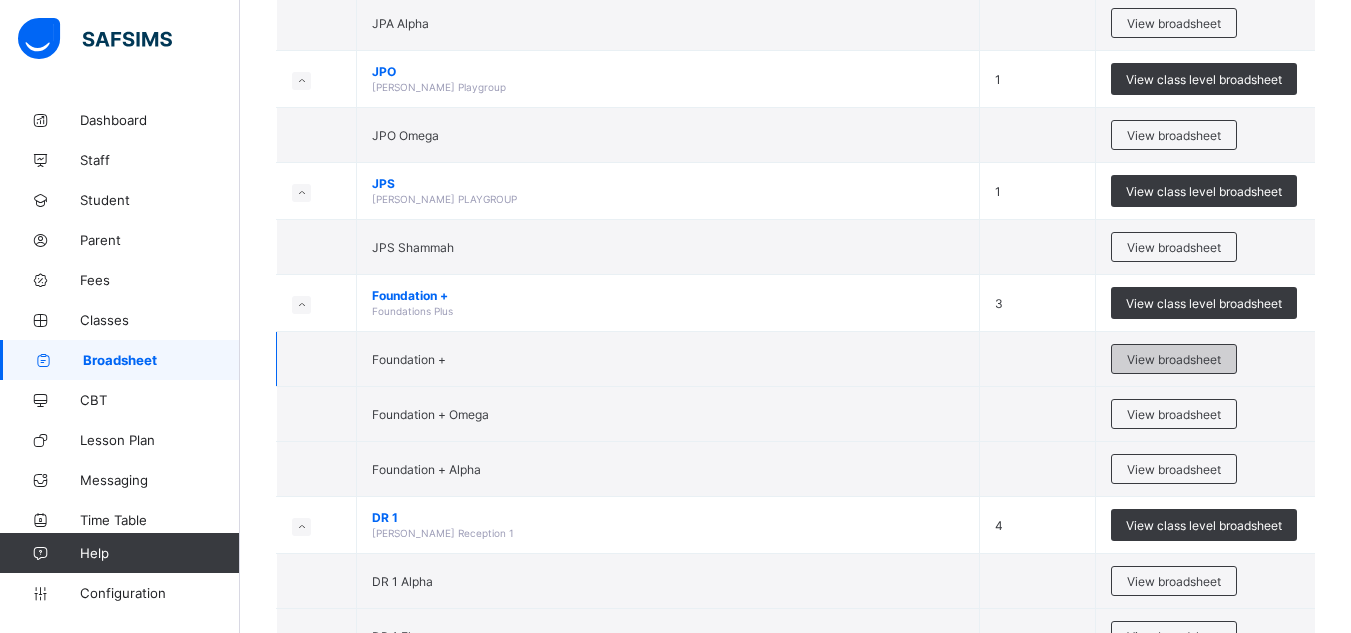 click on "View broadsheet" at bounding box center [1174, 359] 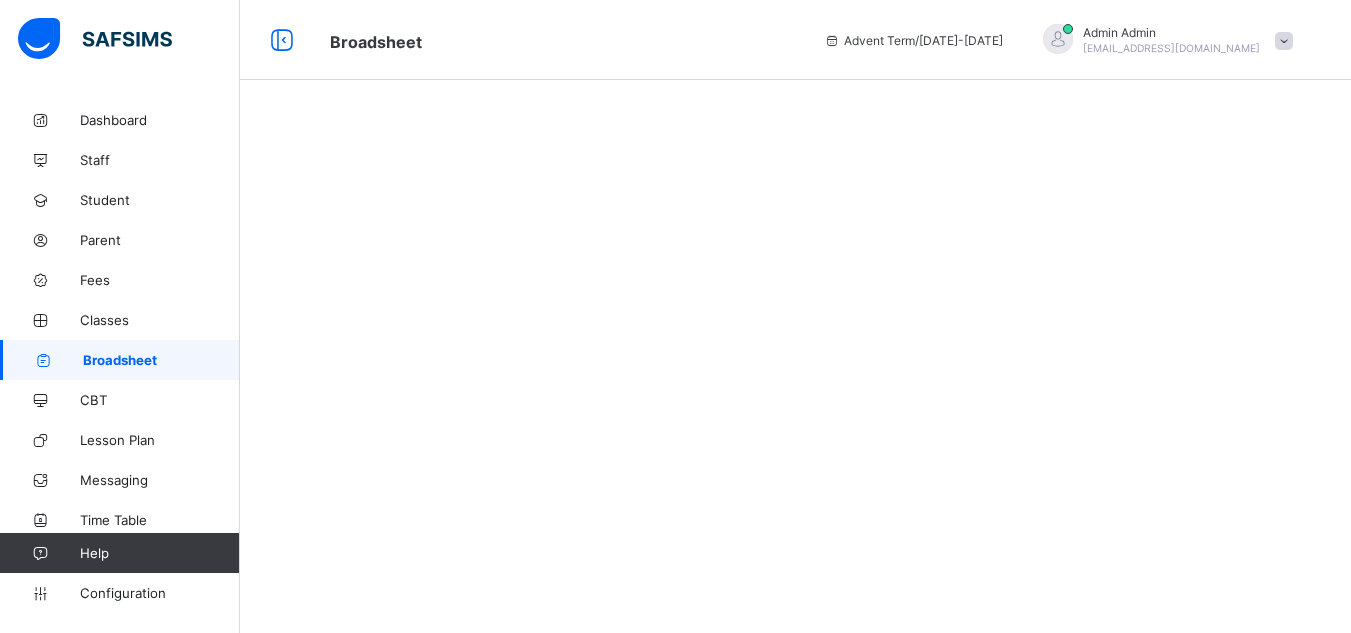 scroll, scrollTop: 0, scrollLeft: 0, axis: both 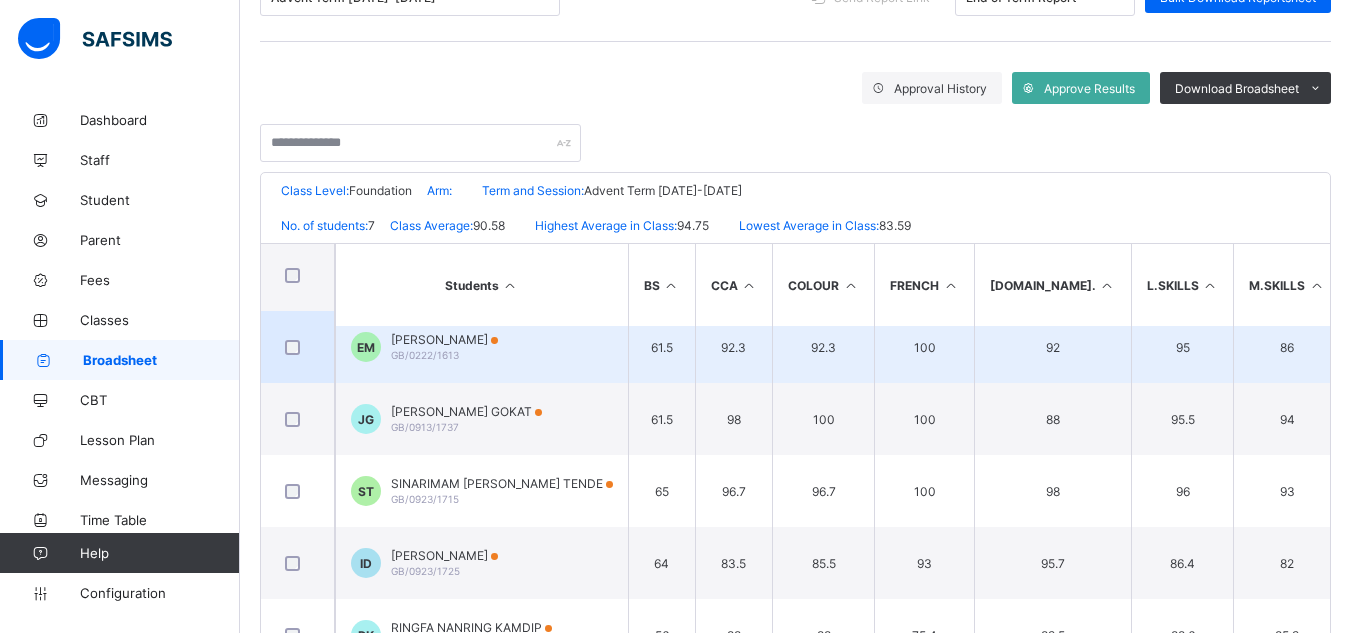 click on "ELIAKIM MICHAEL MAKUT" at bounding box center [444, 339] 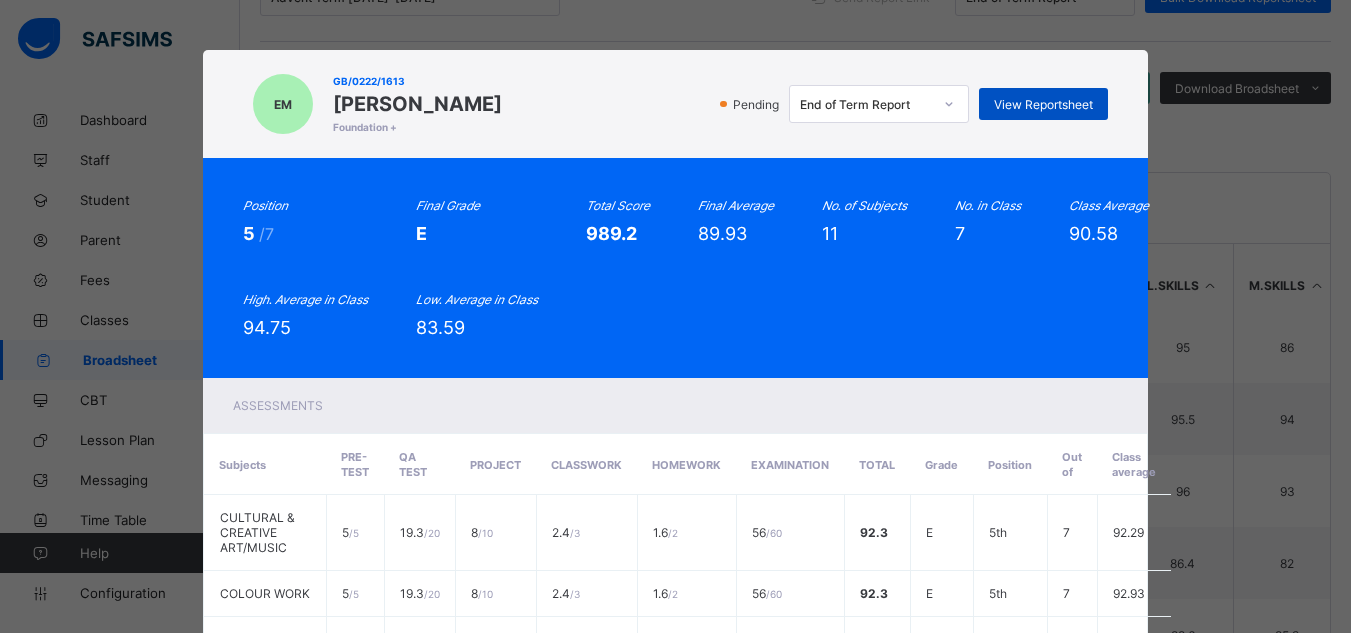 click on "View Reportsheet" at bounding box center (1043, 104) 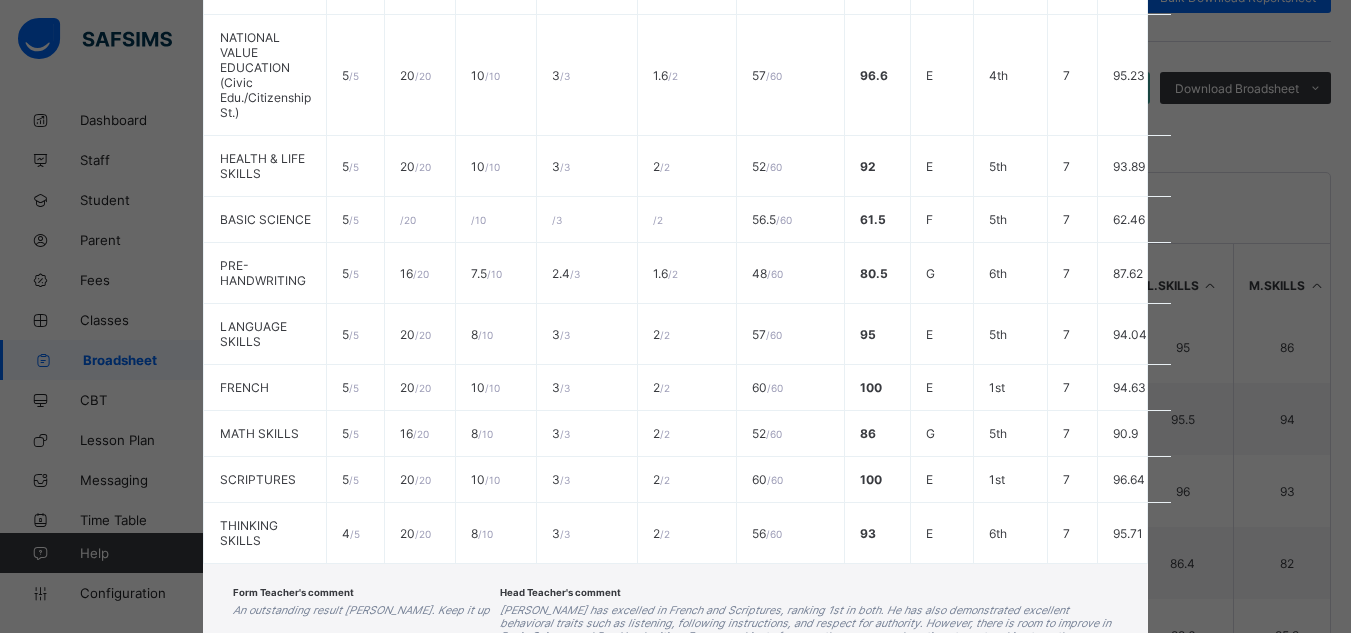 scroll, scrollTop: 680, scrollLeft: 0, axis: vertical 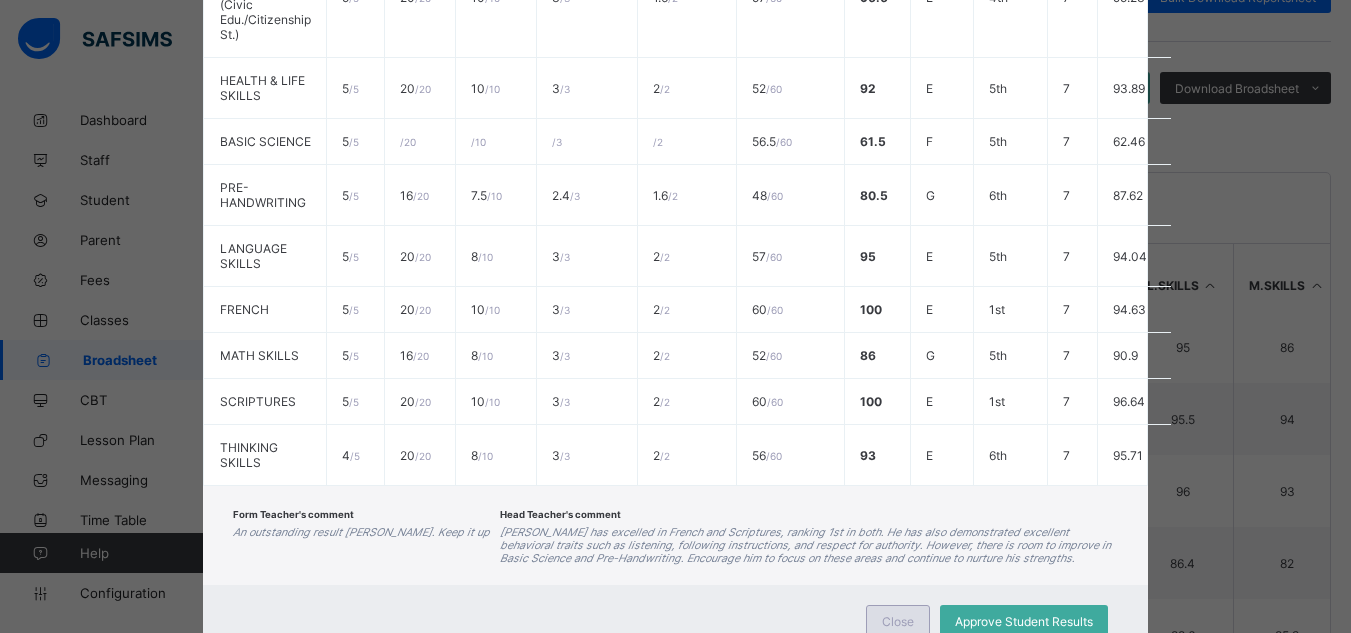 click on "Close" at bounding box center [898, 621] 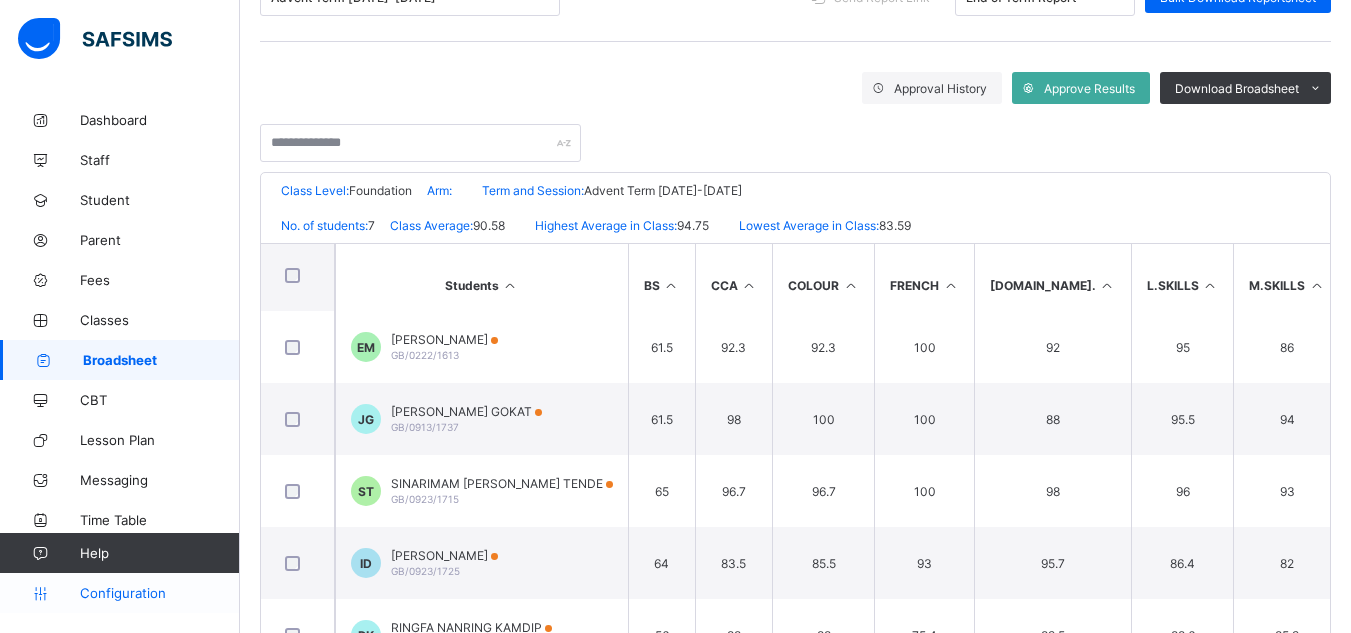 click on "Configuration" at bounding box center (159, 593) 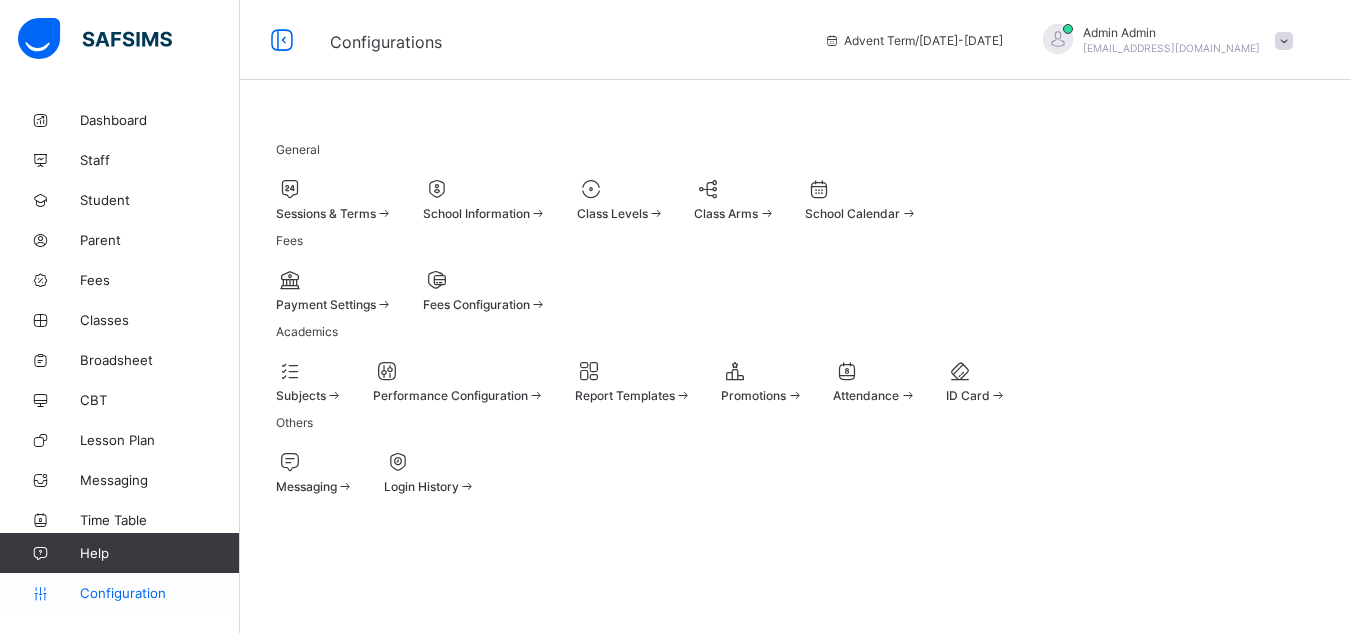 scroll, scrollTop: 150, scrollLeft: 0, axis: vertical 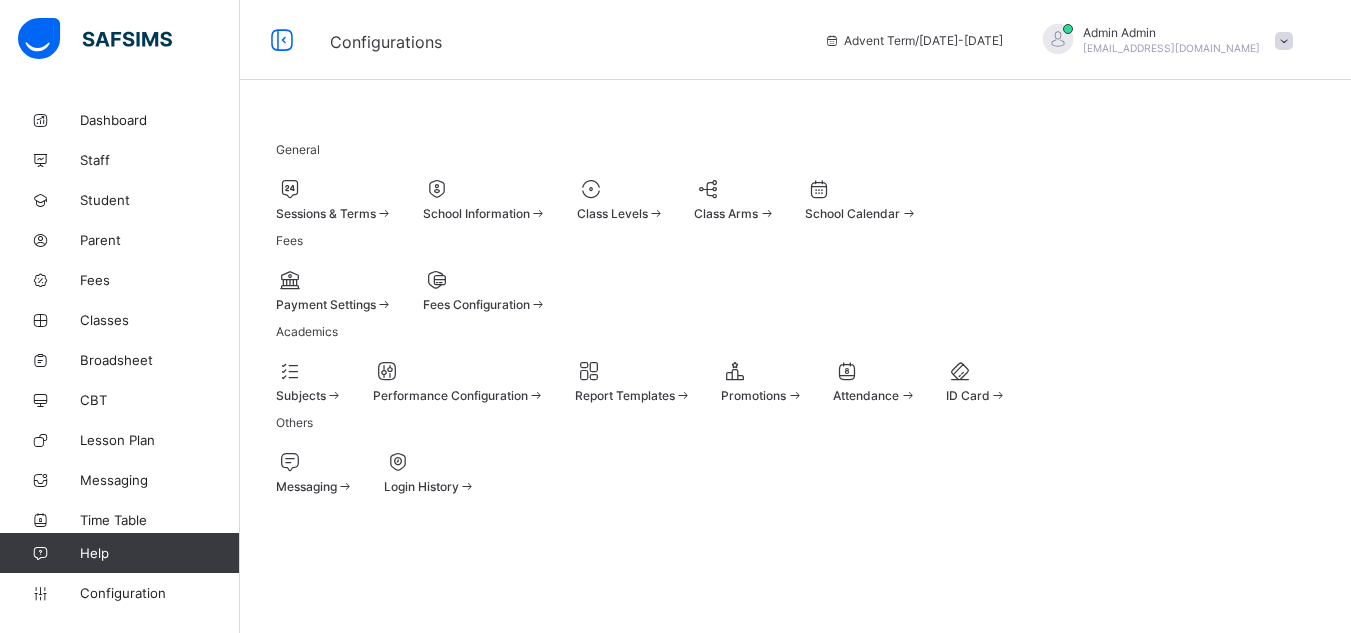 click on "Class Levels" at bounding box center [612, 213] 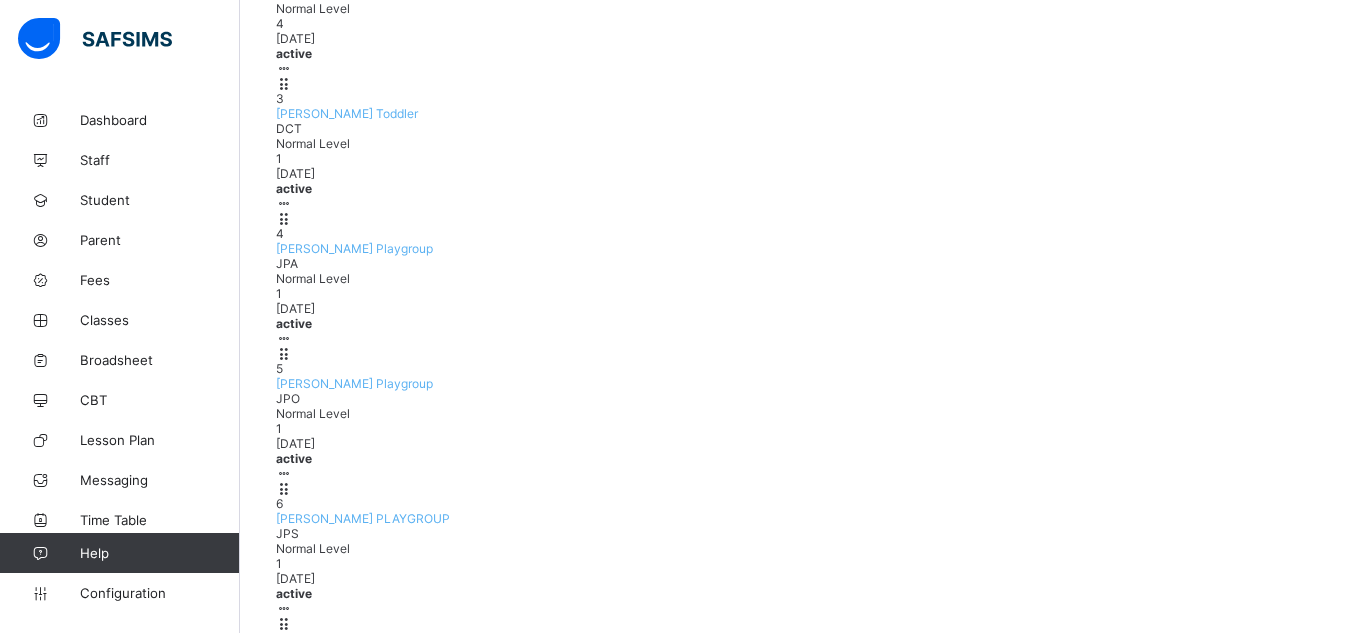 scroll, scrollTop: 514, scrollLeft: 0, axis: vertical 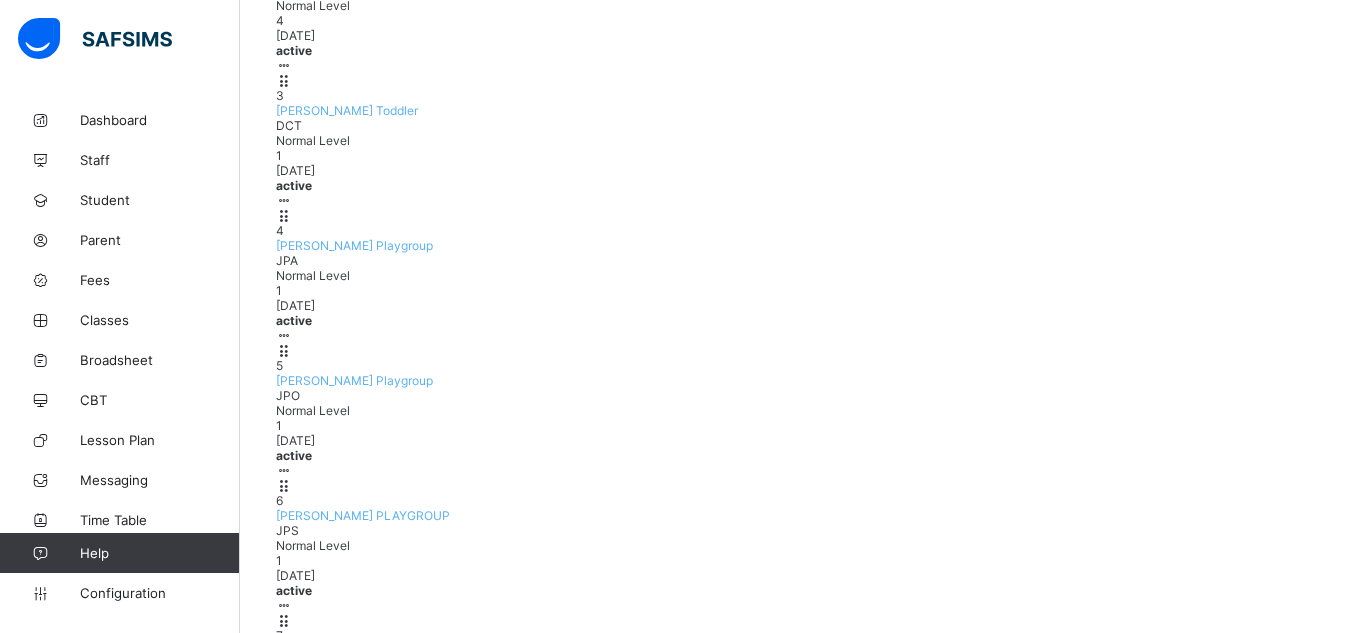 click on "Daniel Reception 1" at bounding box center (359, 785) 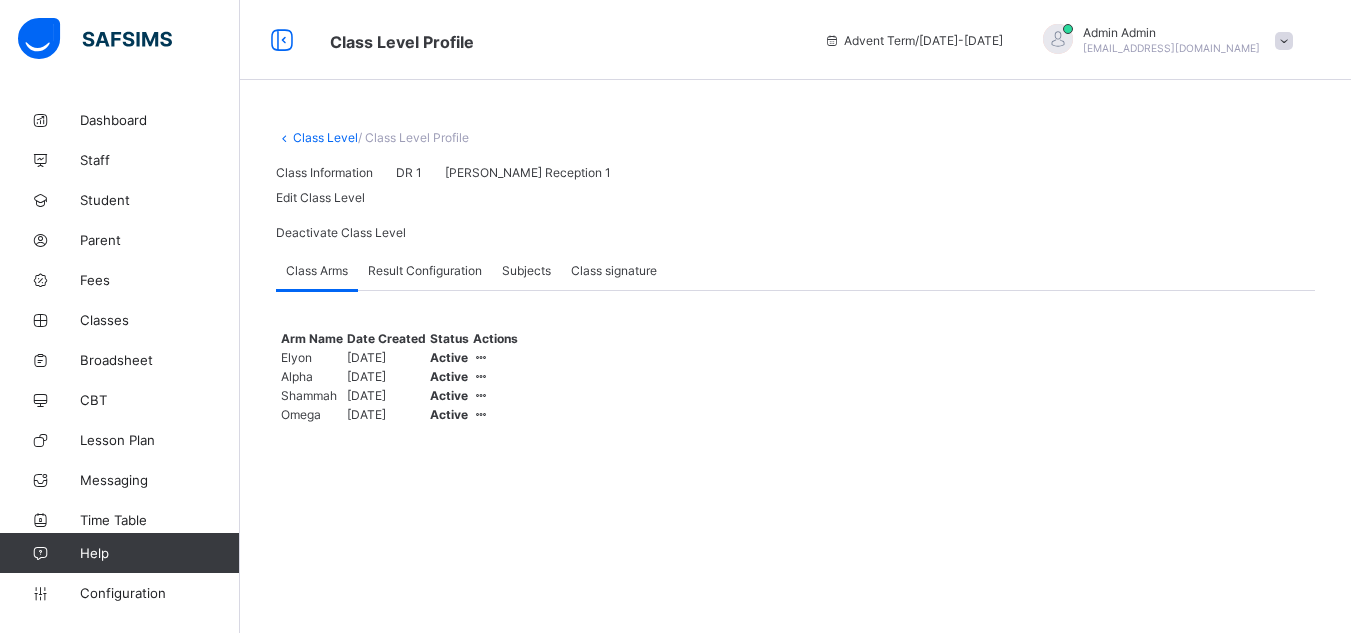 click on "Class signature" at bounding box center [614, 270] 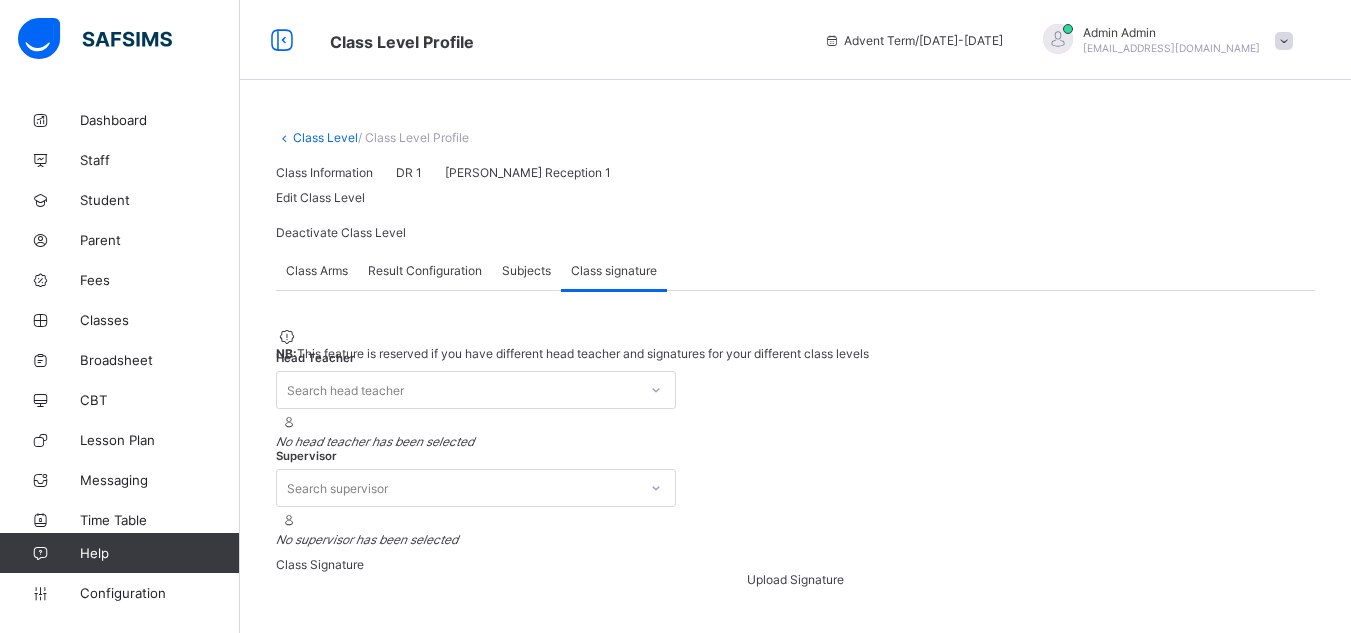 scroll, scrollTop: 337, scrollLeft: 0, axis: vertical 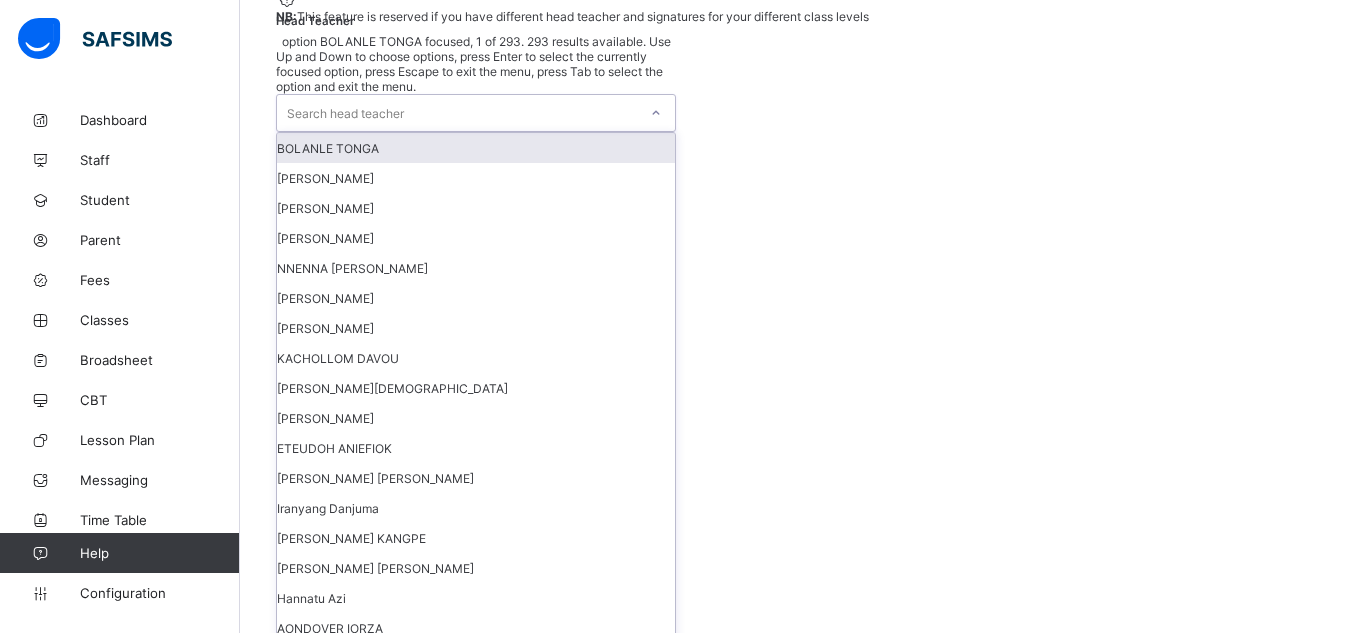 click on "Search head teacher" at bounding box center (345, 113) 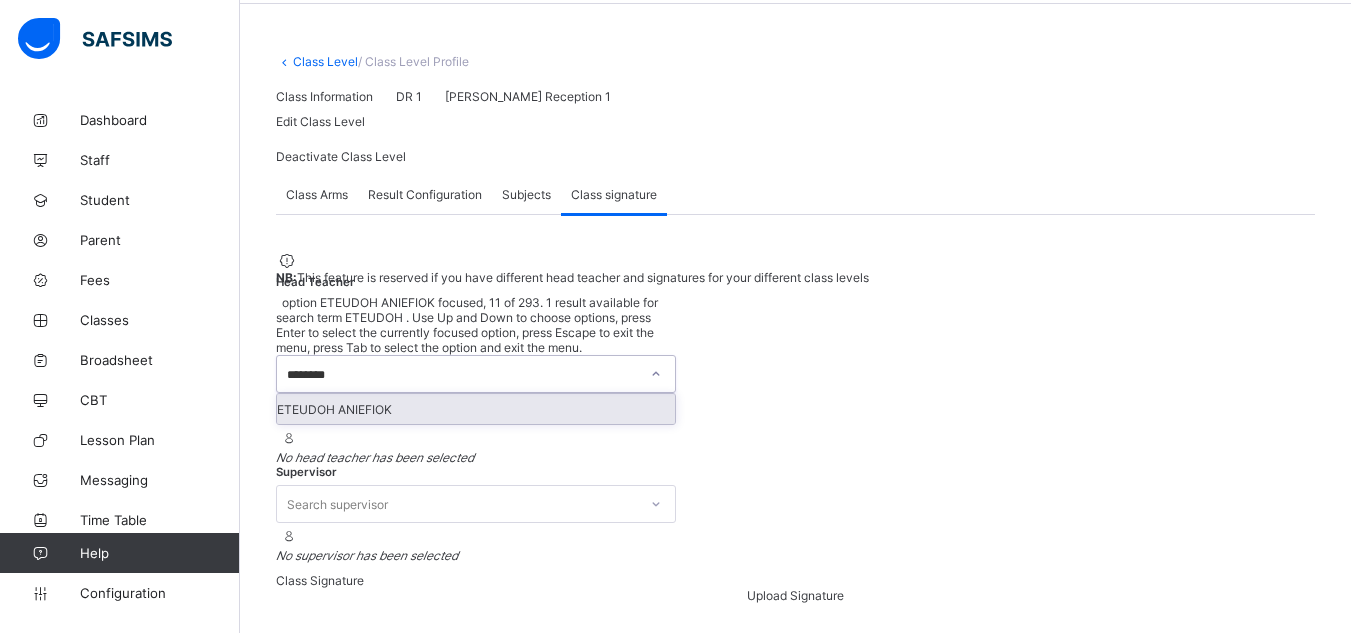 click on "ETEUDOH  ANIEFIOK" at bounding box center (476, 409) 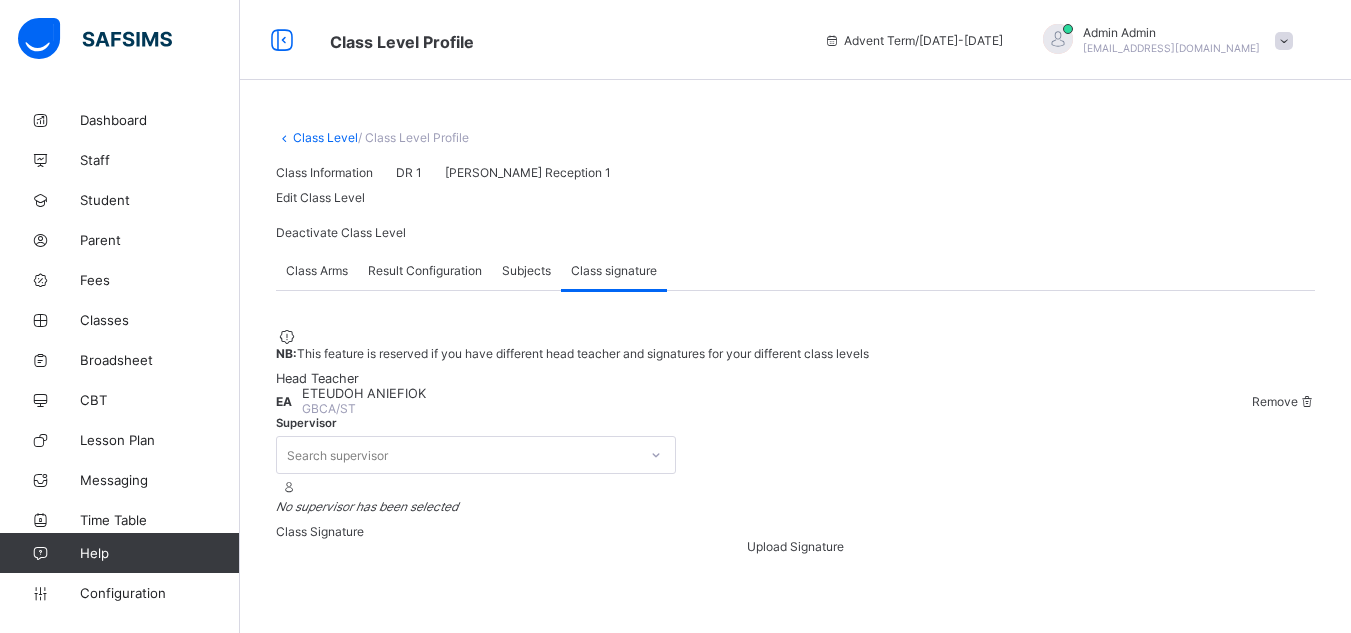 click at bounding box center (795, 426) 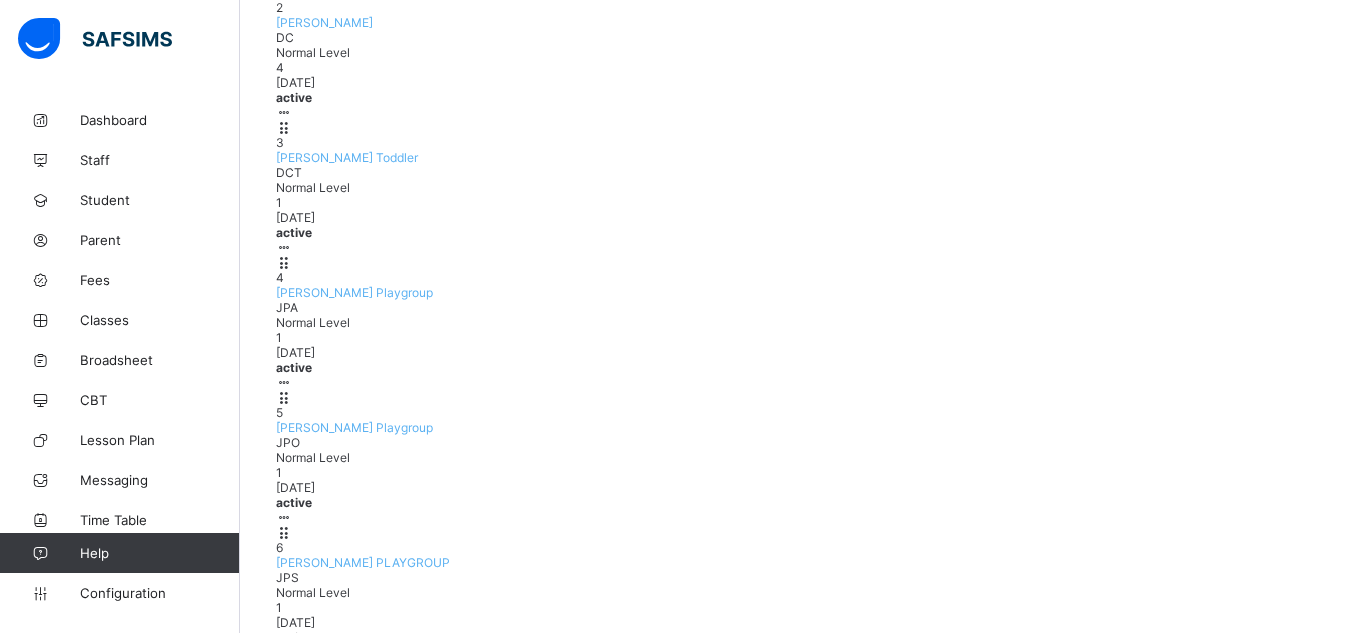 scroll, scrollTop: 468, scrollLeft: 0, axis: vertical 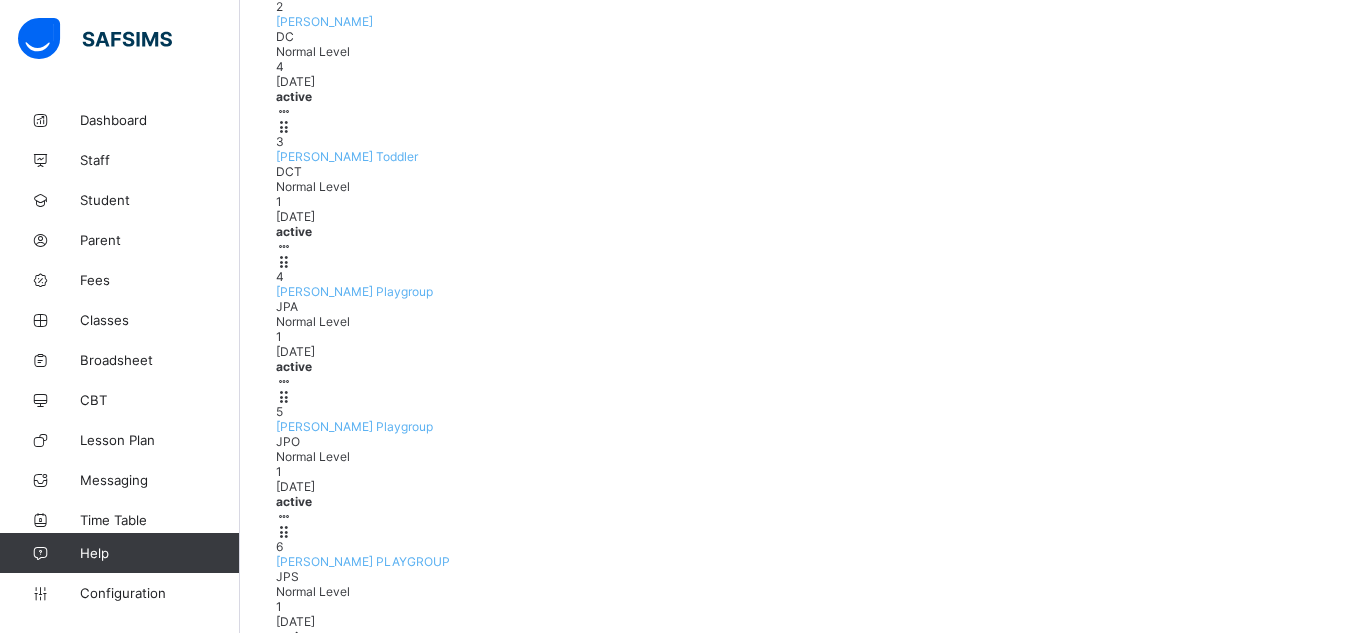 click on "[PERSON_NAME] Reception 2" at bounding box center [795, 966] 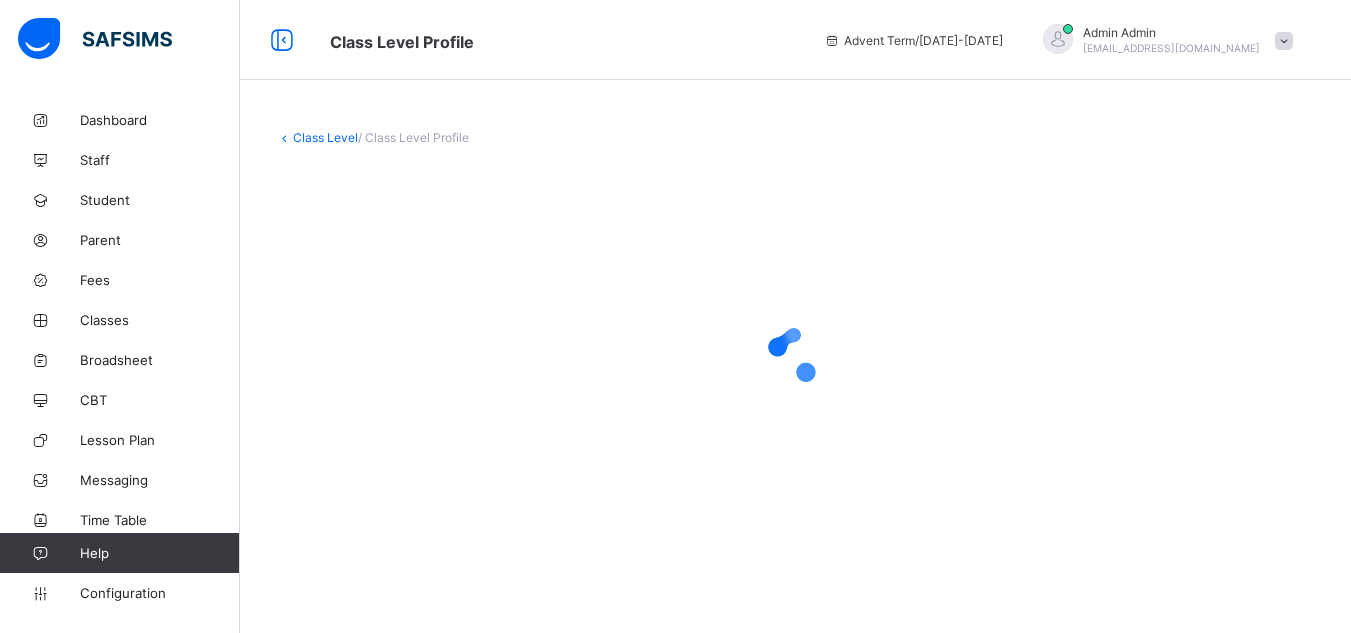 scroll, scrollTop: 0, scrollLeft: 0, axis: both 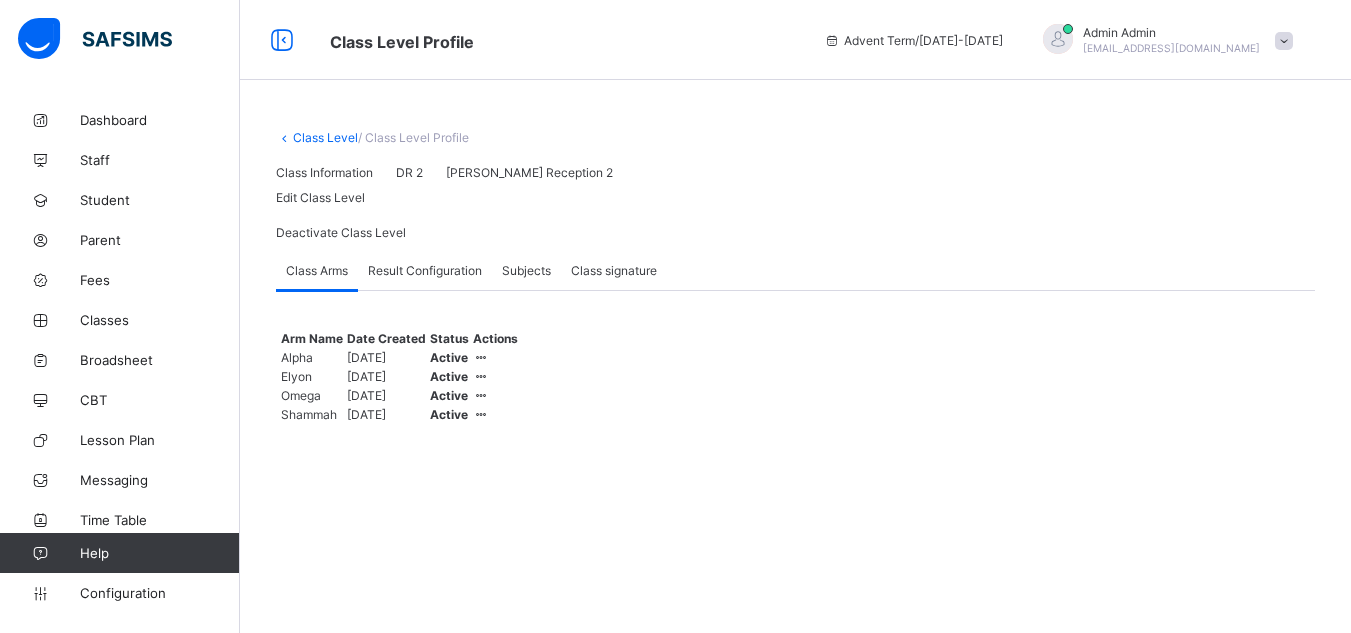 click on "Class signature" at bounding box center [614, 270] 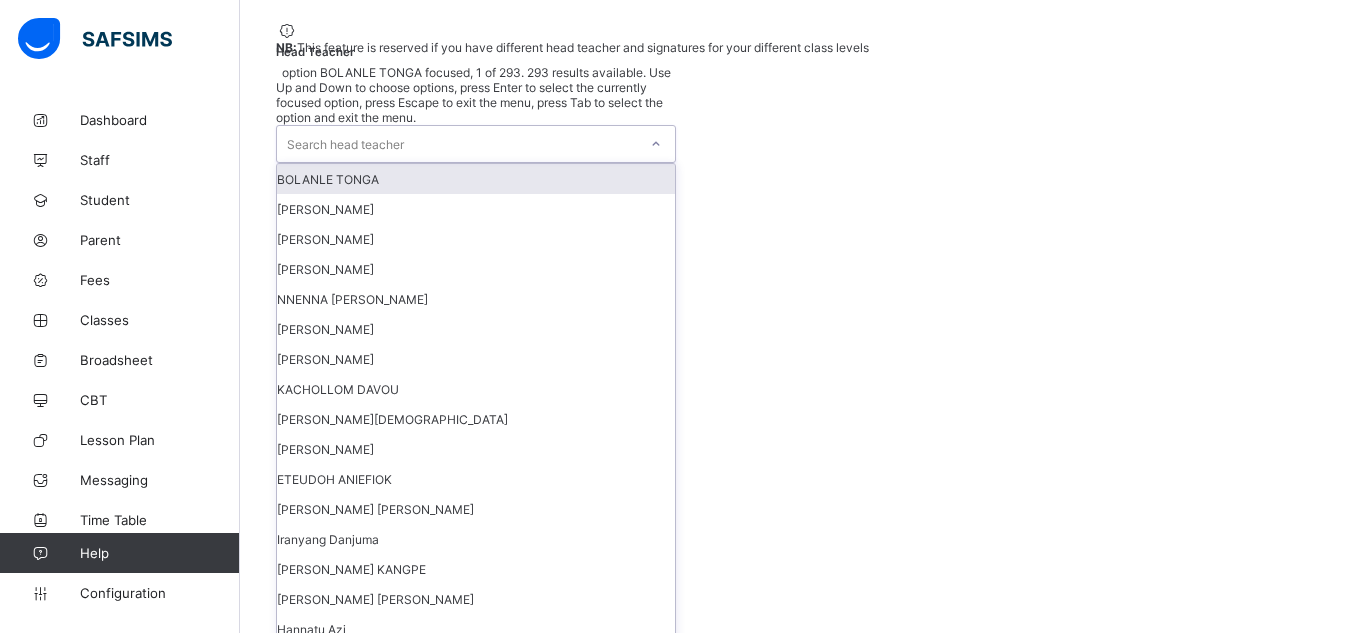 click on "option BOLANLE  TONGA focused, 1 of 293. 293 results available. Use Up and Down to choose options, press Enter to select the currently focused option, press Escape to exit the menu, press Tab to select the option and exit the menu. Search head teacher BOLANLE  TONGA RUTH  AYEGBA MARTIN PASCHAL UMANA HASSAN KUMSHWAN DAGUNG NNENNA DORCAS OSONDU PATRICIA YAR MAMU HASSAN KUMSHWAN DAGUNG KACHOLLOM  DAVOU BLESSING   MOSES-GODOS VIVIAN  DANIEL ETEUDOH  ANIEFIOK AARON  OLALEYE HEZEKIAH Iranyang  Danjuma RETTONG JOHNSON  KANGPE SARAH  PAM JAMES  Hannatu   Azi AONDOVER   IORZA Naantap  Elijah  Bibang  support  Support SARAH CHUWANG BITRUS SARAH MWANTI GYANG ANNI EFFIONG  SAM CHINYERE CHINWE CHUKWUDEBELU Support  Team MATHEW  LIVINUS JOY  BAMA FRIDAY  BRAIMOH HYOK DANLADI FON GRACE  MANG RACHAEL ASHI ATUNA MAUREEN EKOJOKA AREMU LINDA FEYISETAN WINFUL EMMANUEL DAVOU GWOM LOHNAN DANLADI GWAMZHI TONGRYANG JOSEPH YANGSHWA MANJI  LIKITA JANET OLUWAYEMISI AYORINDE ANNA  ATANG HAPPINESS SHANGO JOSEPH JOHN BWOR TANGKAT" at bounding box center (476, 4510) 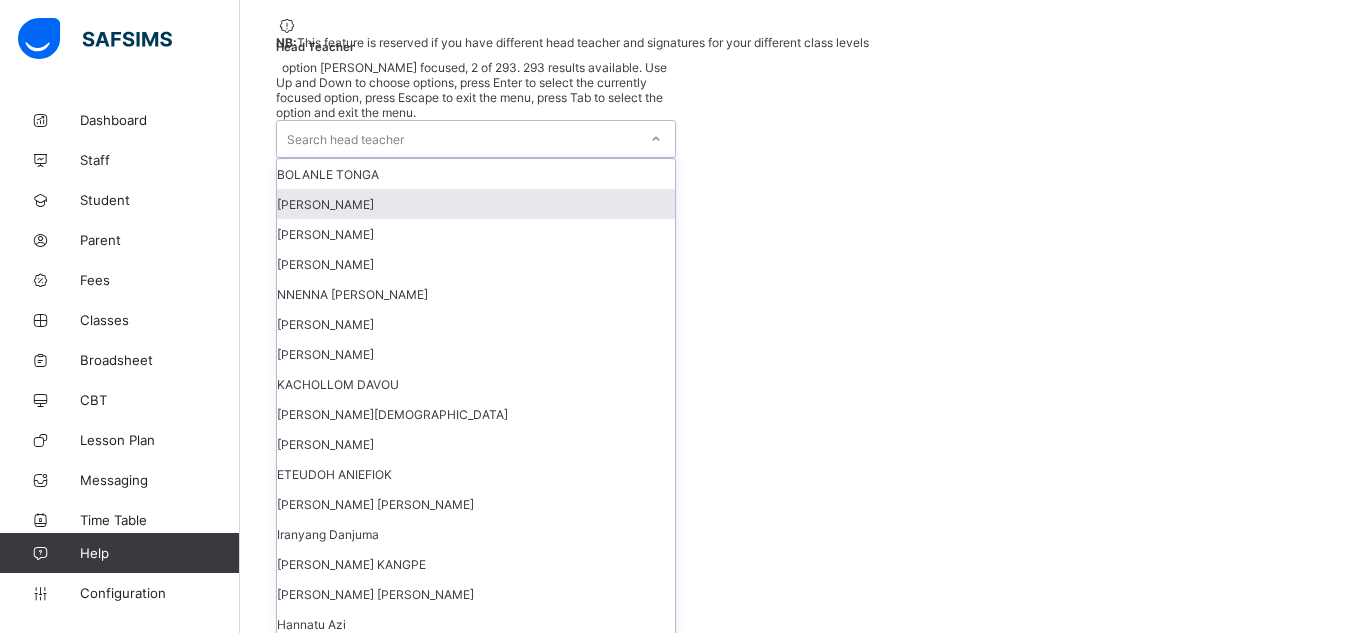 paste on "*******" 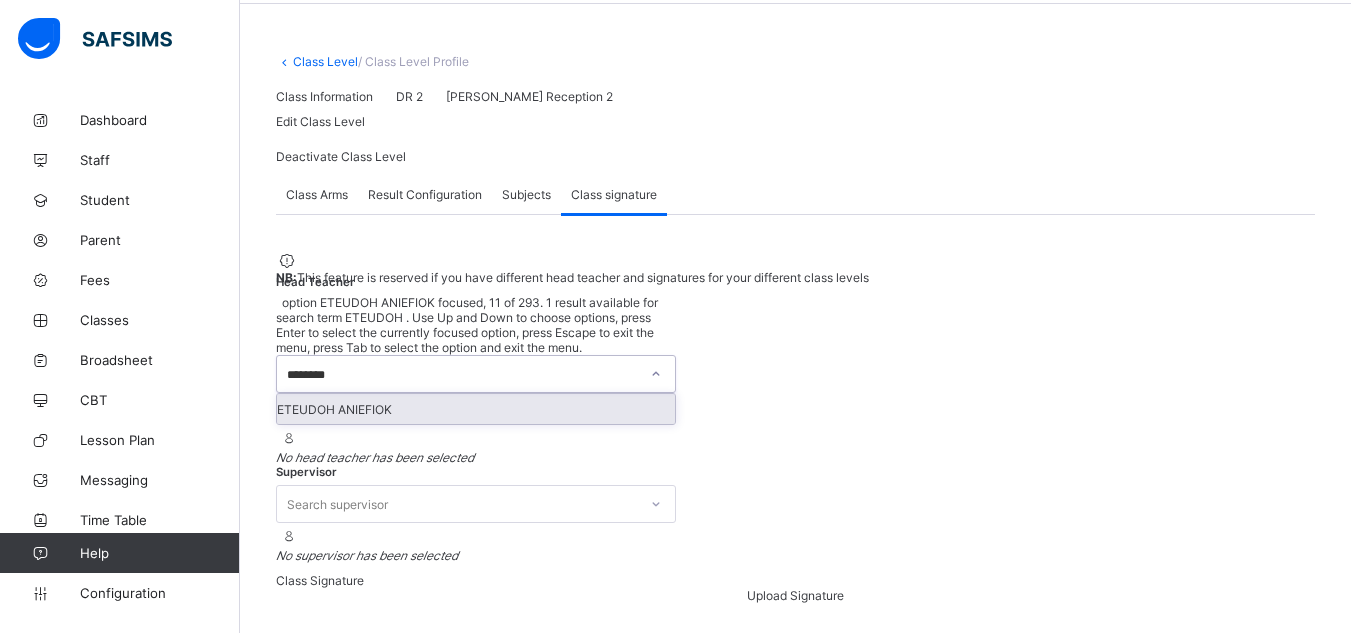 click on "ETEUDOH  ANIEFIOK" at bounding box center (476, 409) 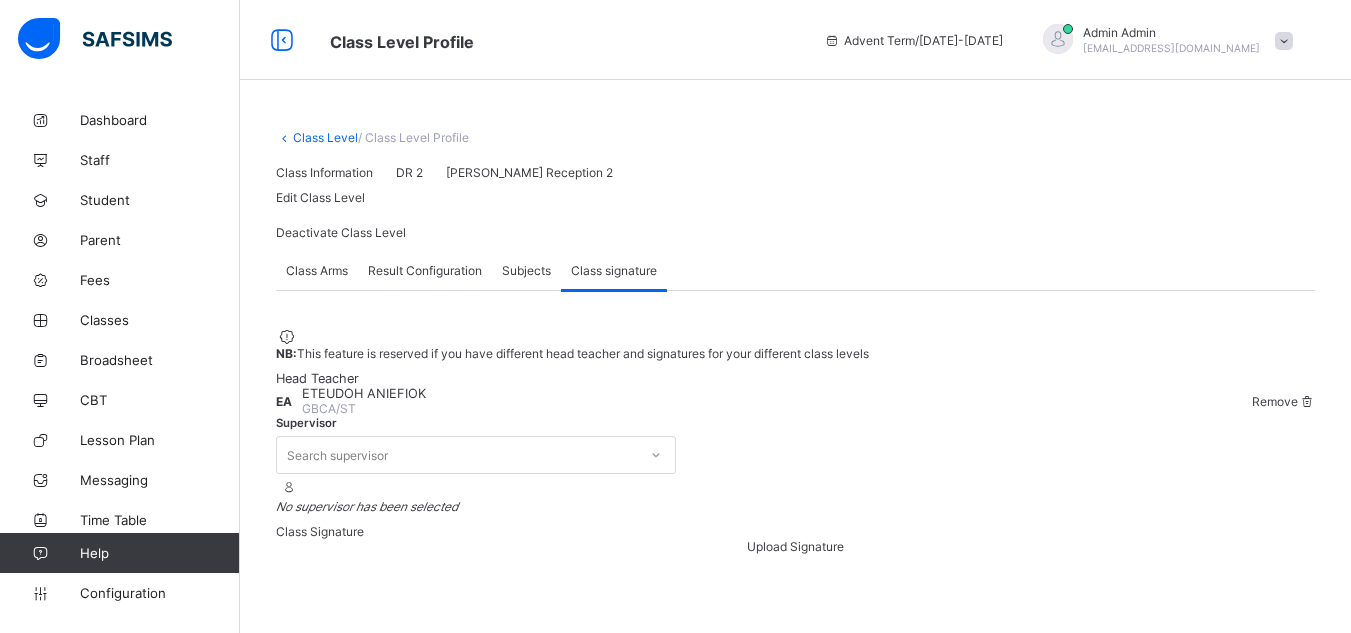 click on "Class Level  / Class Level Profile   Class Information   DR 2   Daniel Reception 2   Edit Class Level     Deactivate Class Level Class Arms Result Configuration Subjects Class signature Class signature More Options   Arm Name Date Created Status Actions Alpha 2024-09-09 Active View Details Elyon 2024-09-09 Active View Details Omega 2024-09-09 Active View Details Shammah 2024-09-09 Active View Details Generic Report Generic End of Term Report Report Name Generic Report Template Result Template Name Term still ongoing Status Advent Term Add configuration Report Name Result Template Grading Format Type Status Action End of Term Report GBCLC (Advert) GBCLC Grading Format NORMAL in use Result Generation Configuration report name Scale up to 100 percent Advent Term 2024-2025 PRE-TEST QA TEST PROJECT CLASSWORK HOMEWORK EXAMINATION Cumulative This configuration is applicable to cumulative reports only.  Has subject scores Has subject traits result template Cancel   Preview   × Delete Configuration undefined Cancel" at bounding box center [795, 342] 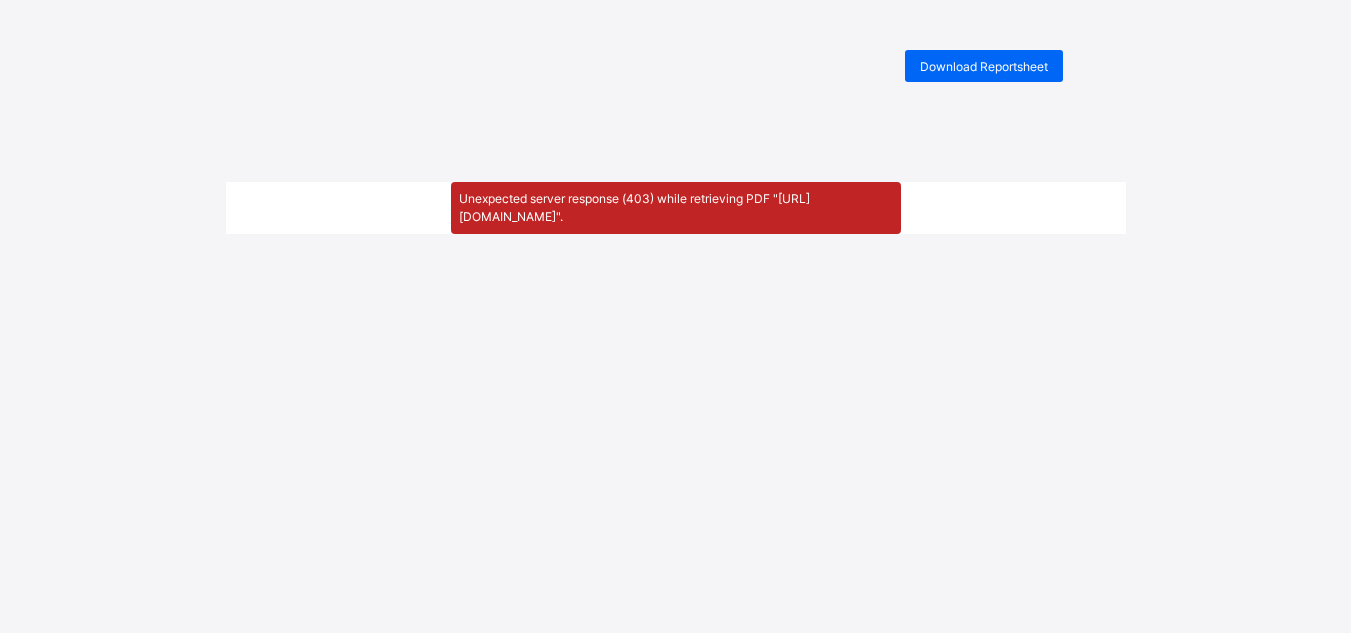 scroll, scrollTop: 0, scrollLeft: 0, axis: both 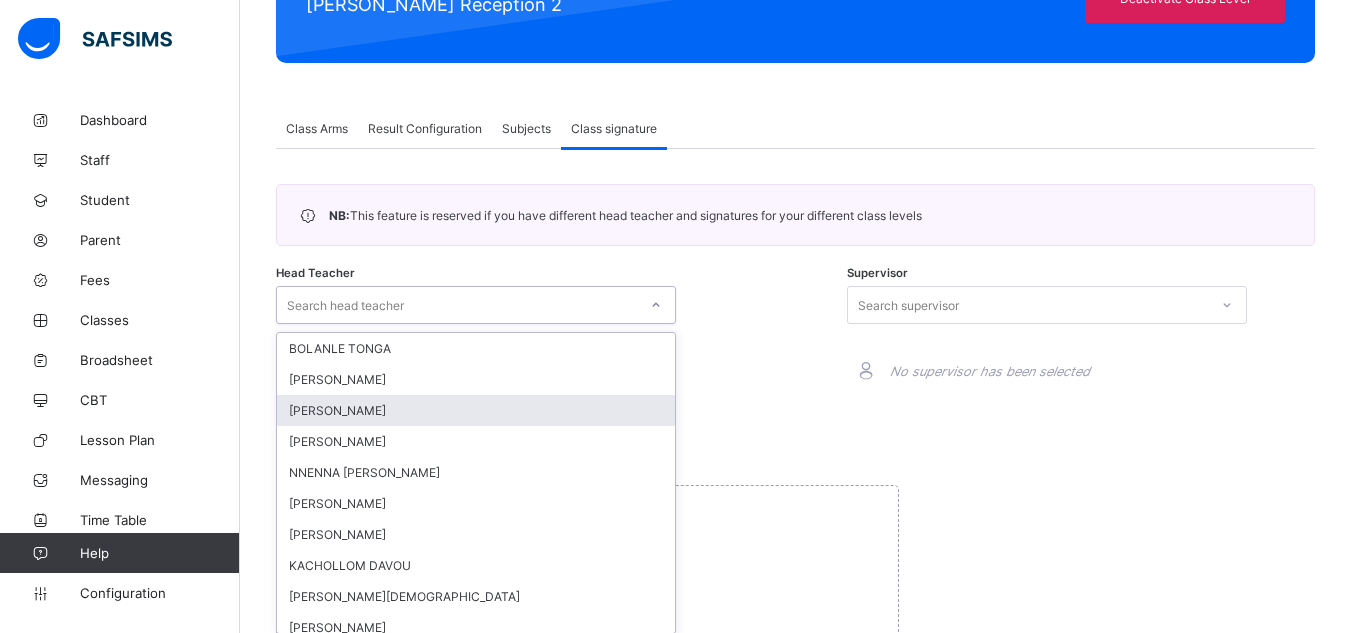 click on "option [PERSON_NAME] focused, 3 of 293. 293 results available. Use Up and Down to choose options, press Enter to select the currently focused option, press Escape to exit the menu, press Tab to select the option and exit the menu. Search head teacher [PERSON_NAME] [PERSON_NAME] [PERSON_NAME] [PERSON_NAME] KUMSHWAN DAGUNG [PERSON_NAME] [PERSON_NAME] YAR MAMU [PERSON_NAME] KUMSHWAN DAGUNG KACHOLLOM  DAVOU [PERSON_NAME] [PERSON_NAME]  ANIEFIOK [PERSON_NAME] [PERSON_NAME] Iranyang  [PERSON_NAME]  KANGPE [PERSON_NAME]  [PERSON_NAME]  Hannatu   Azi AONDOVER   [PERSON_NAME]  [PERSON_NAME]  support  Support [PERSON_NAME] [PERSON_NAME] [PERSON_NAME]  [PERSON_NAME] [PERSON_NAME] Support  Team [PERSON_NAME] [PERSON_NAME]  BAMA [DATE]  [PERSON_NAME] [PERSON_NAME] [PERSON_NAME] [PERSON_NAME] [PERSON_NAME] [PERSON_NAME] [PERSON_NAME] DANLADI [PERSON_NAME] [PERSON_NAME] [PERSON_NAME] [PERSON_NAME] [PERSON_NAME] HAPPINESS [PERSON_NAME]" at bounding box center [476, 305] 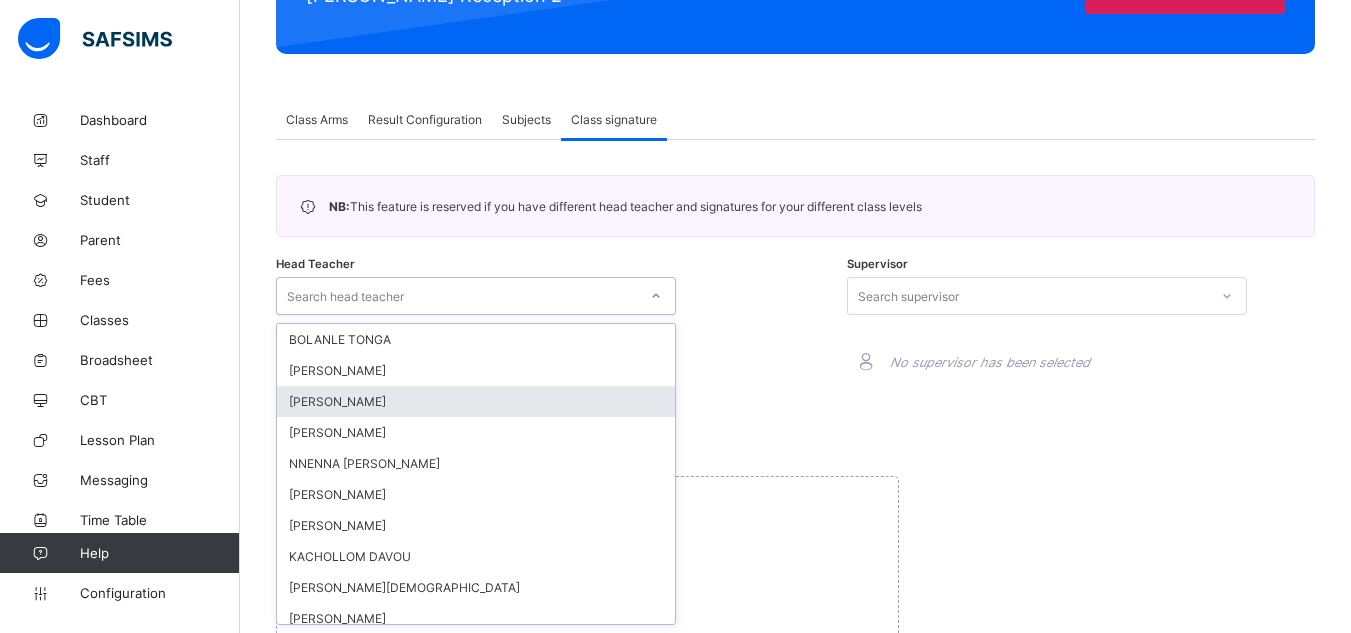 paste on "*******" 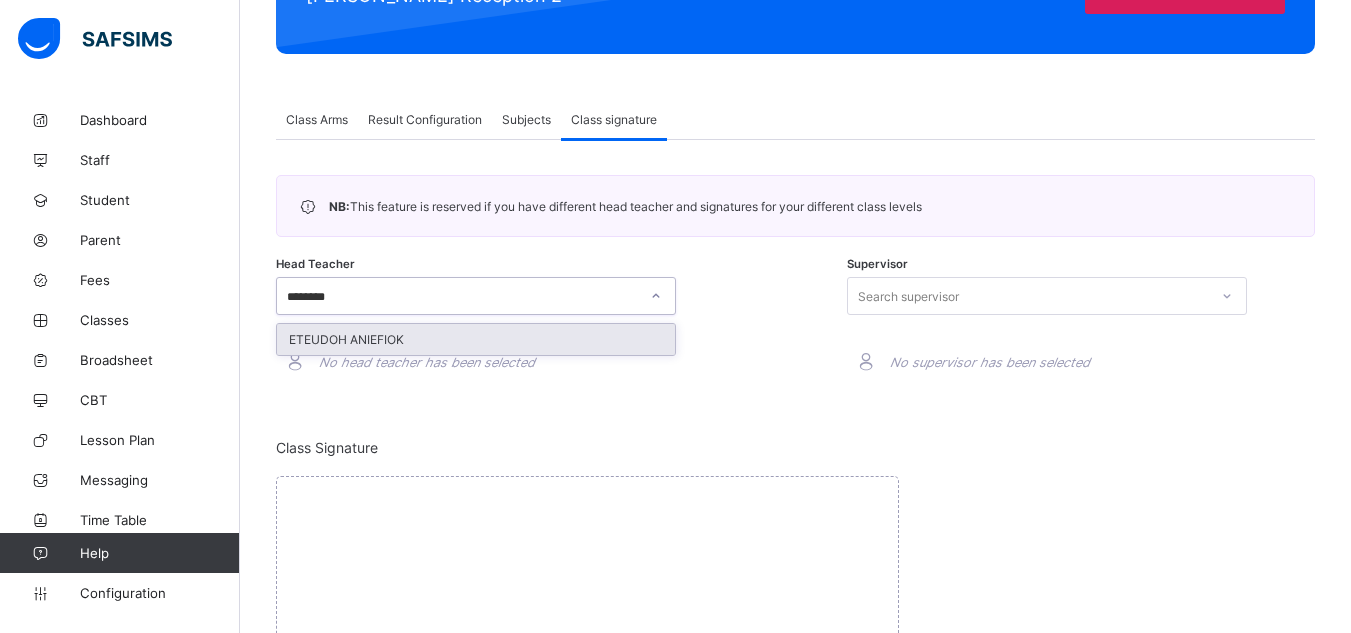 click on "ETEUDOH  ANIEFIOK" at bounding box center [476, 339] 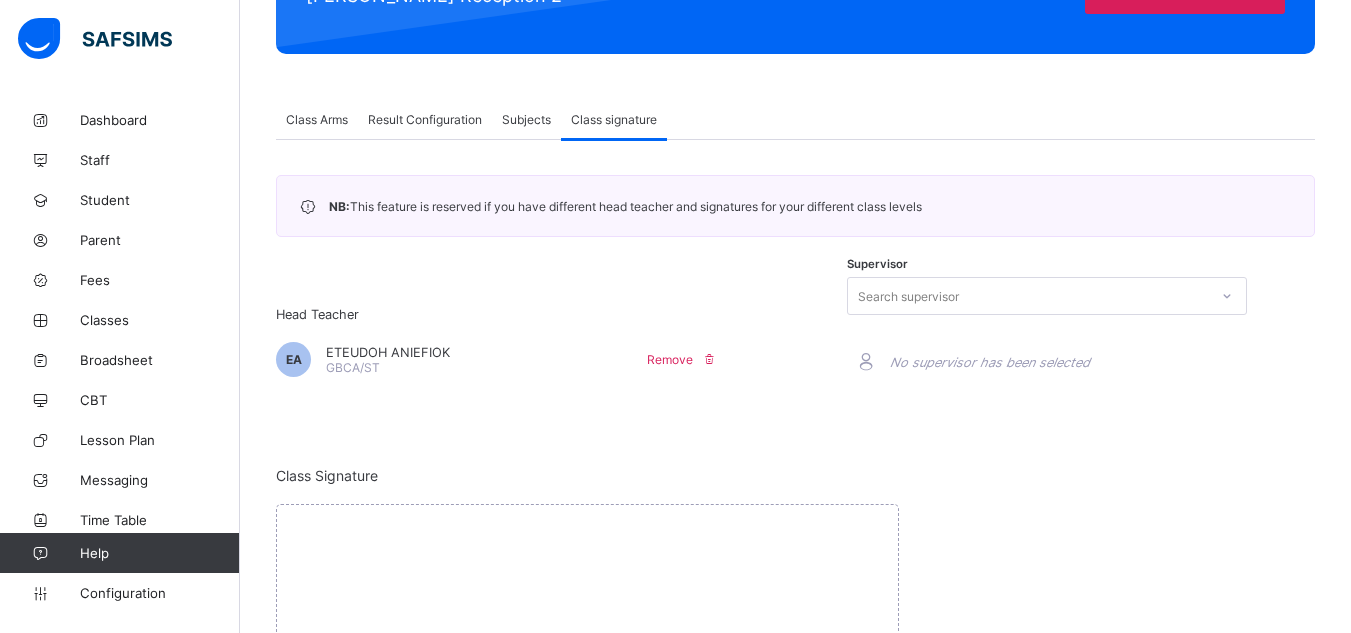 click at bounding box center (796, 342) 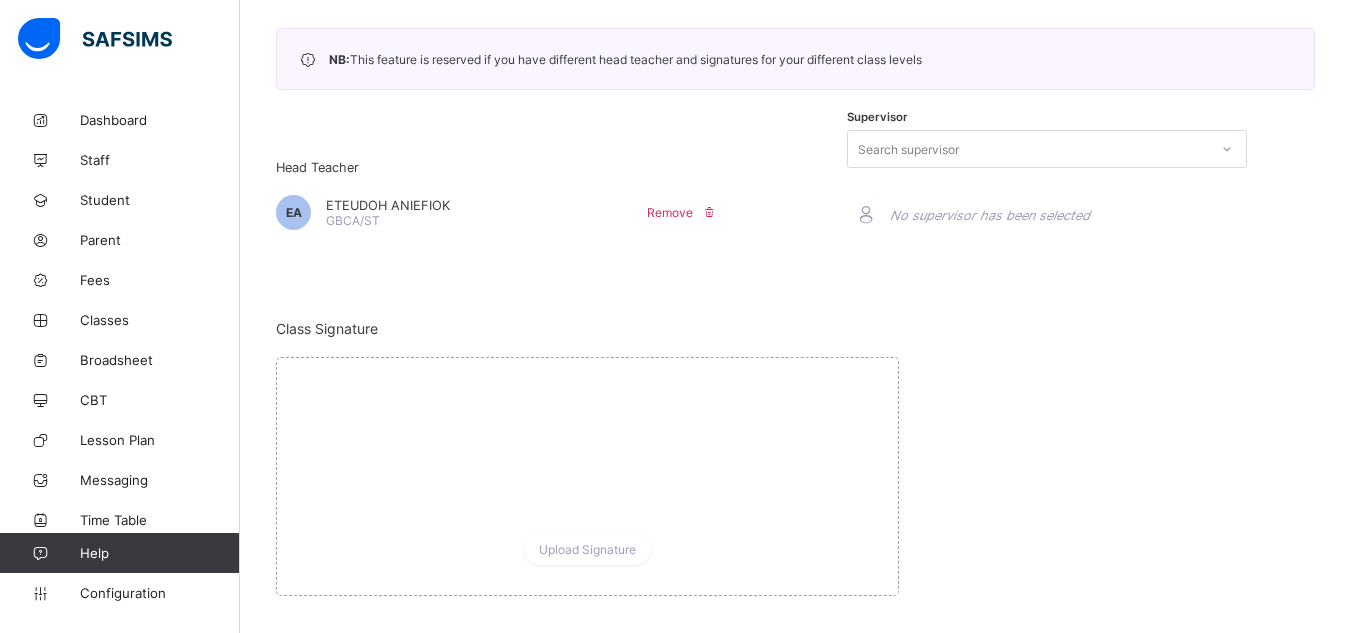 scroll, scrollTop: 481, scrollLeft: 0, axis: vertical 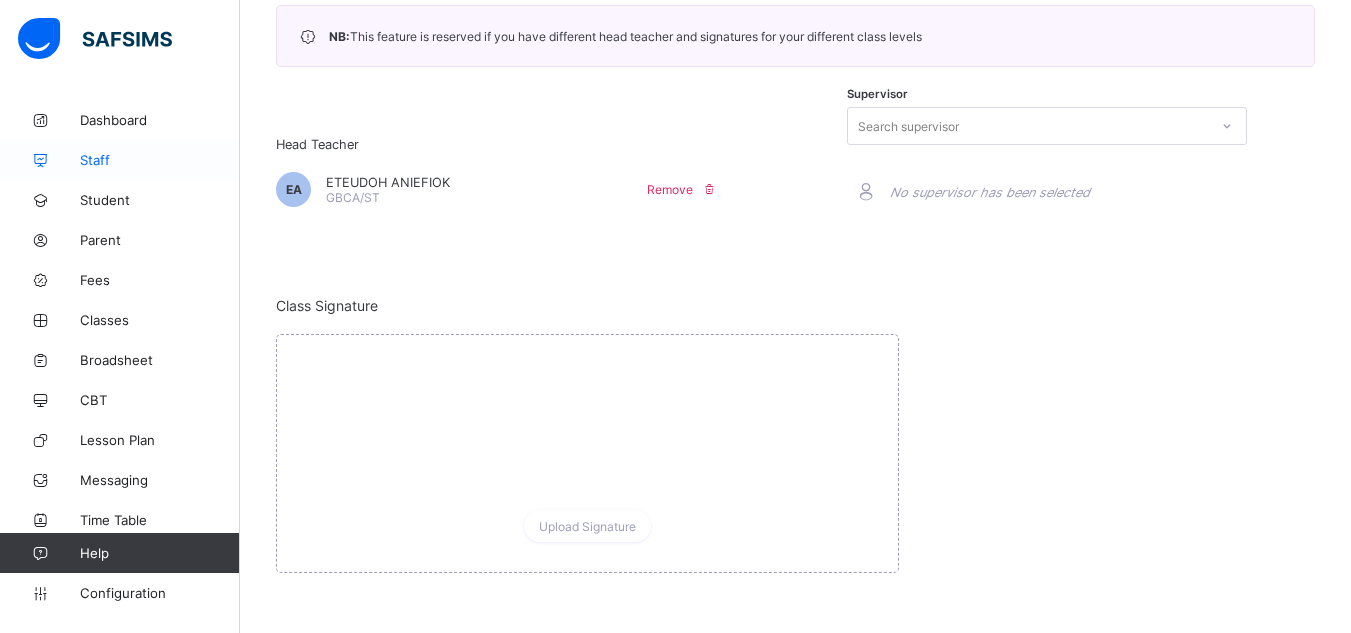 click on "Staff" at bounding box center [160, 160] 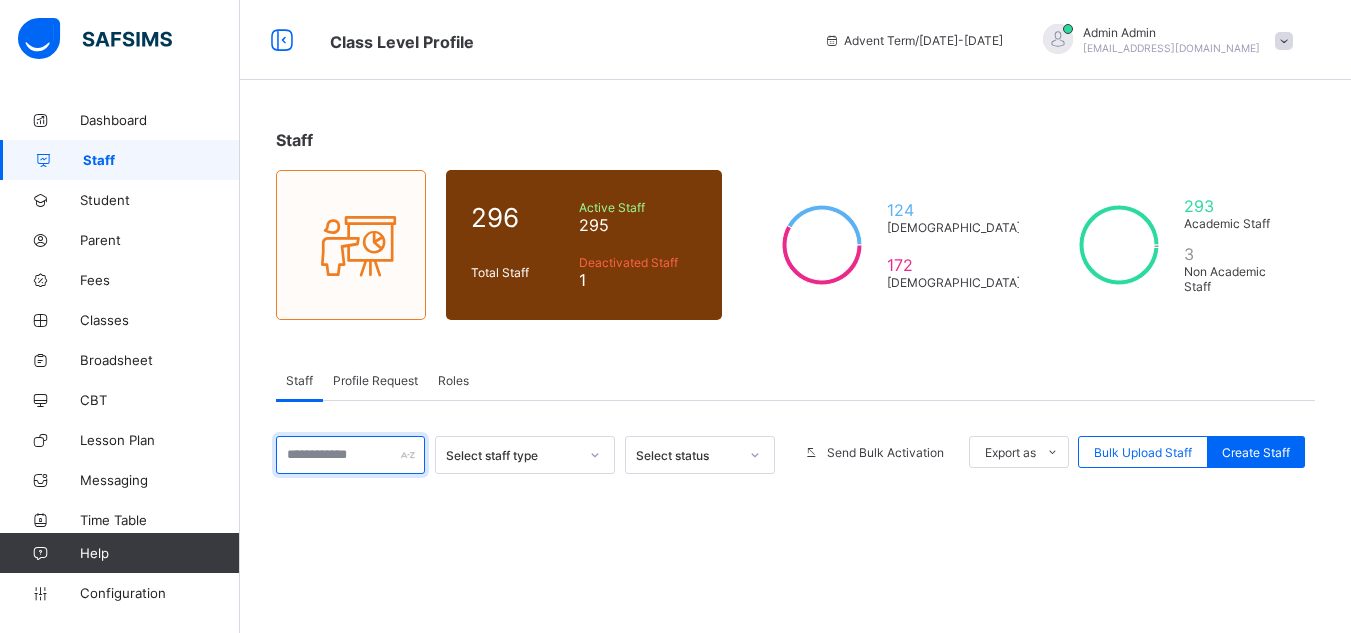click at bounding box center (350, 455) 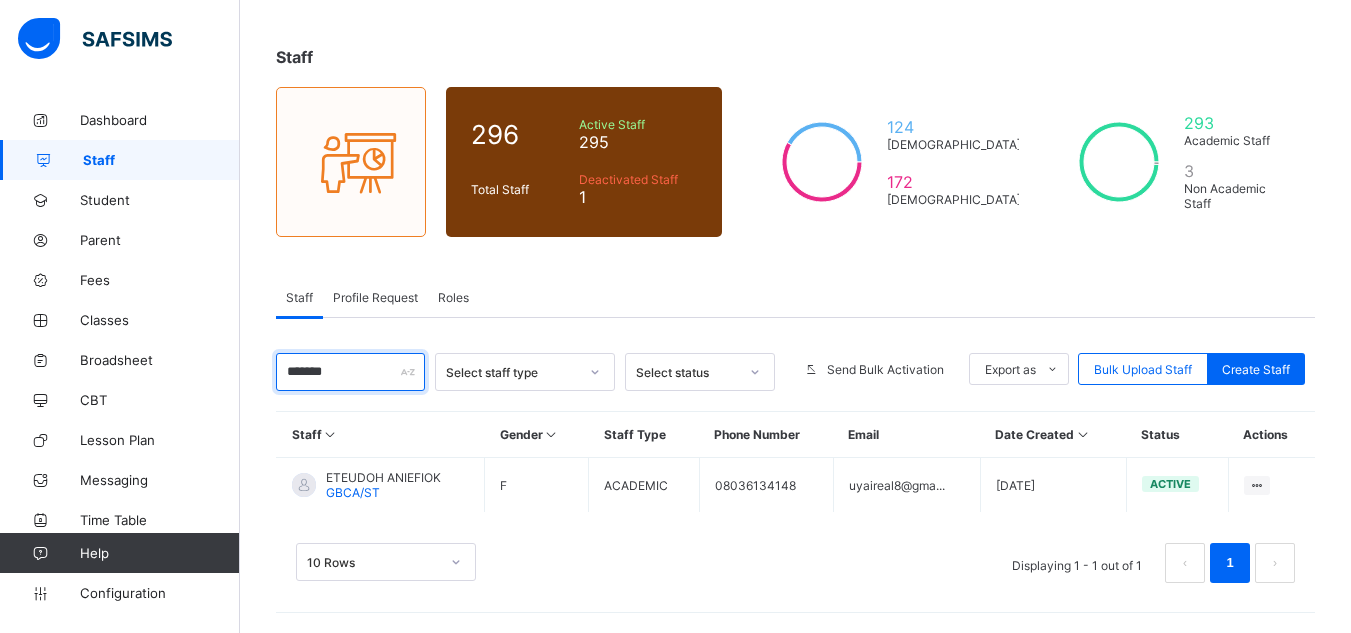 scroll, scrollTop: 83, scrollLeft: 0, axis: vertical 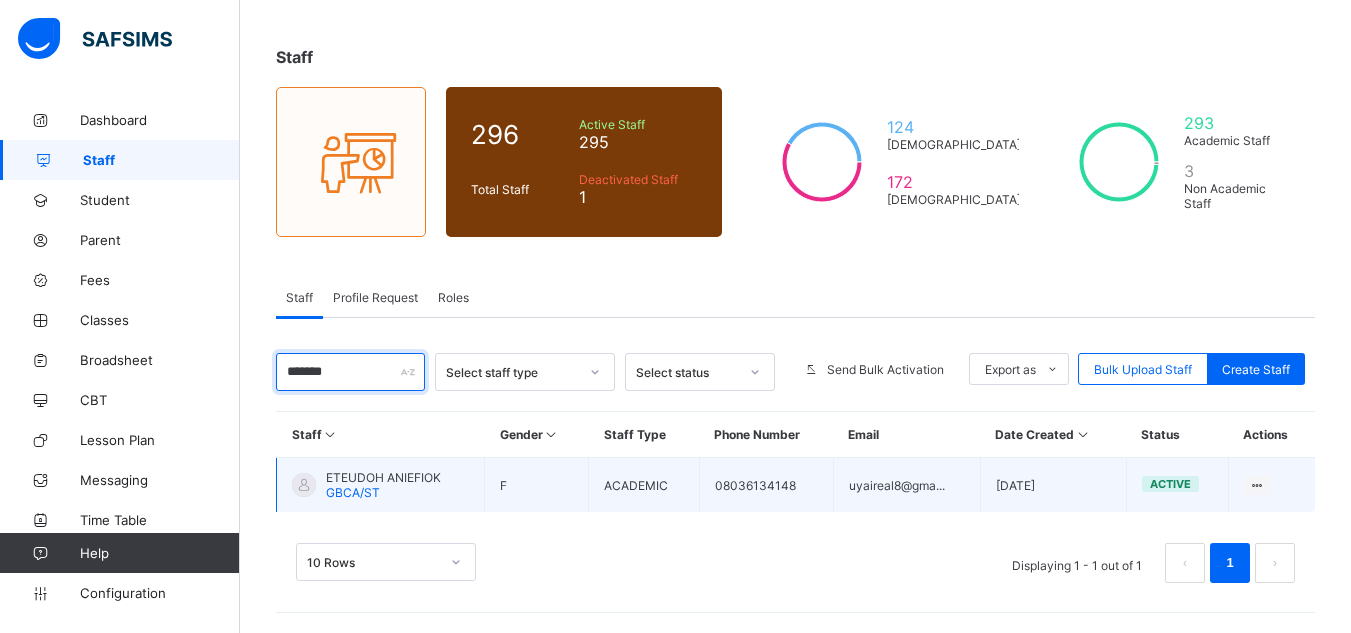 type on "*******" 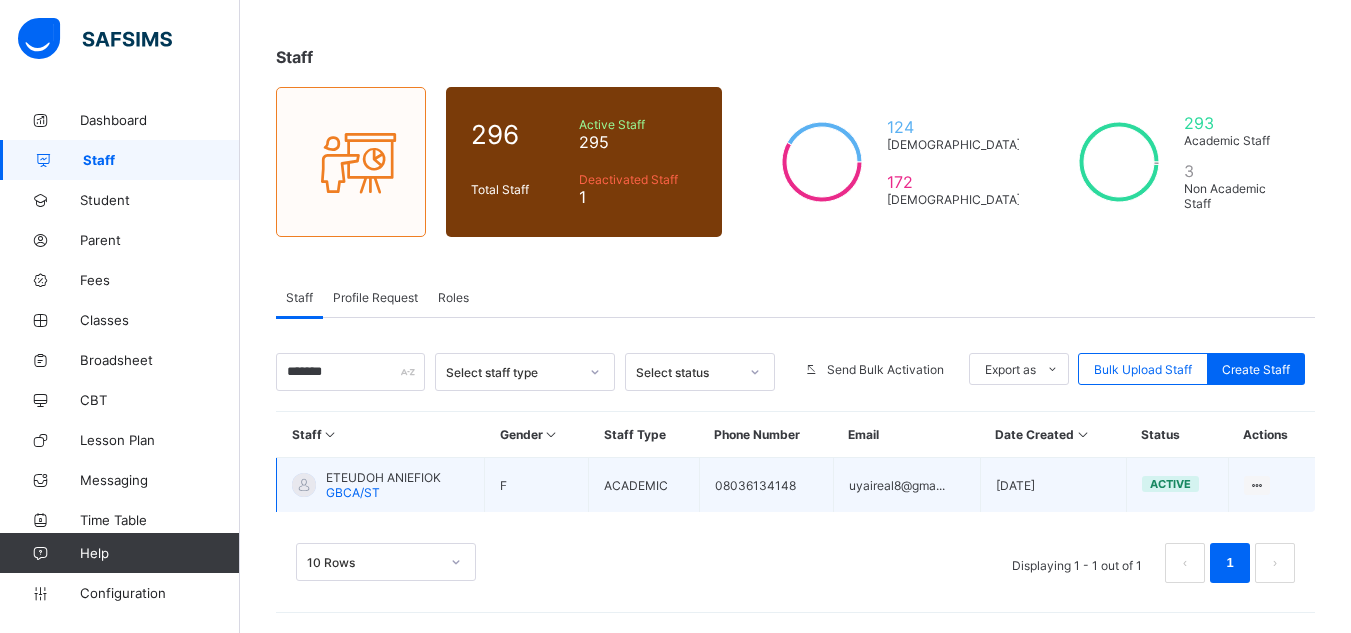 click on "ETEUDOH  ANIEFIOK" at bounding box center (383, 477) 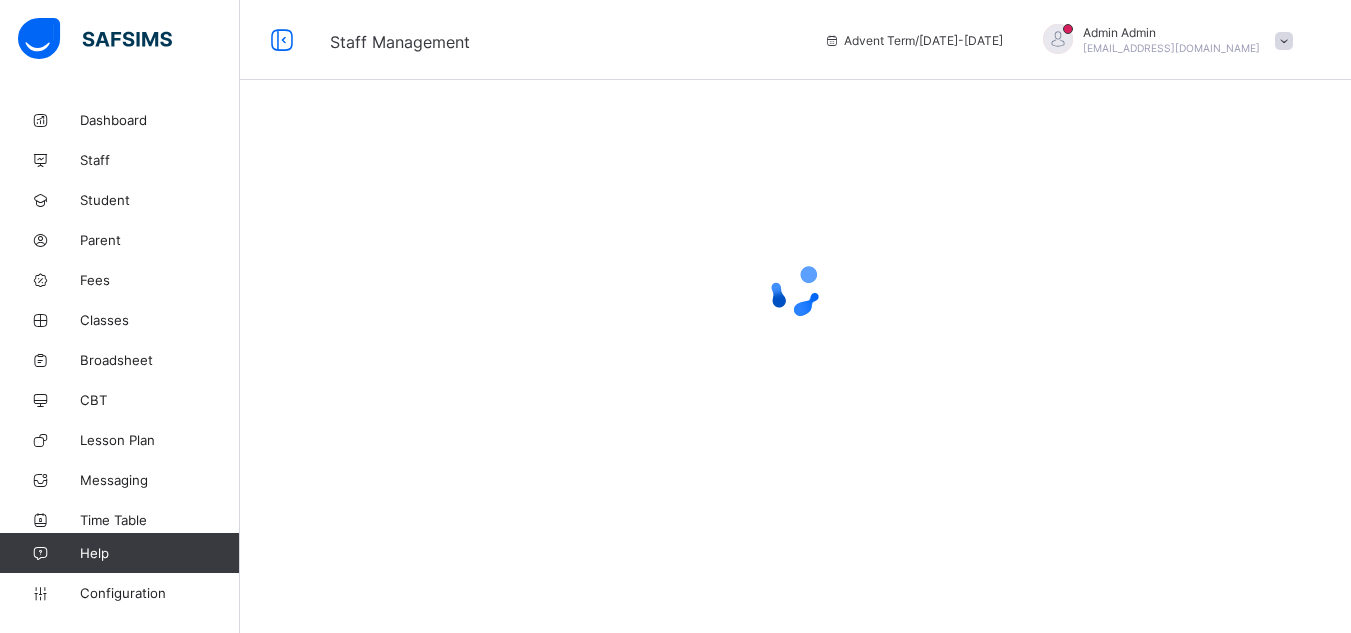 scroll, scrollTop: 0, scrollLeft: 0, axis: both 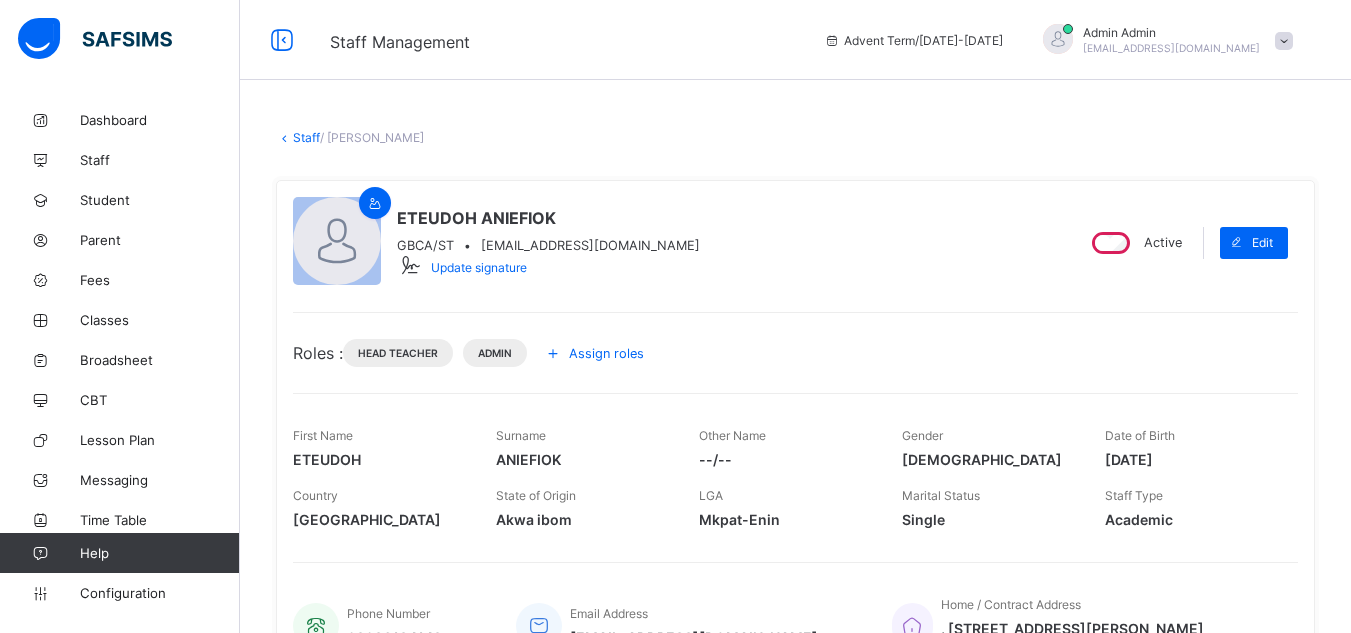click at bounding box center [411, 265] 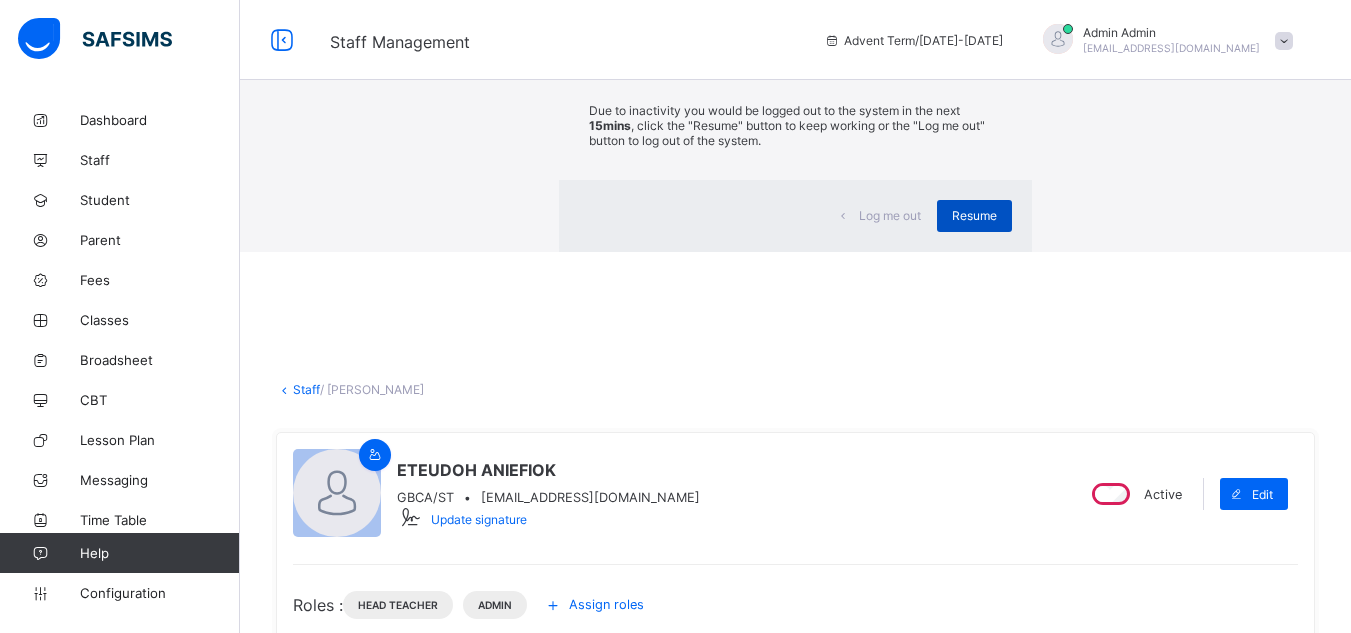 click on "Resume" at bounding box center (974, 215) 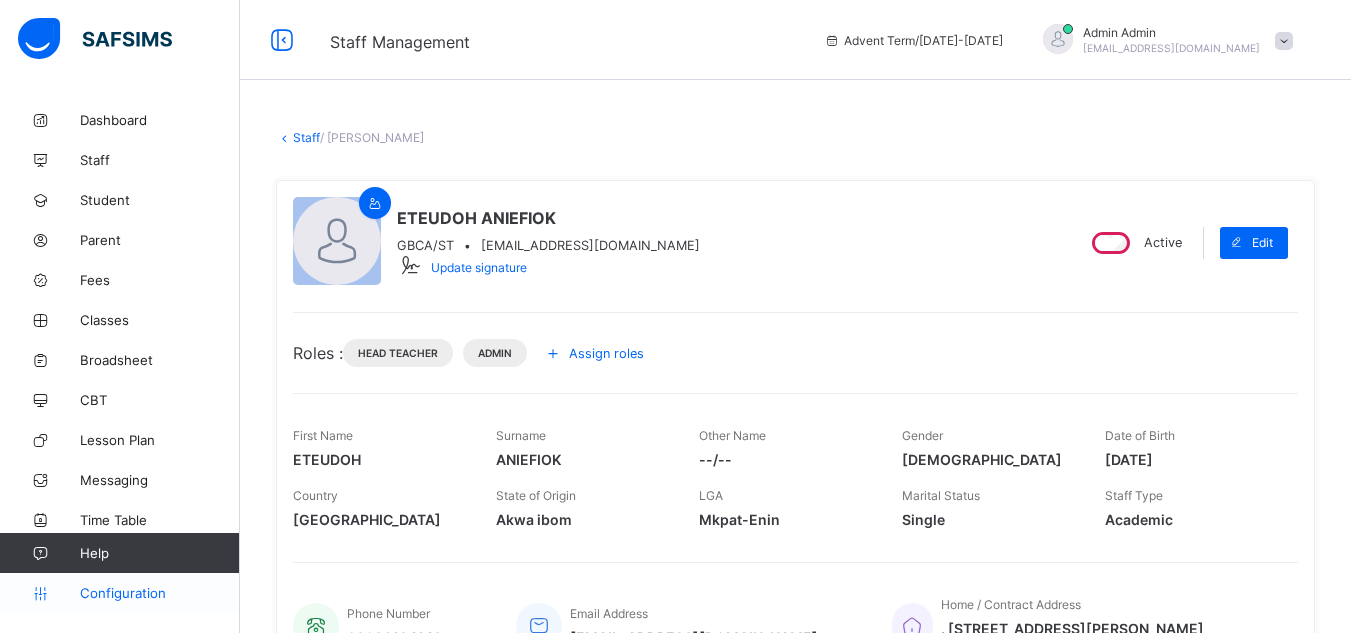 click on "Configuration" at bounding box center [159, 593] 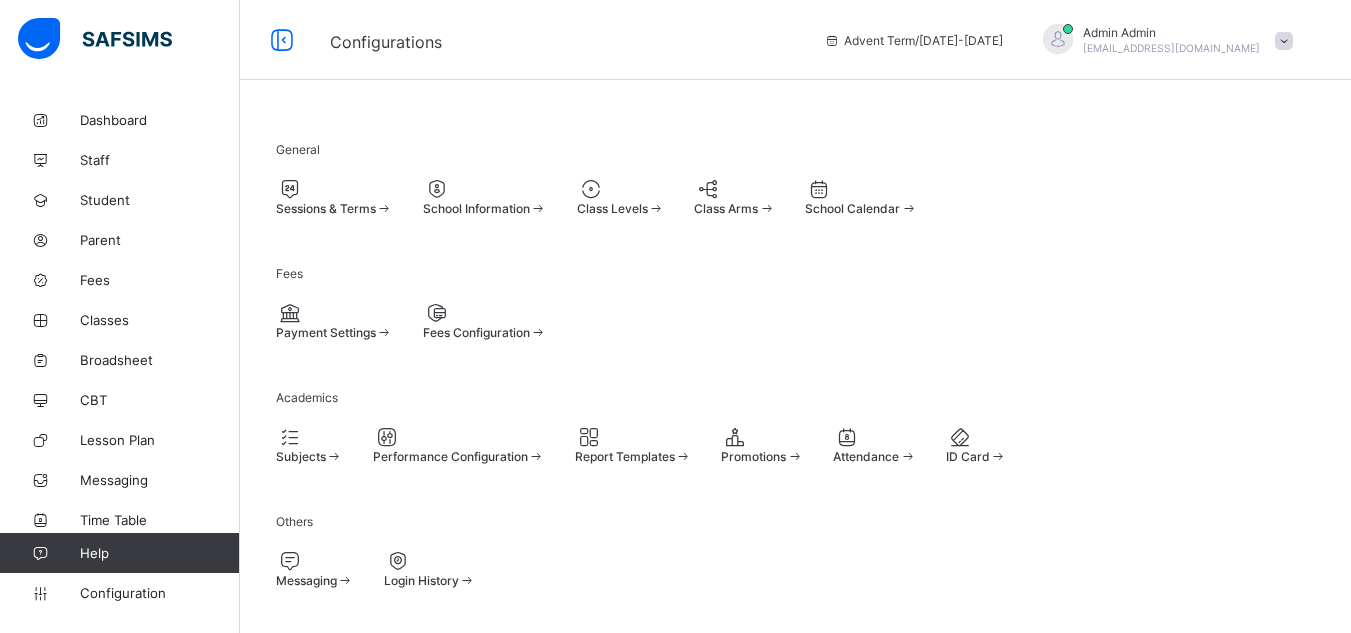 click on "Class Levels" at bounding box center [612, 208] 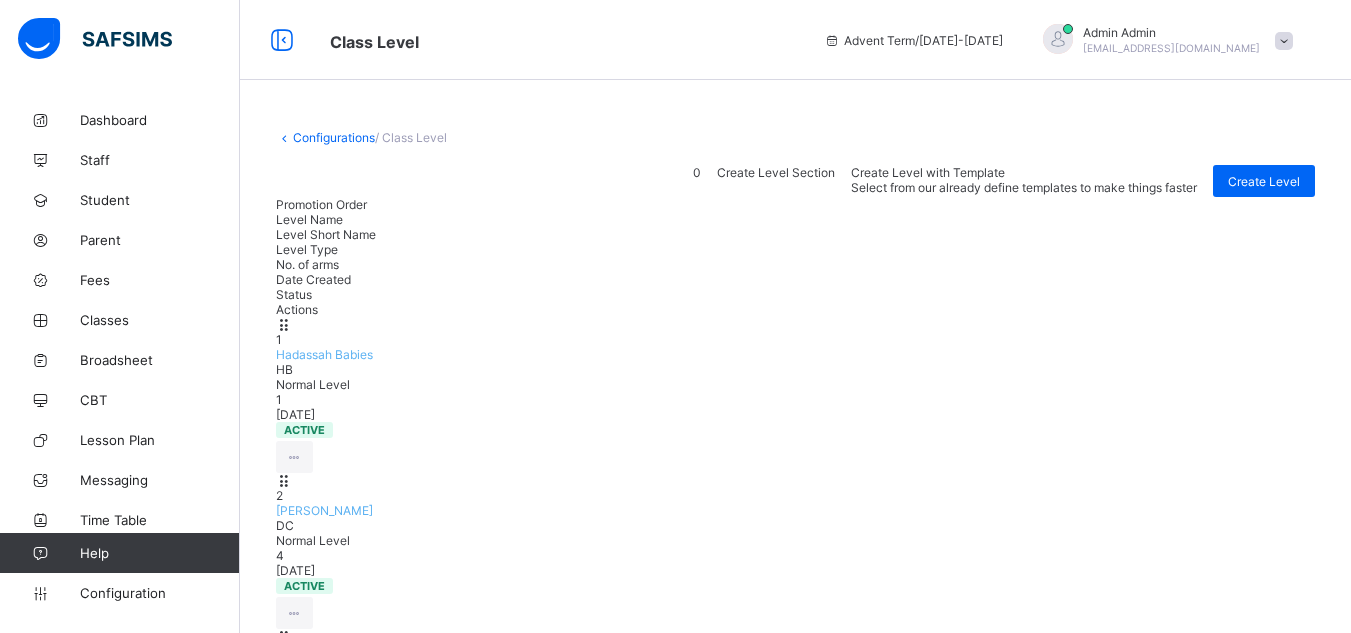 click on "Hadassah Babies" at bounding box center (324, 354) 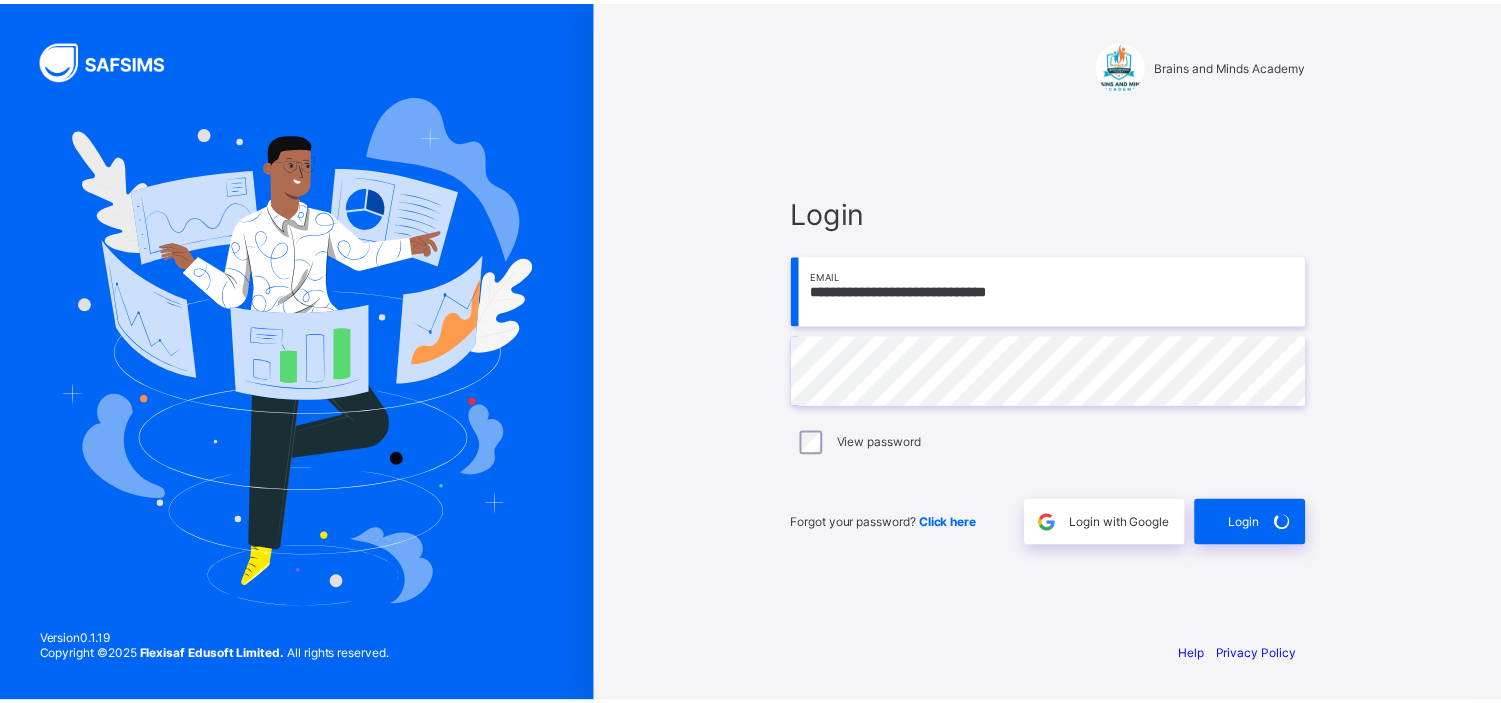 scroll, scrollTop: 0, scrollLeft: 0, axis: both 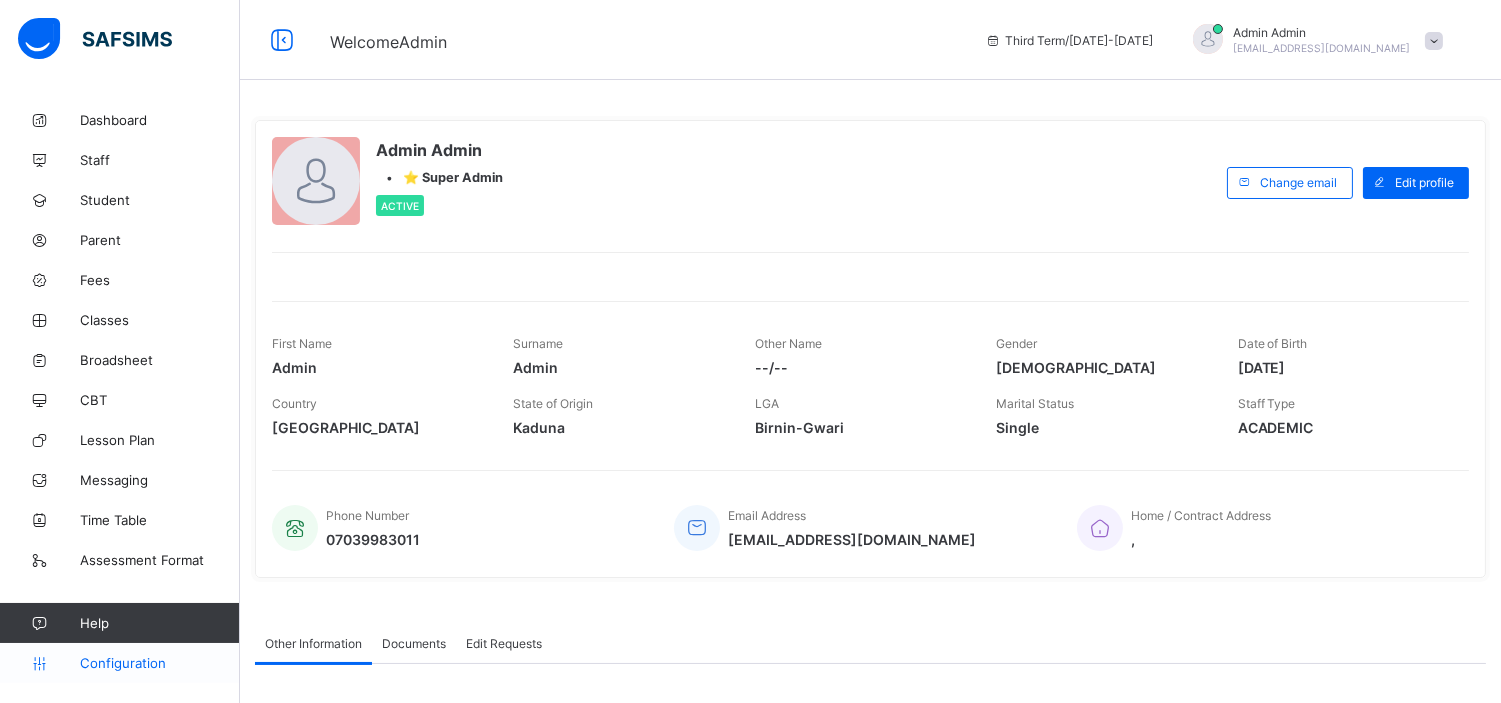 click on "Configuration" at bounding box center (159, 663) 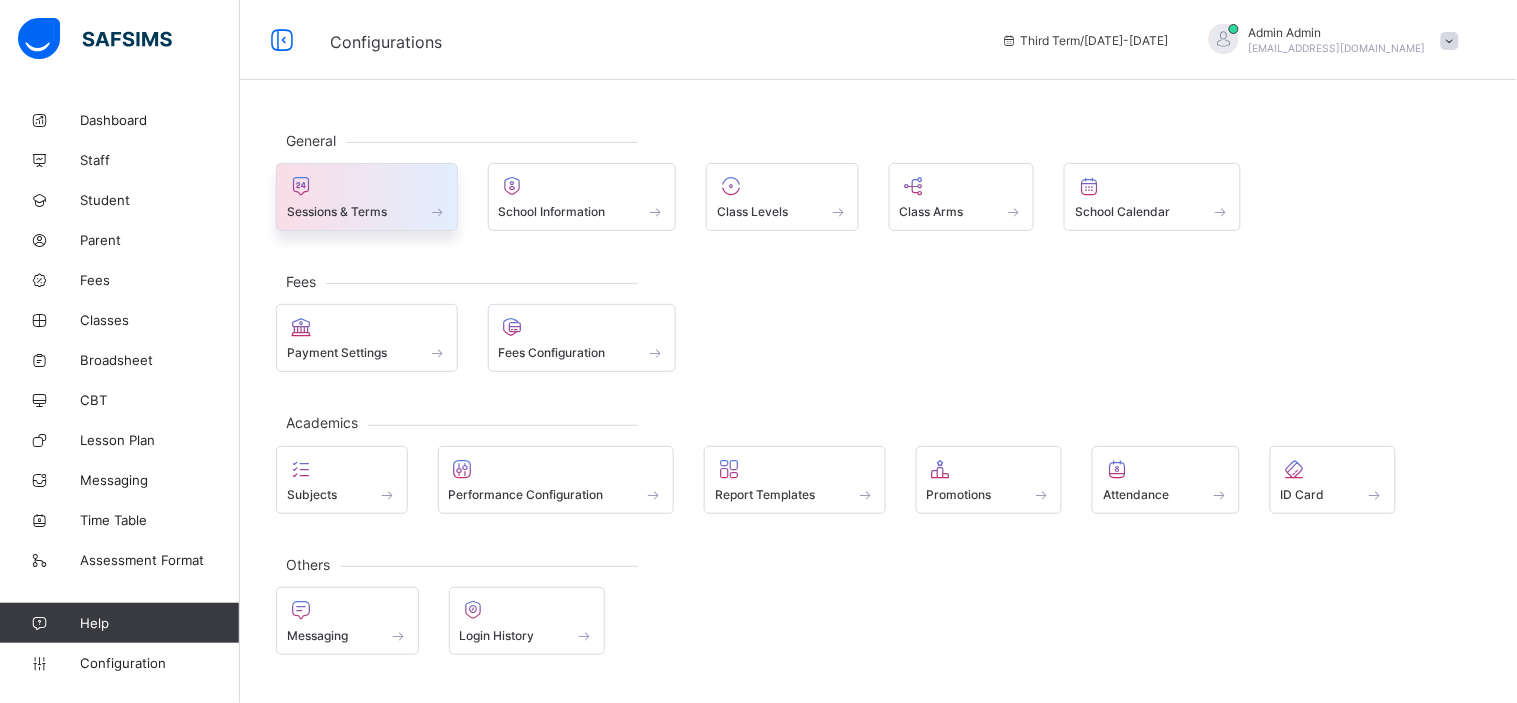 click on "Sessions & Terms" at bounding box center (337, 211) 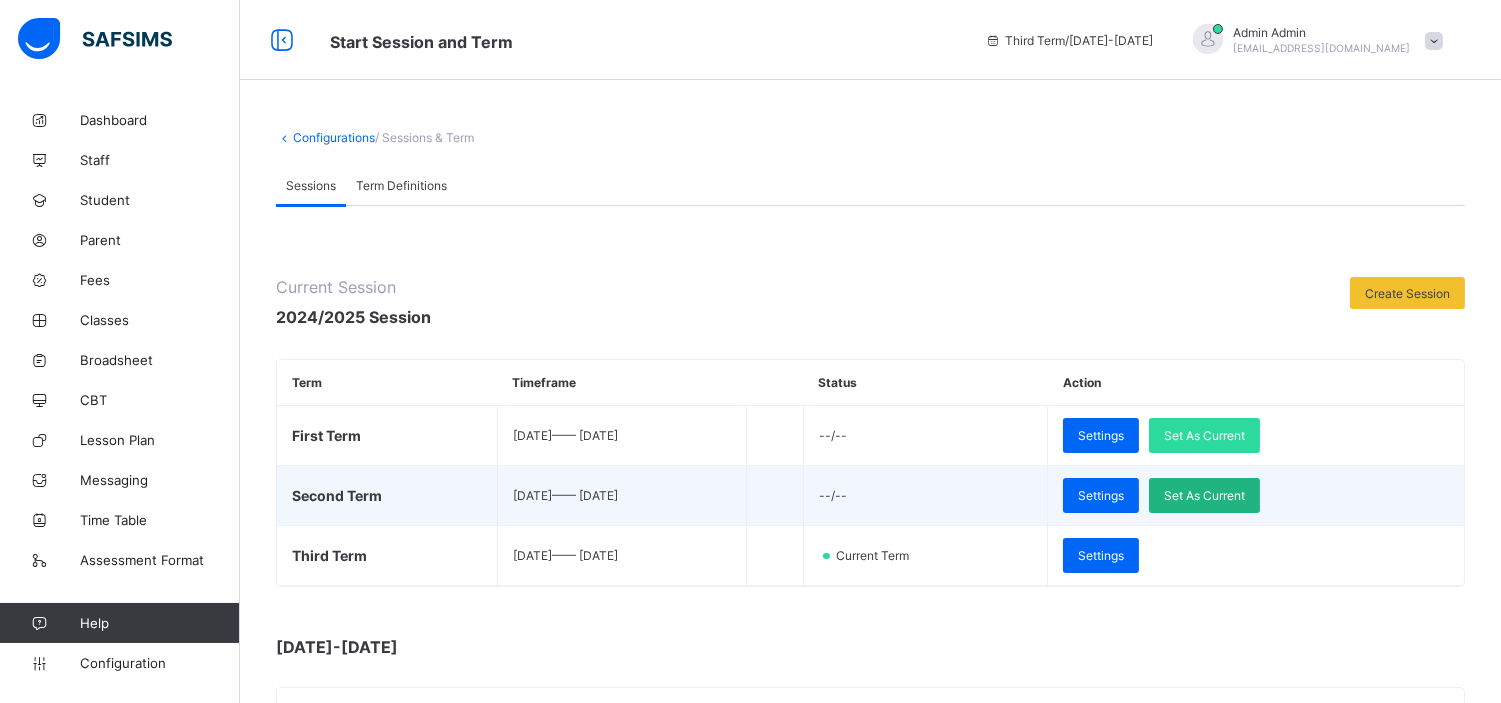 click on "Set As Current" at bounding box center [1204, 495] 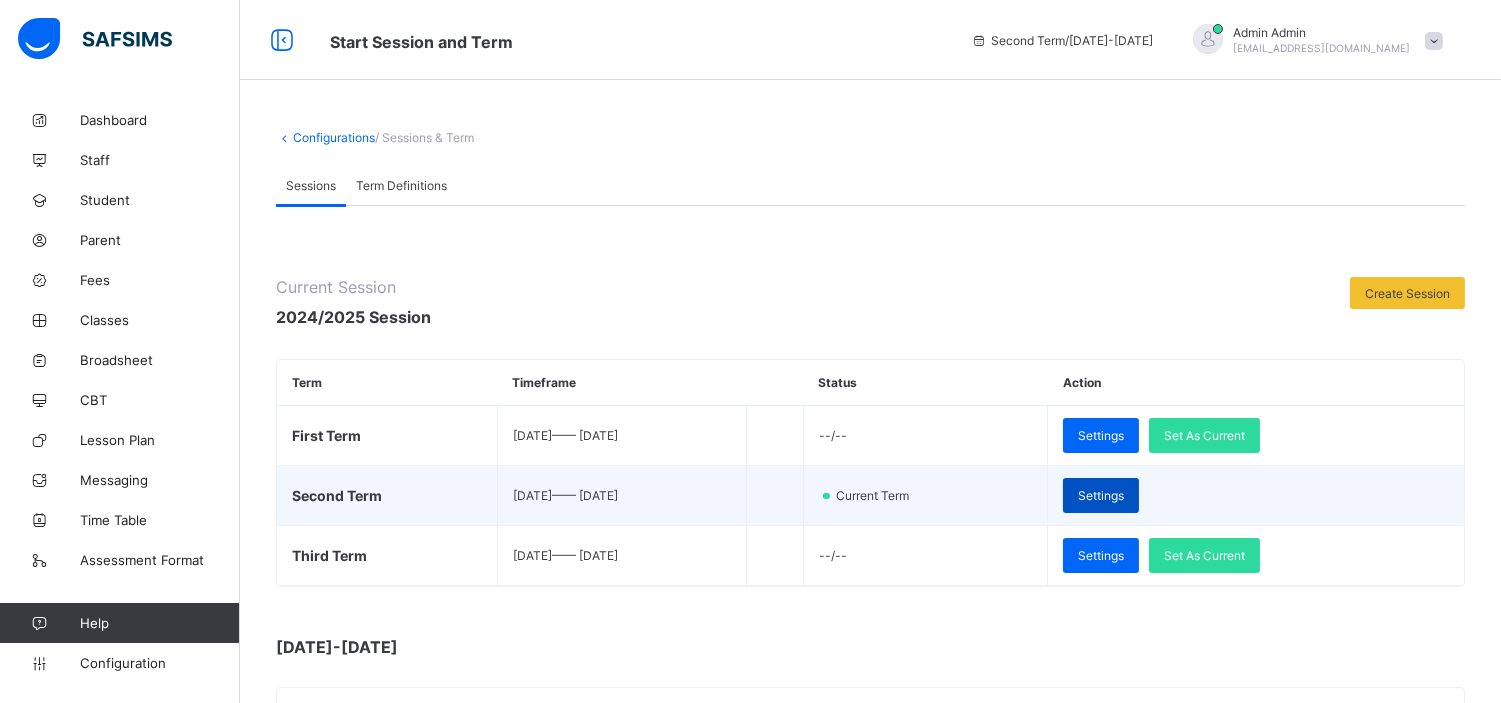 click on "Settings" at bounding box center (1101, 495) 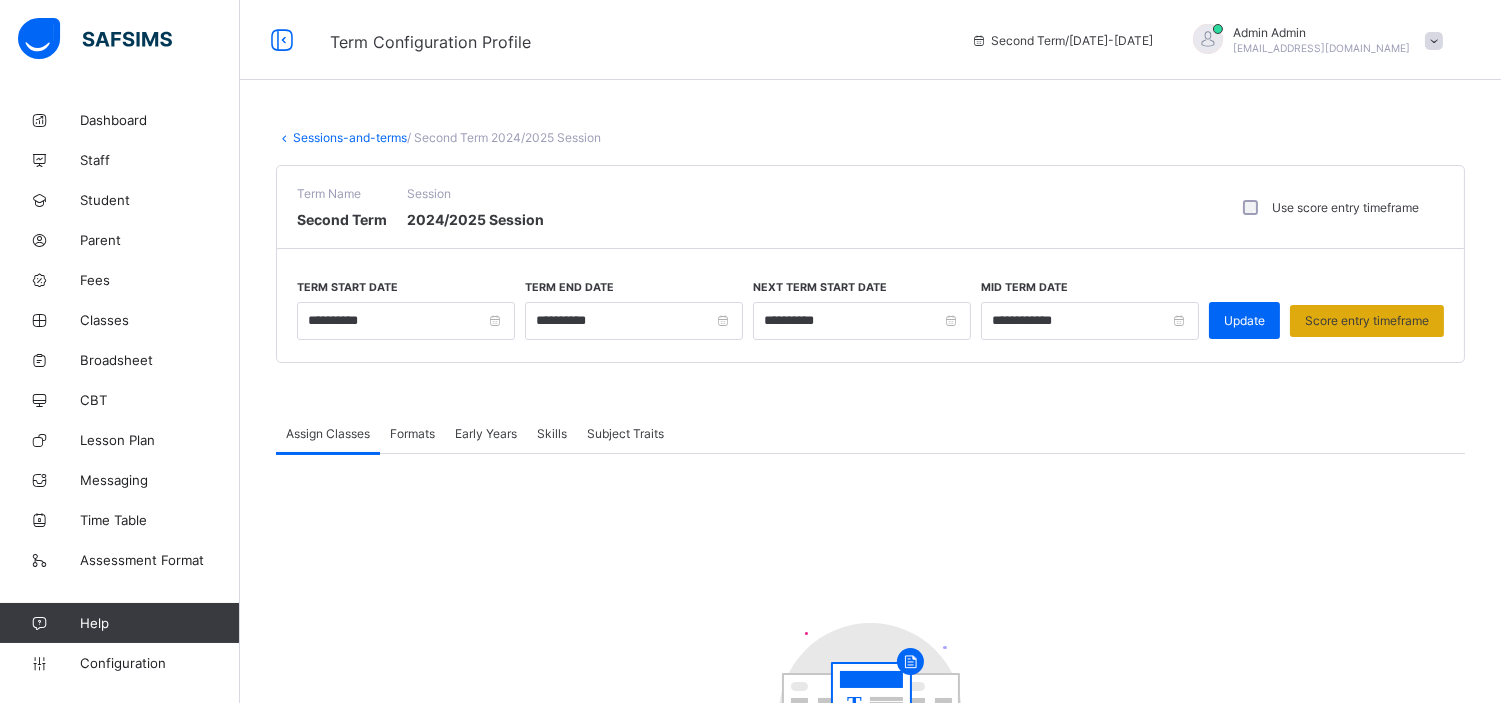 click on "Score entry timeframe" at bounding box center [1367, 320] 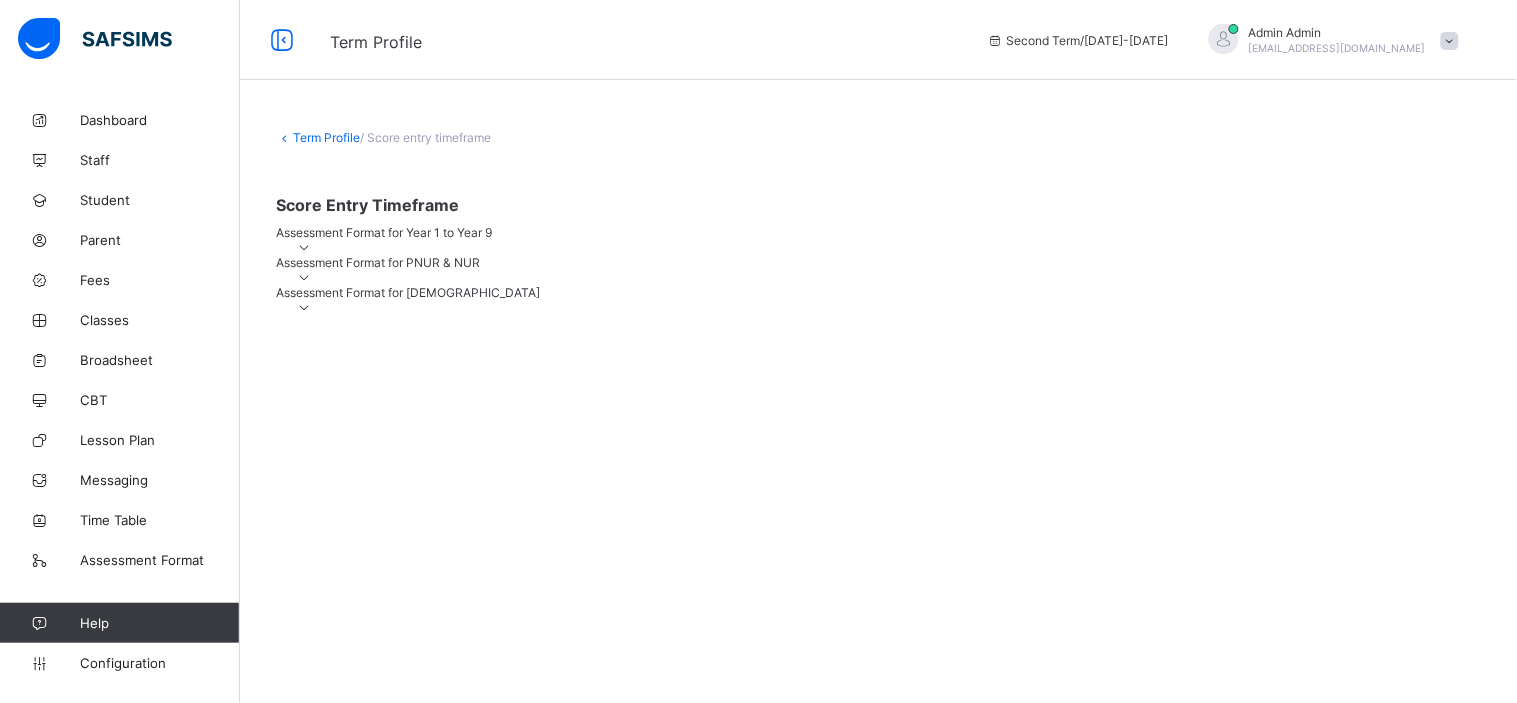 click at bounding box center [304, 247] 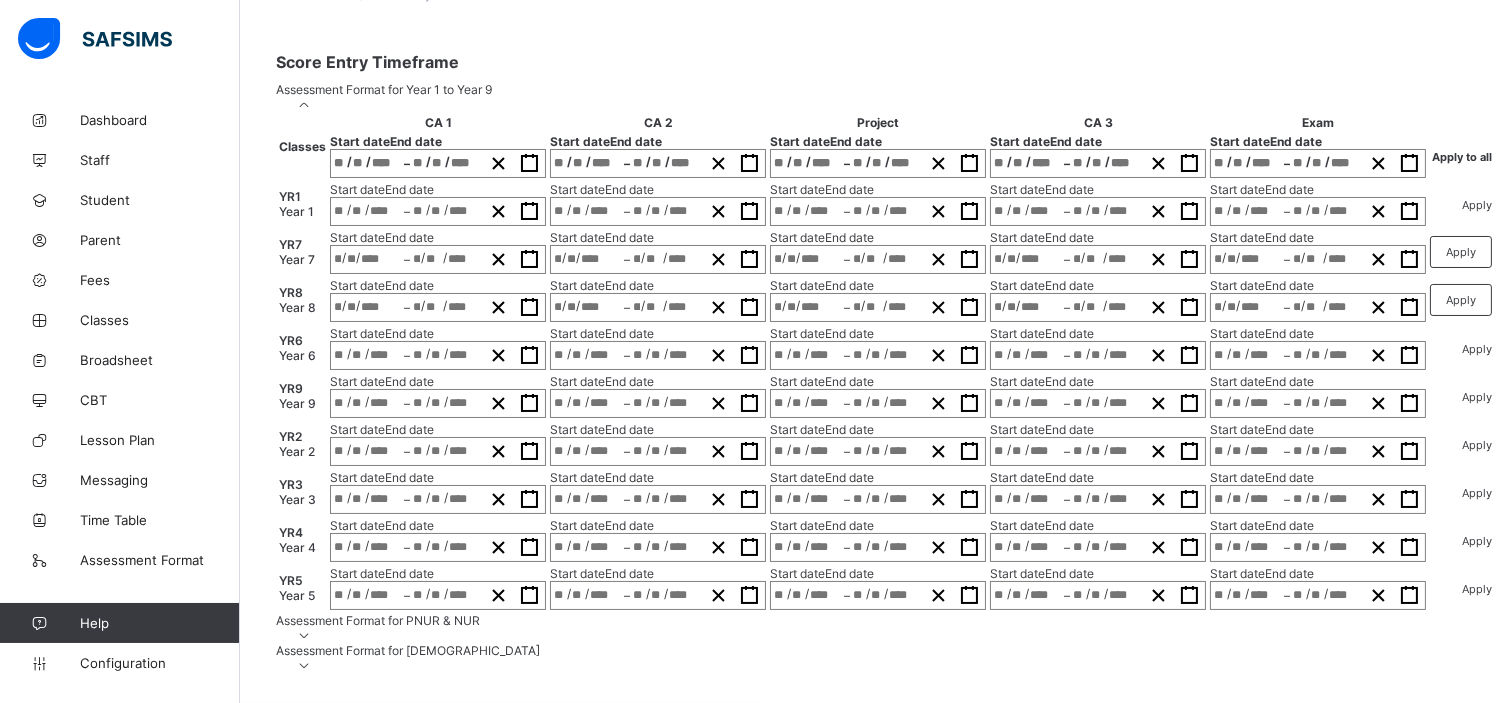 scroll, scrollTop: 236, scrollLeft: 0, axis: vertical 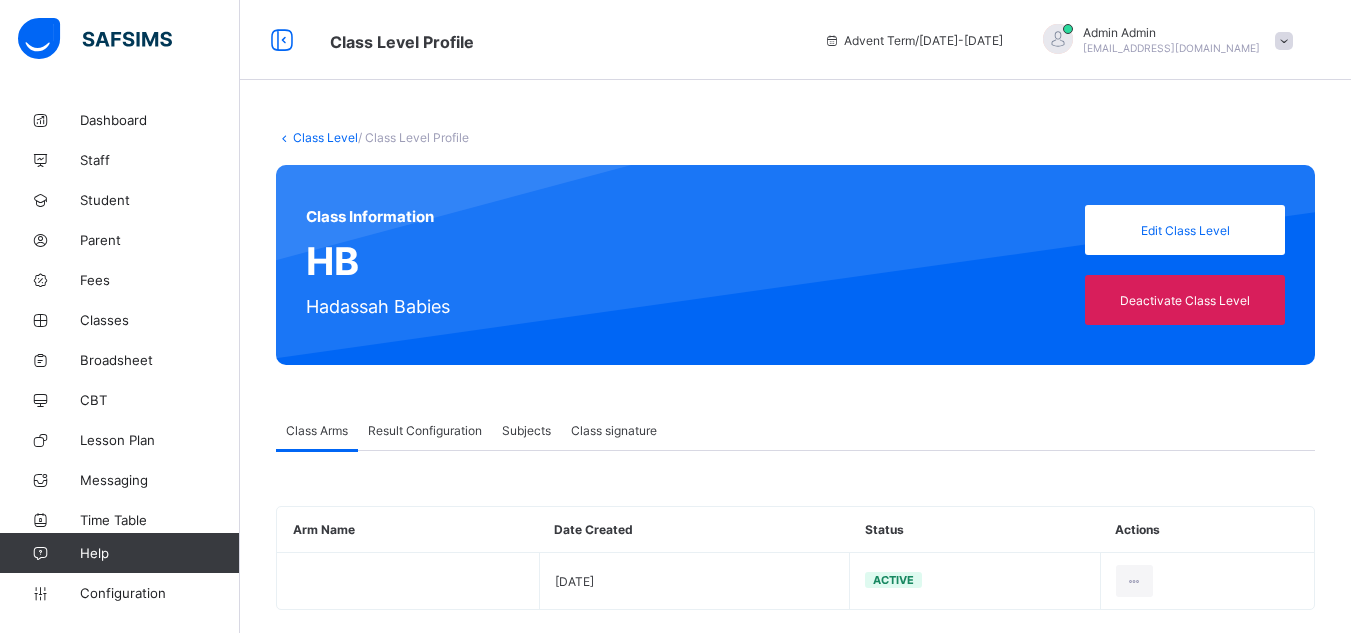click on "Class signature" at bounding box center (614, 430) 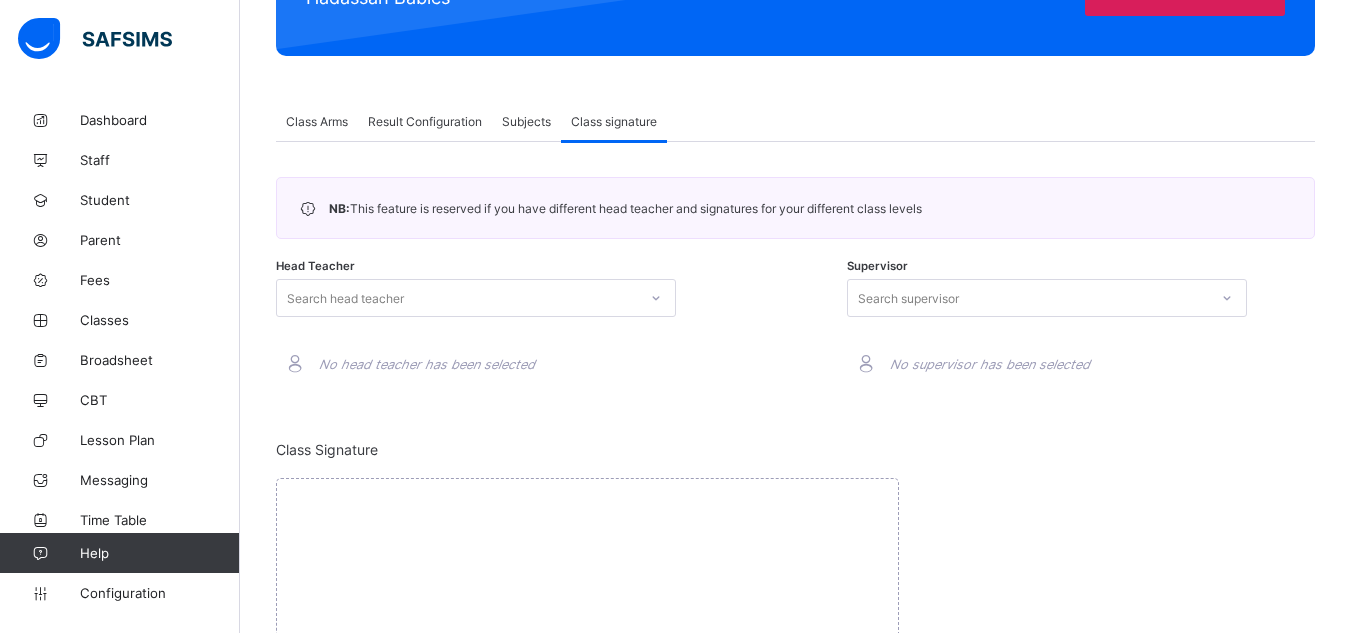 scroll, scrollTop: 331, scrollLeft: 0, axis: vertical 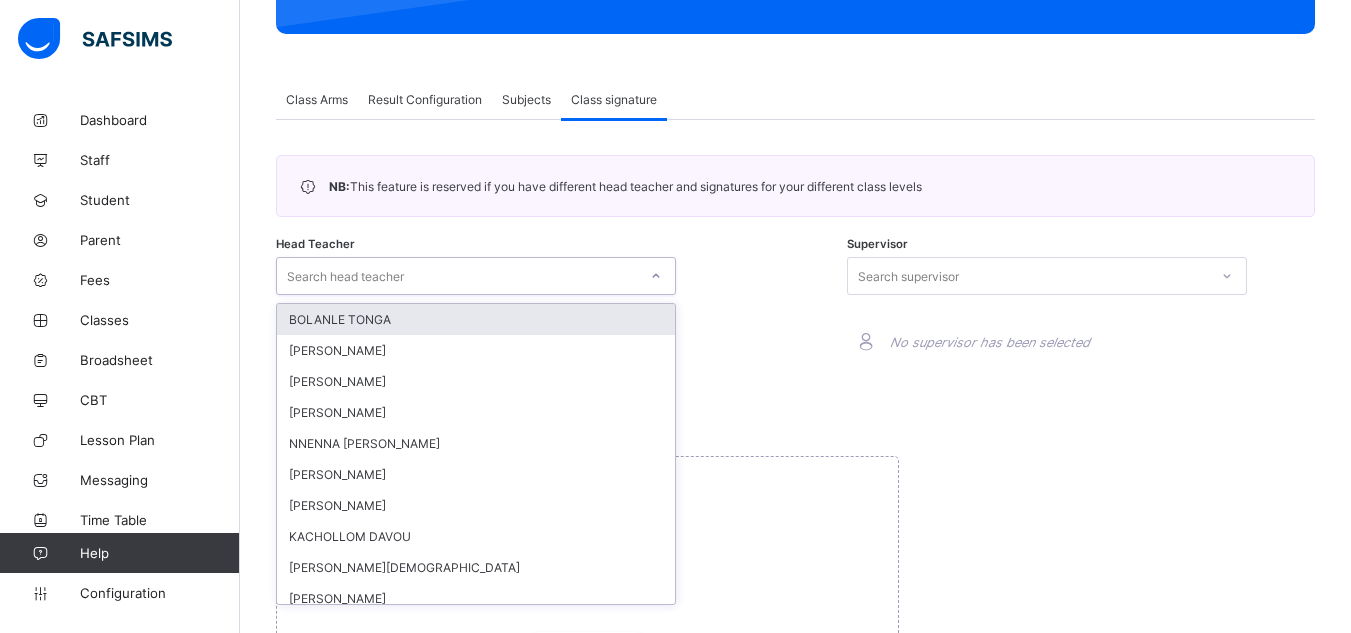 click on "Search head teacher" at bounding box center (457, 276) 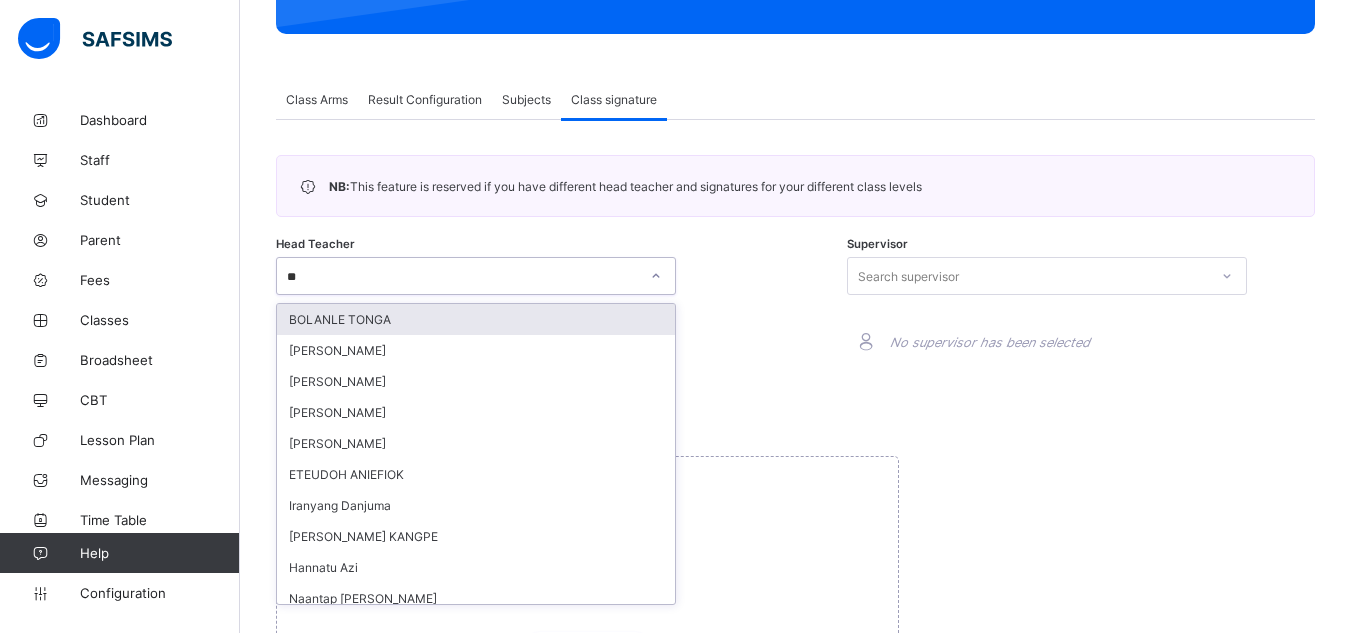 type on "***" 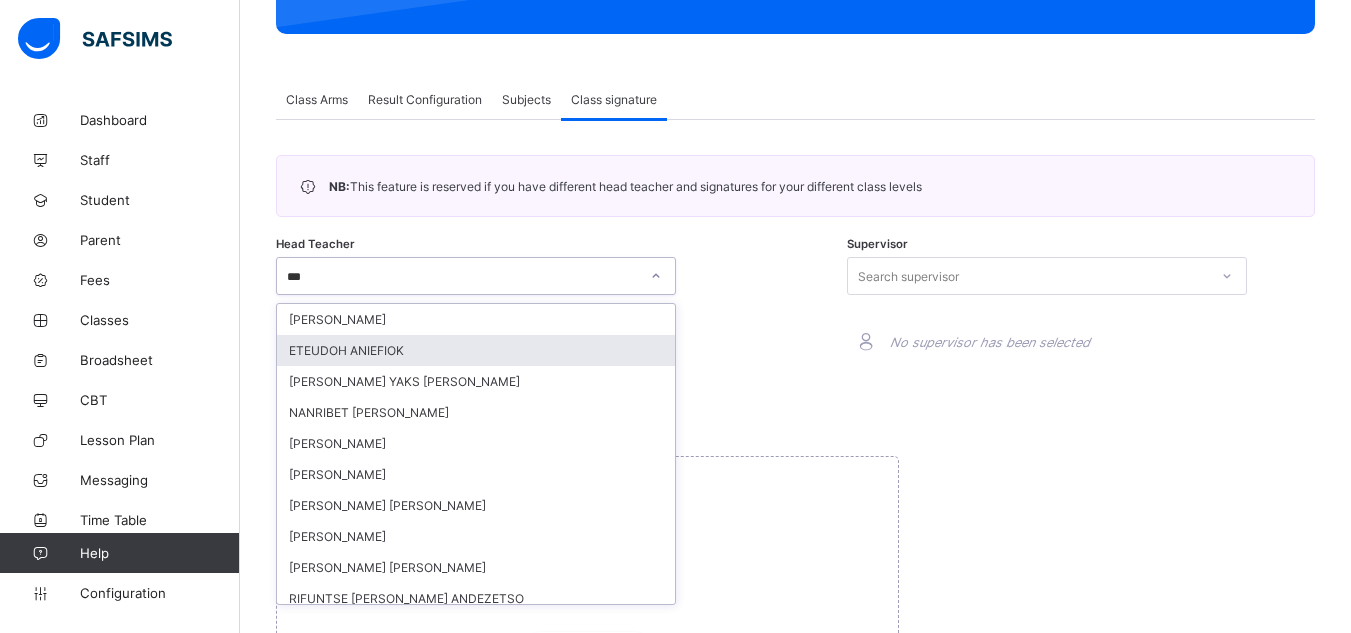 click on "ETEUDOH  ANIEFIOK" at bounding box center (476, 350) 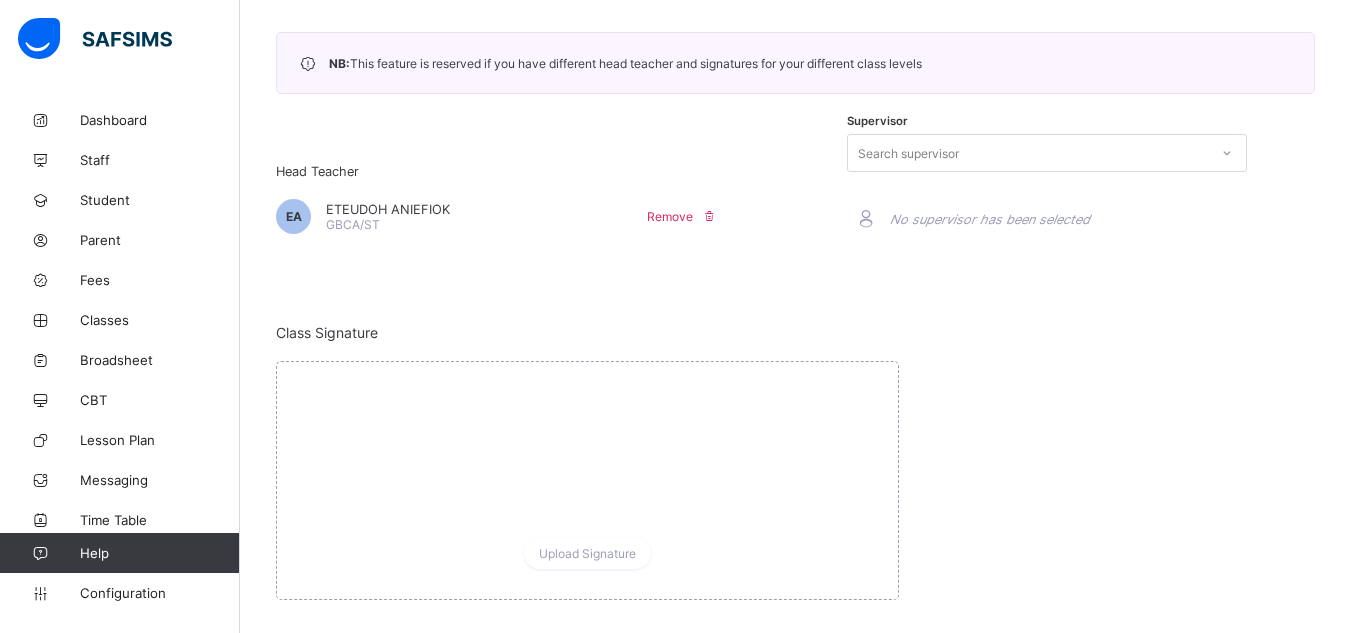 scroll, scrollTop: 481, scrollLeft: 0, axis: vertical 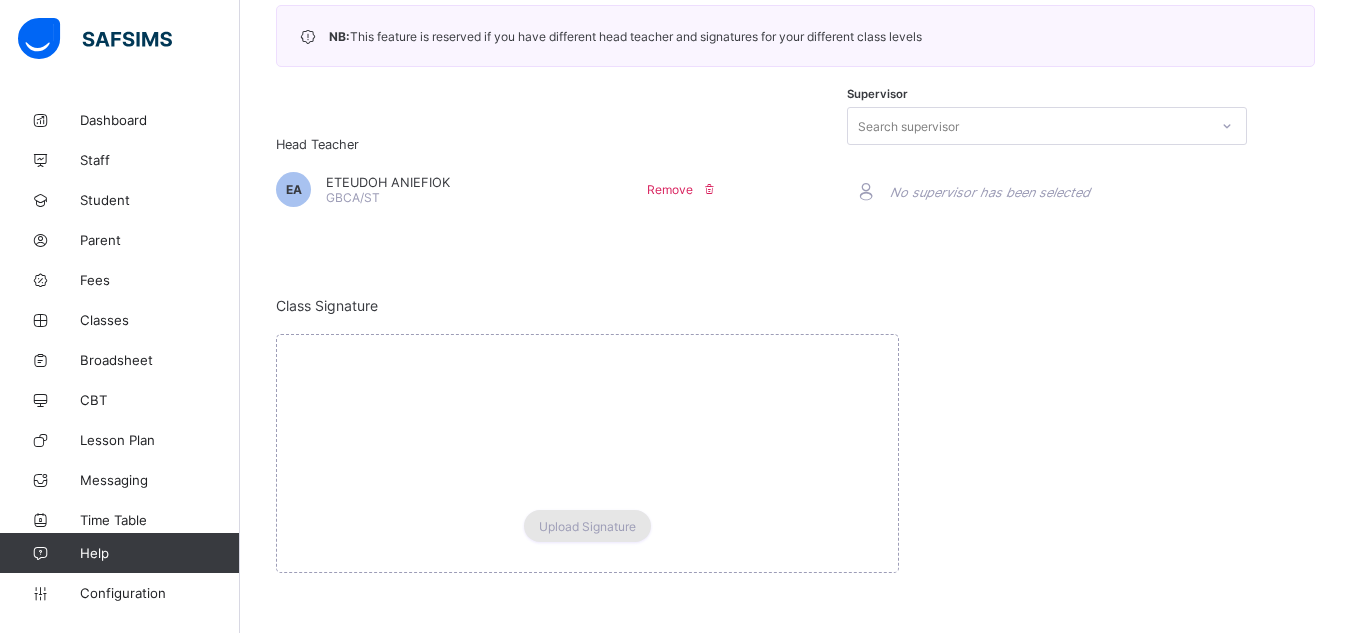 click on "Upload Signature" at bounding box center (587, 526) 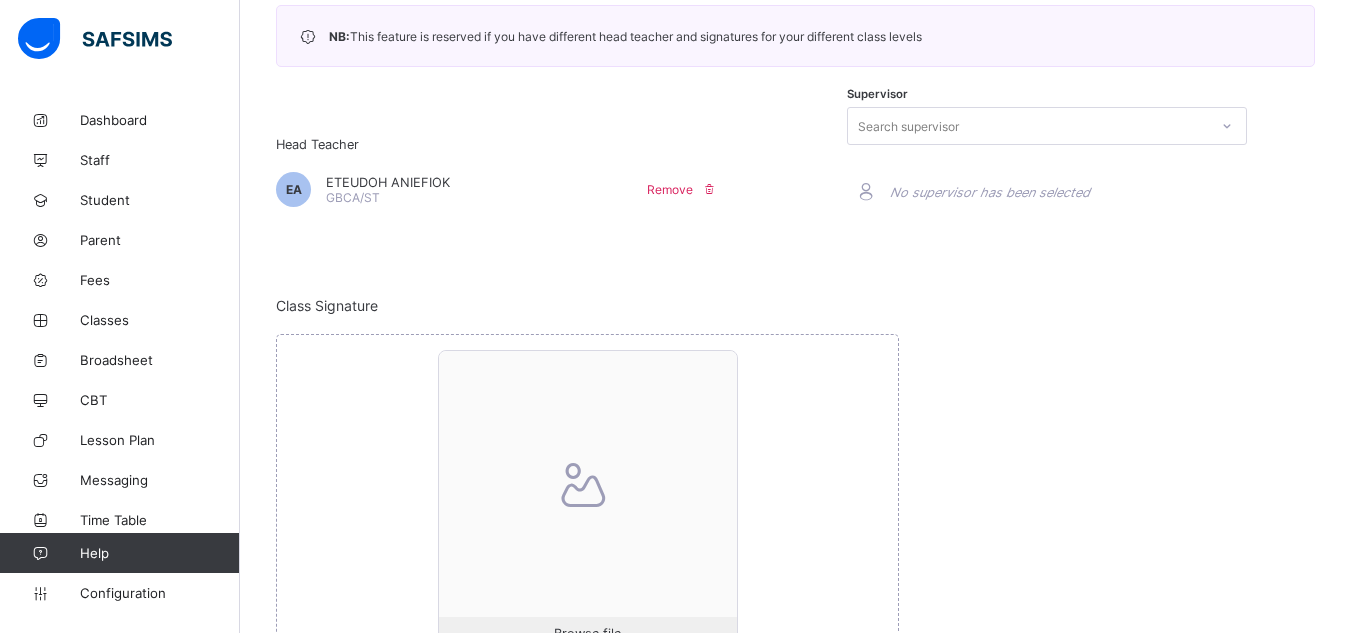 scroll, scrollTop: 631, scrollLeft: 0, axis: vertical 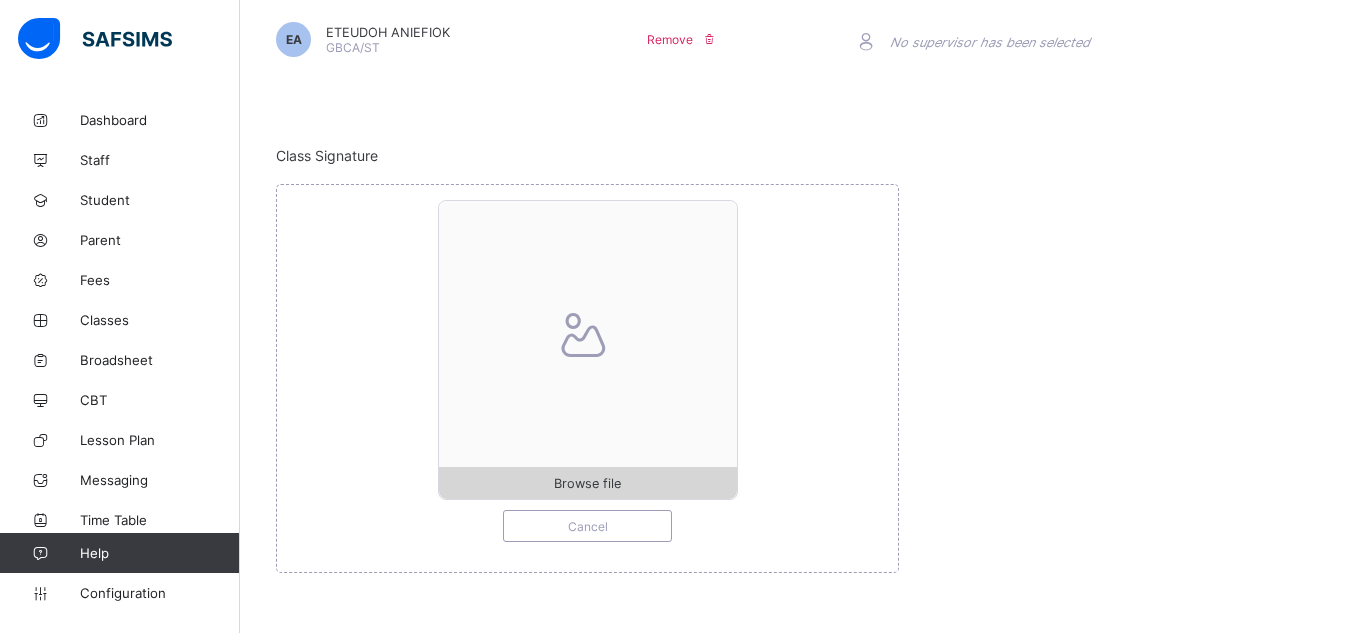 click on "Browse file" at bounding box center (587, 483) 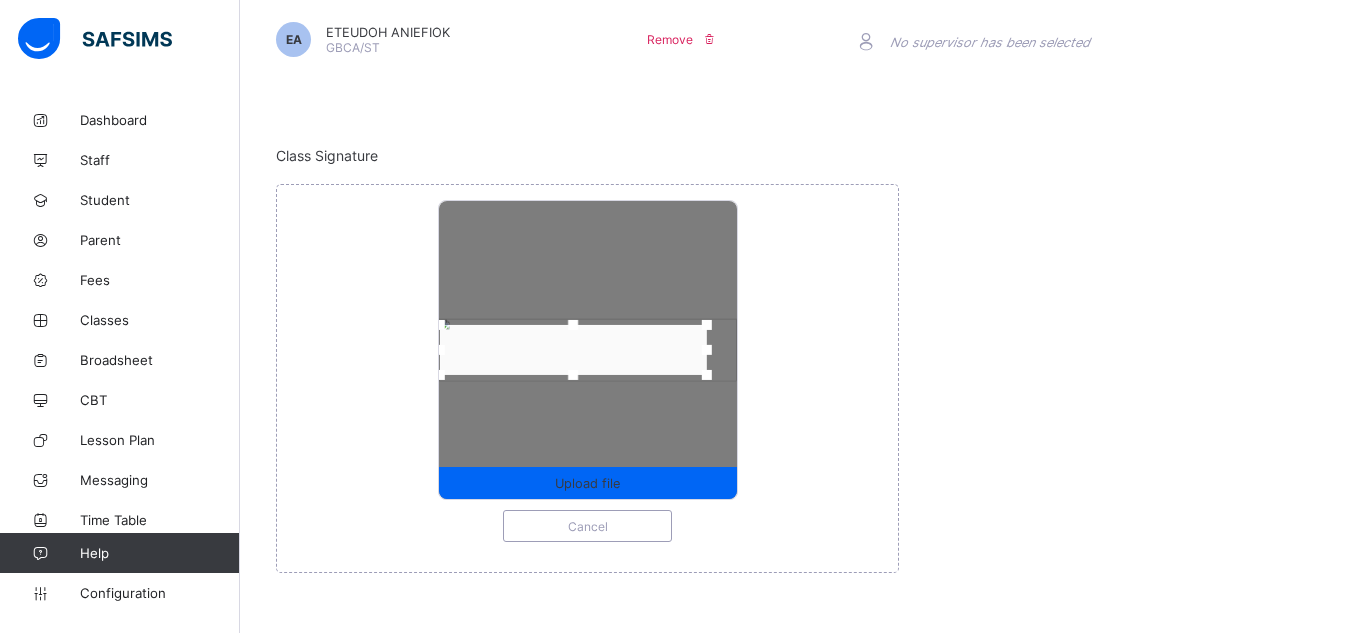 drag, startPoint x: 473, startPoint y: 348, endPoint x: 444, endPoint y: 345, distance: 29.15476 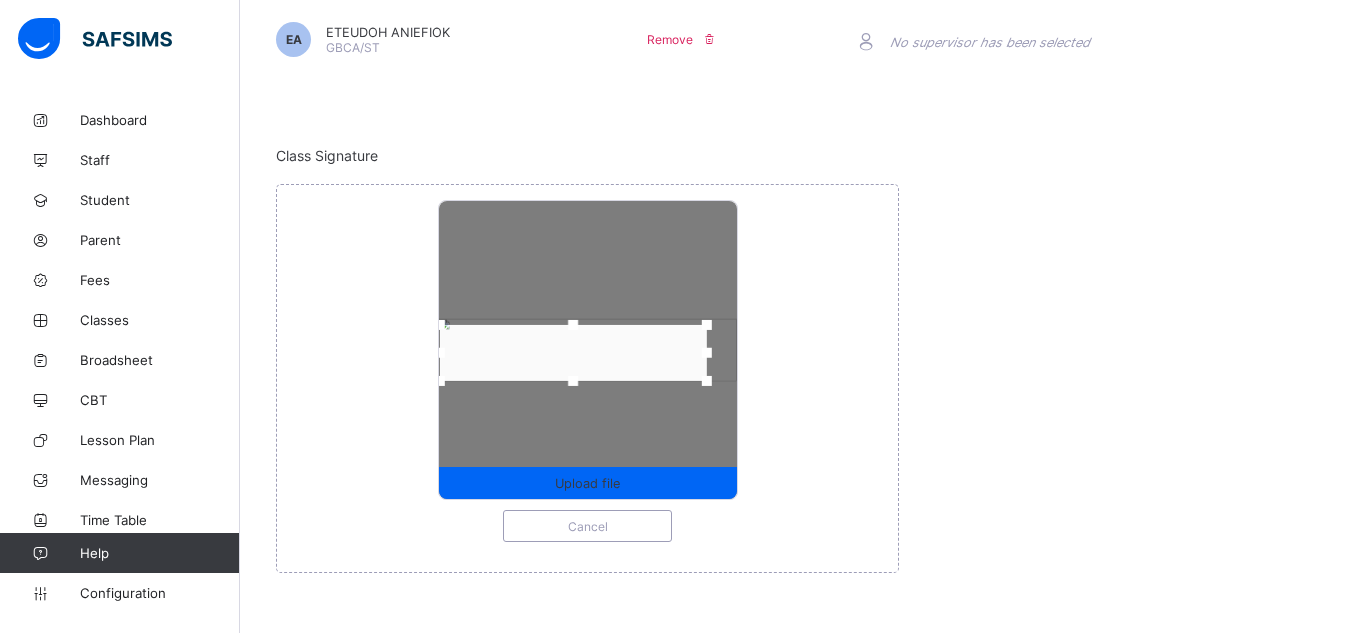 drag, startPoint x: 577, startPoint y: 377, endPoint x: 577, endPoint y: 389, distance: 12 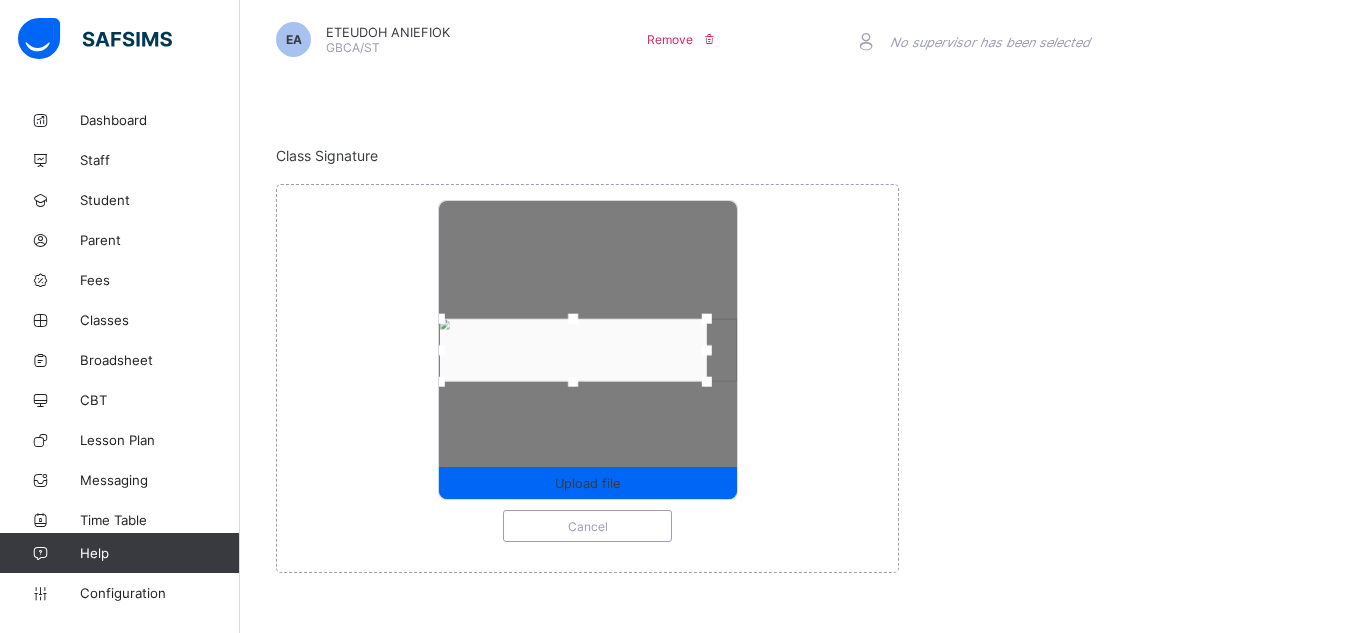 drag, startPoint x: 577, startPoint y: 324, endPoint x: 574, endPoint y: 312, distance: 12.369317 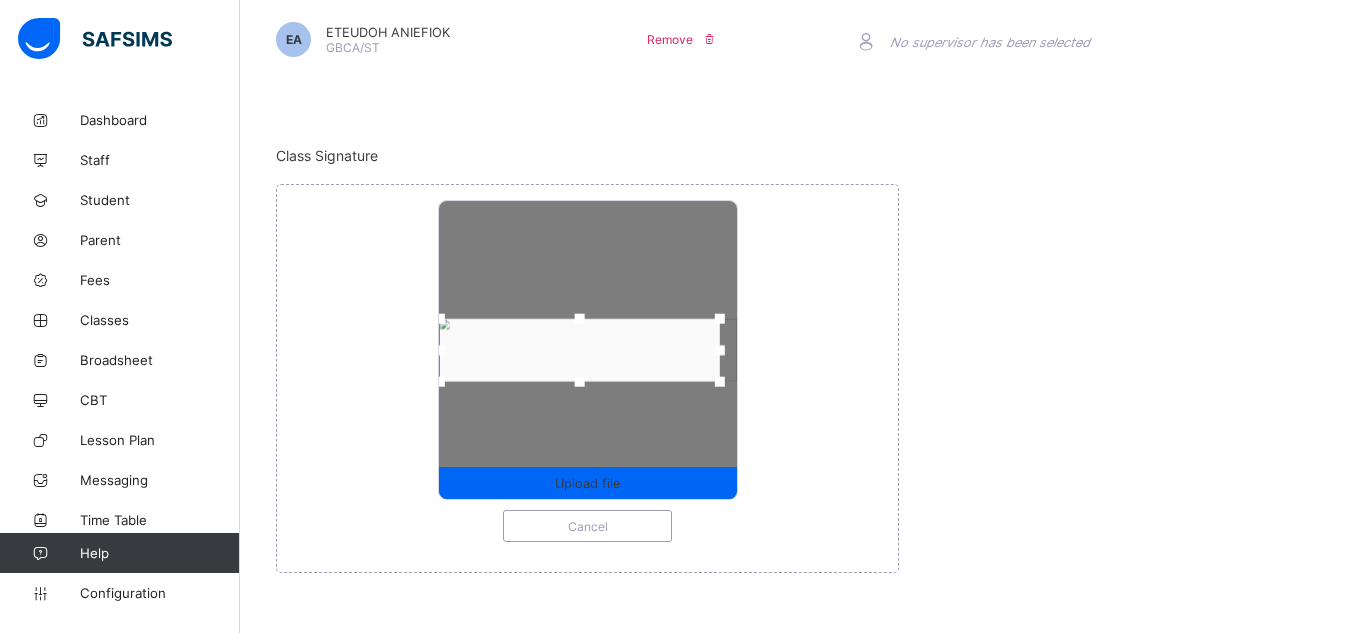 drag, startPoint x: 713, startPoint y: 348, endPoint x: 726, endPoint y: 352, distance: 13.601471 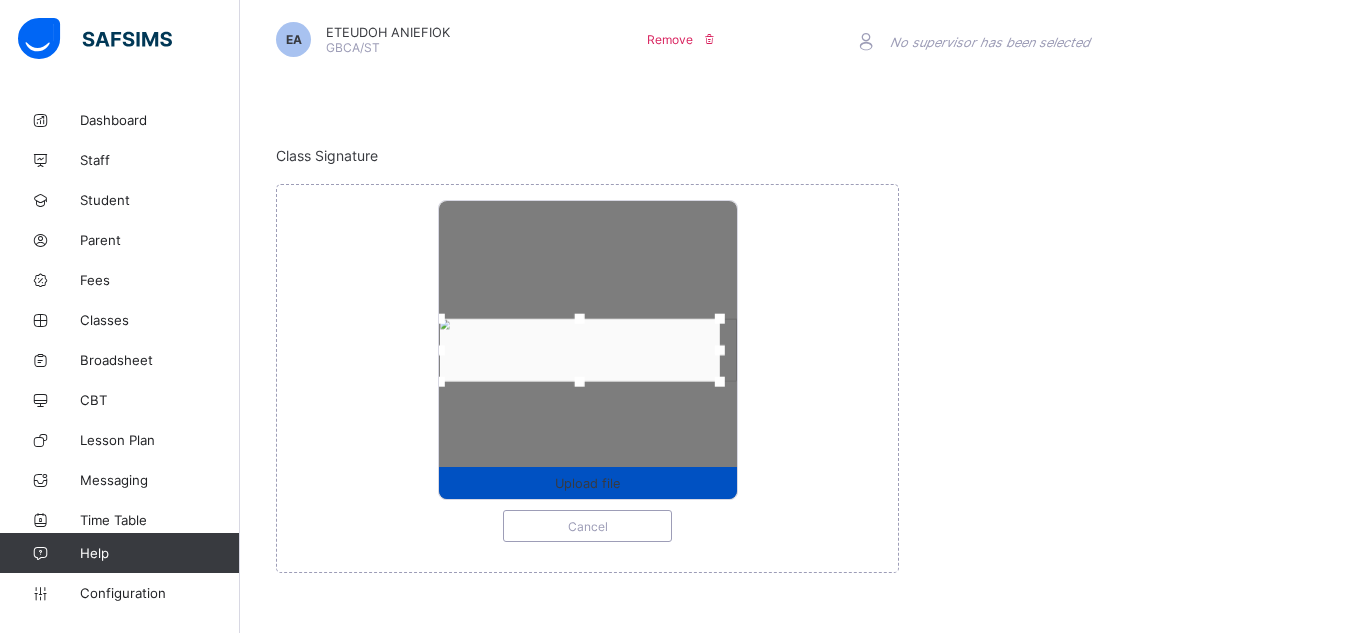 click on "Upload file" at bounding box center [587, 483] 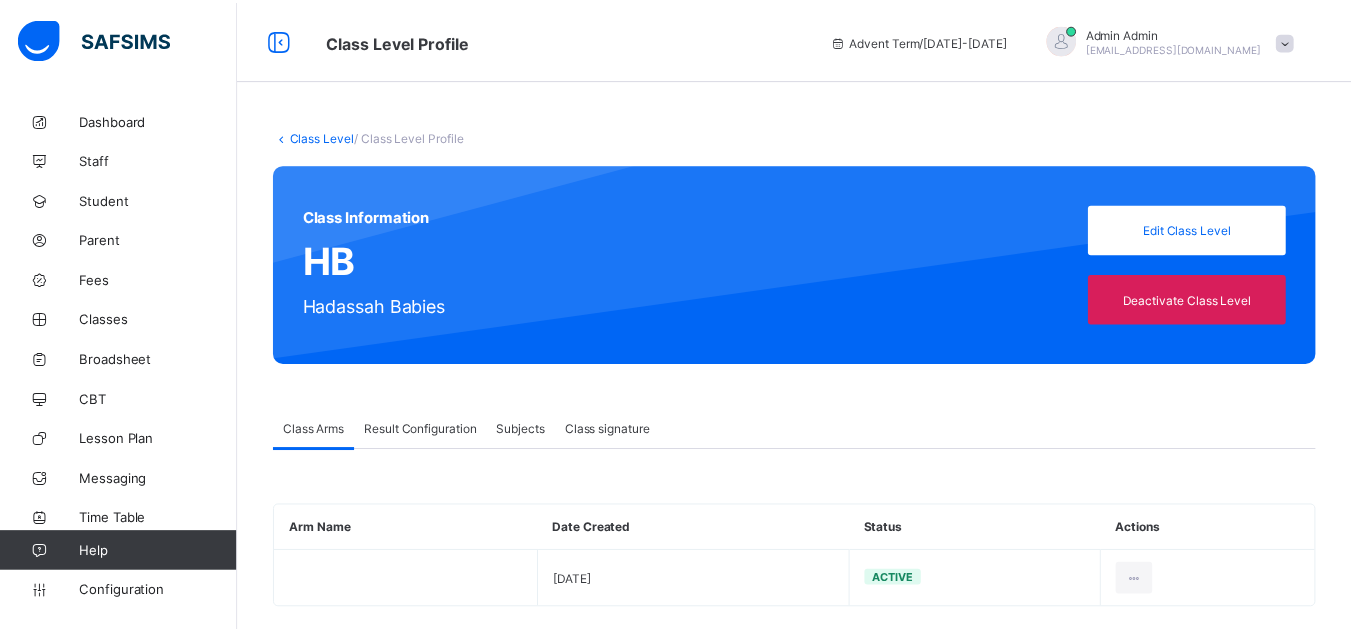 scroll, scrollTop: 0, scrollLeft: 0, axis: both 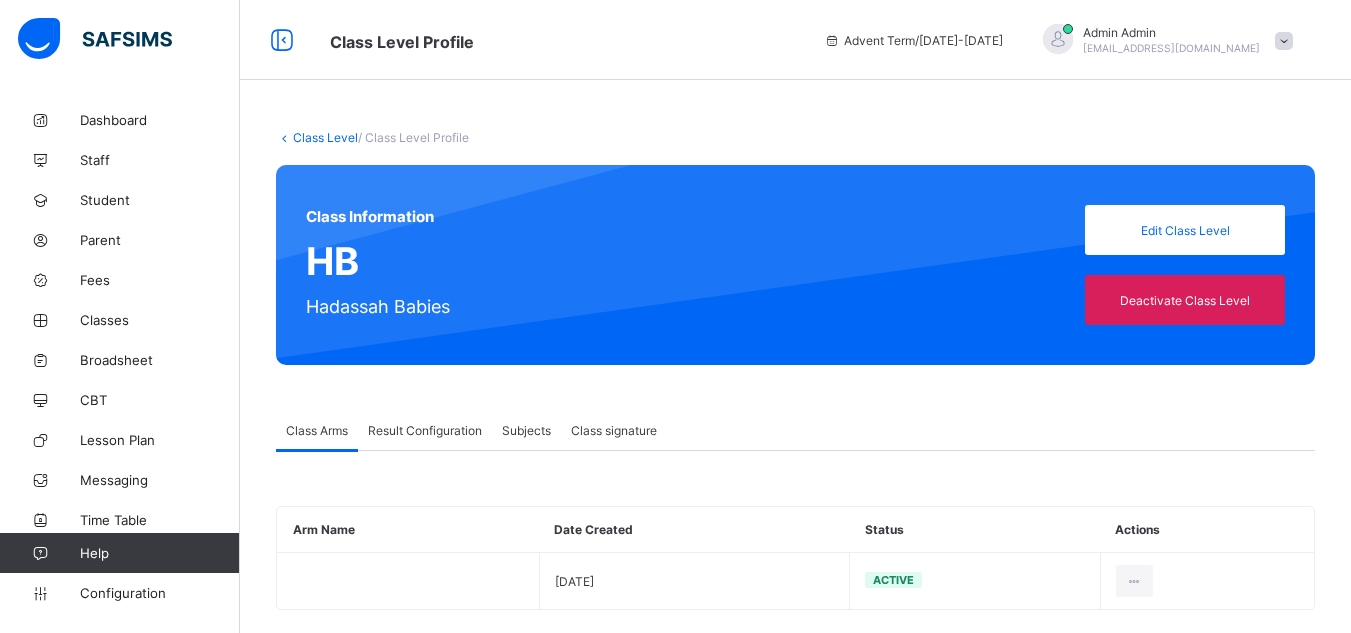 click on "Class signature" at bounding box center (614, 430) 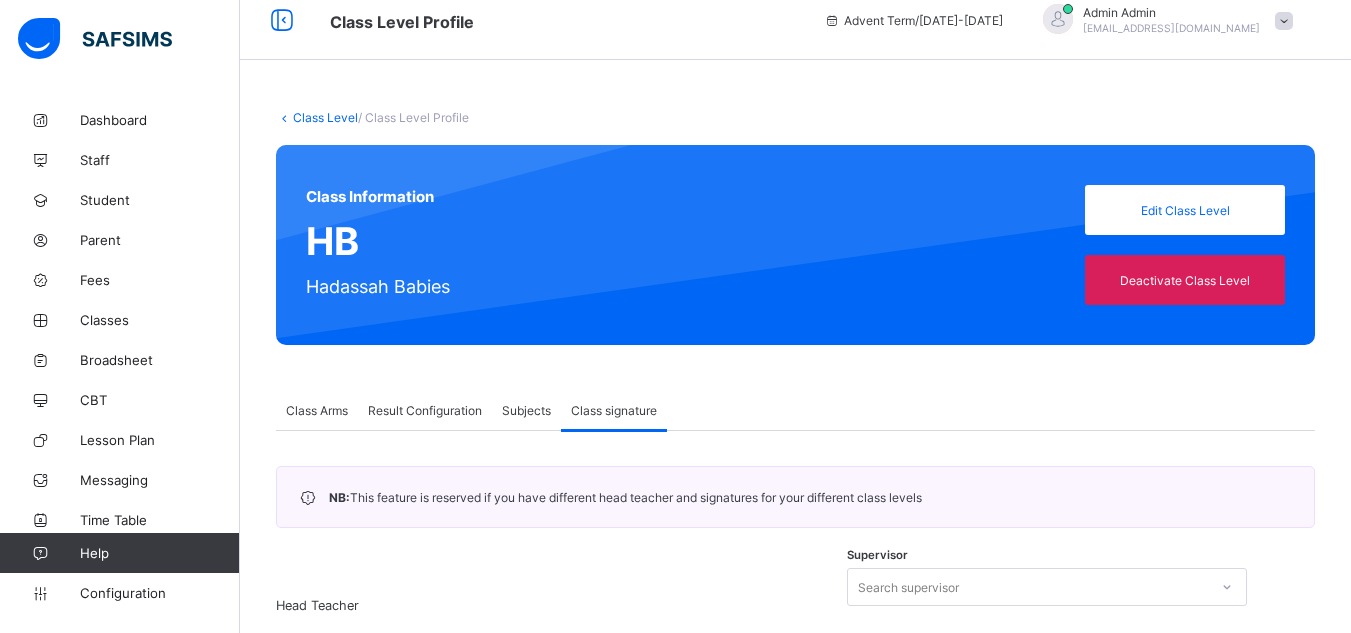 scroll, scrollTop: 0, scrollLeft: 0, axis: both 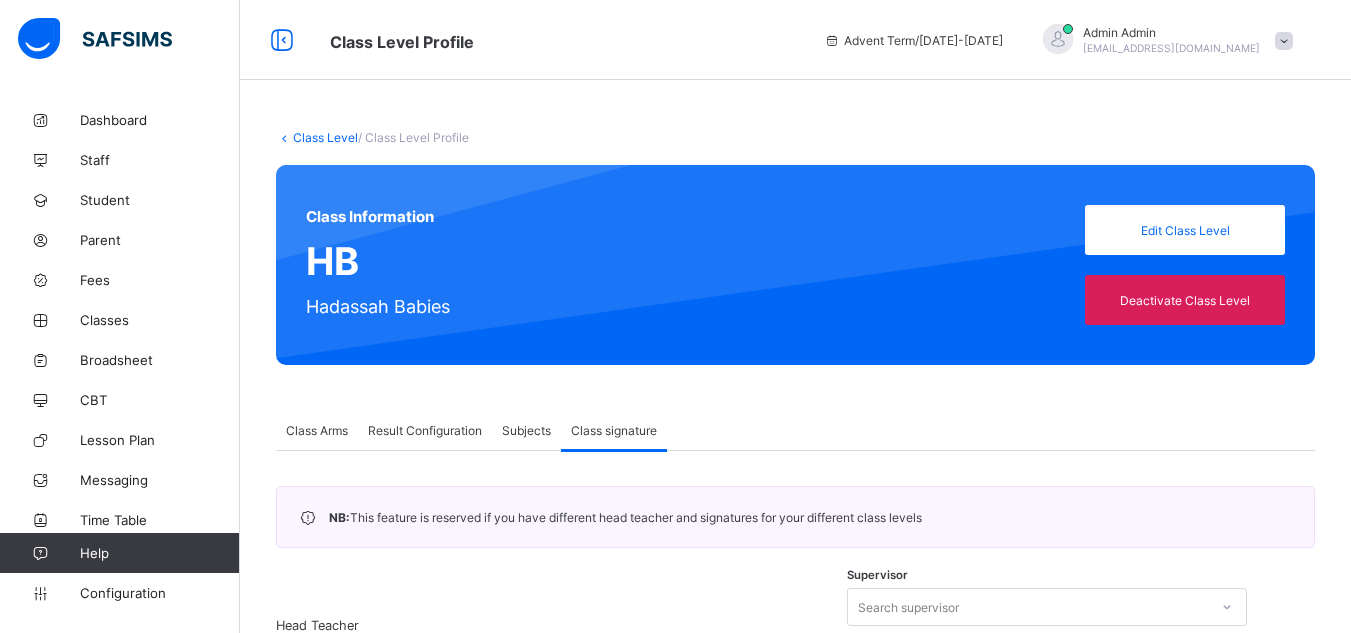 click on "Class Level" at bounding box center (325, 137) 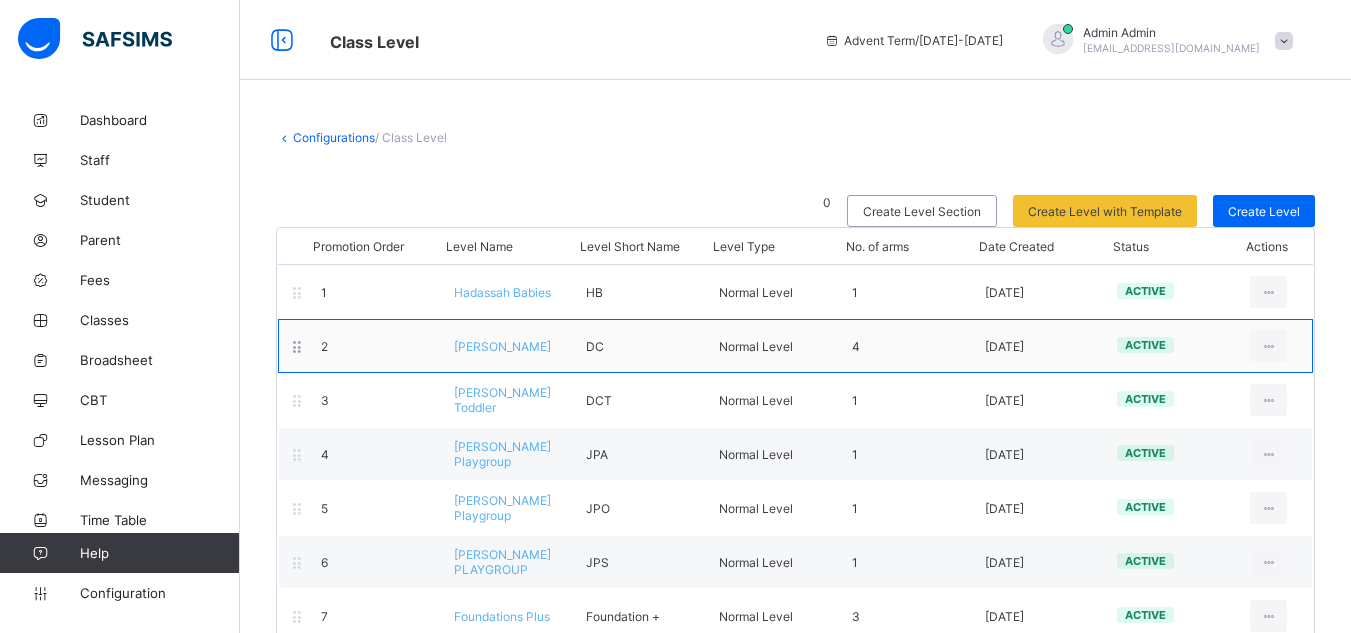click on "[PERSON_NAME]" at bounding box center (502, 346) 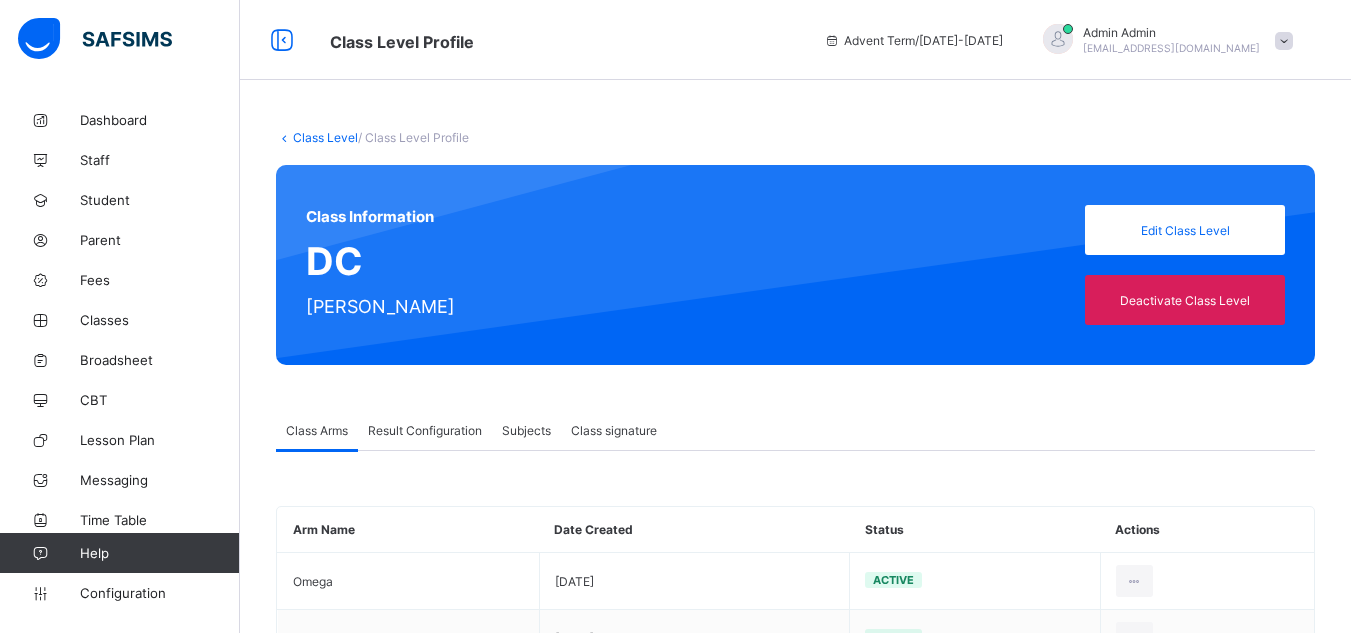 click on "Class signature" at bounding box center [614, 430] 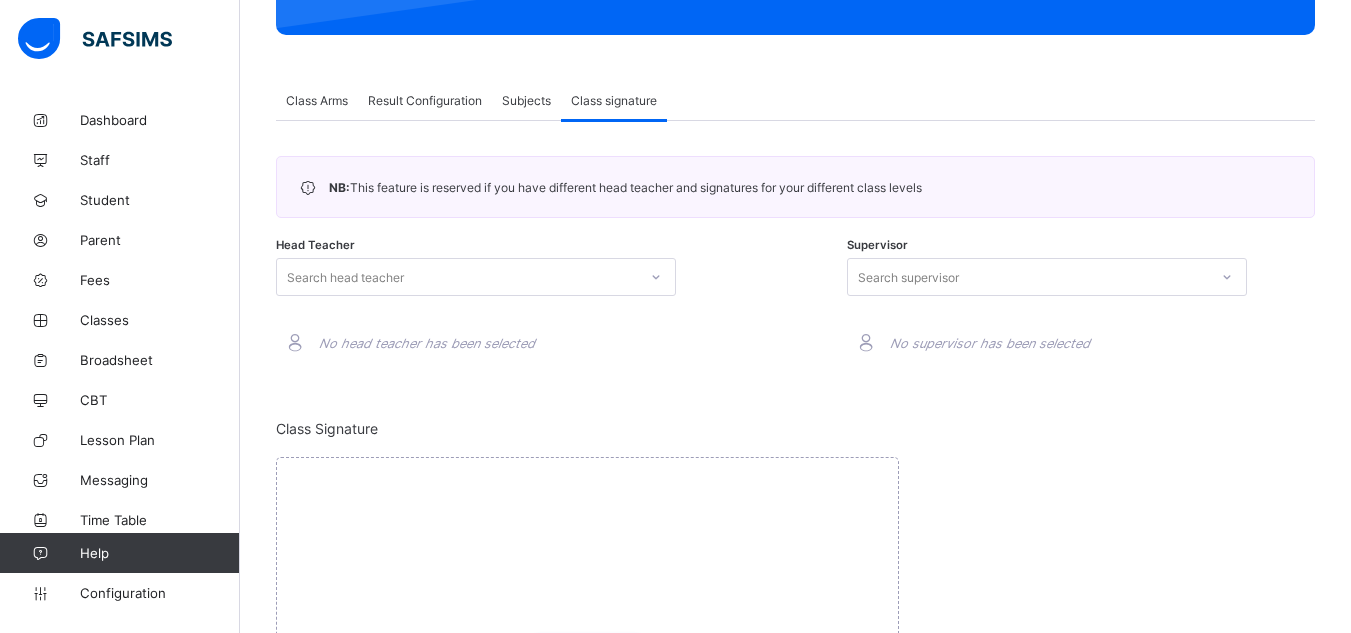 scroll, scrollTop: 331, scrollLeft: 0, axis: vertical 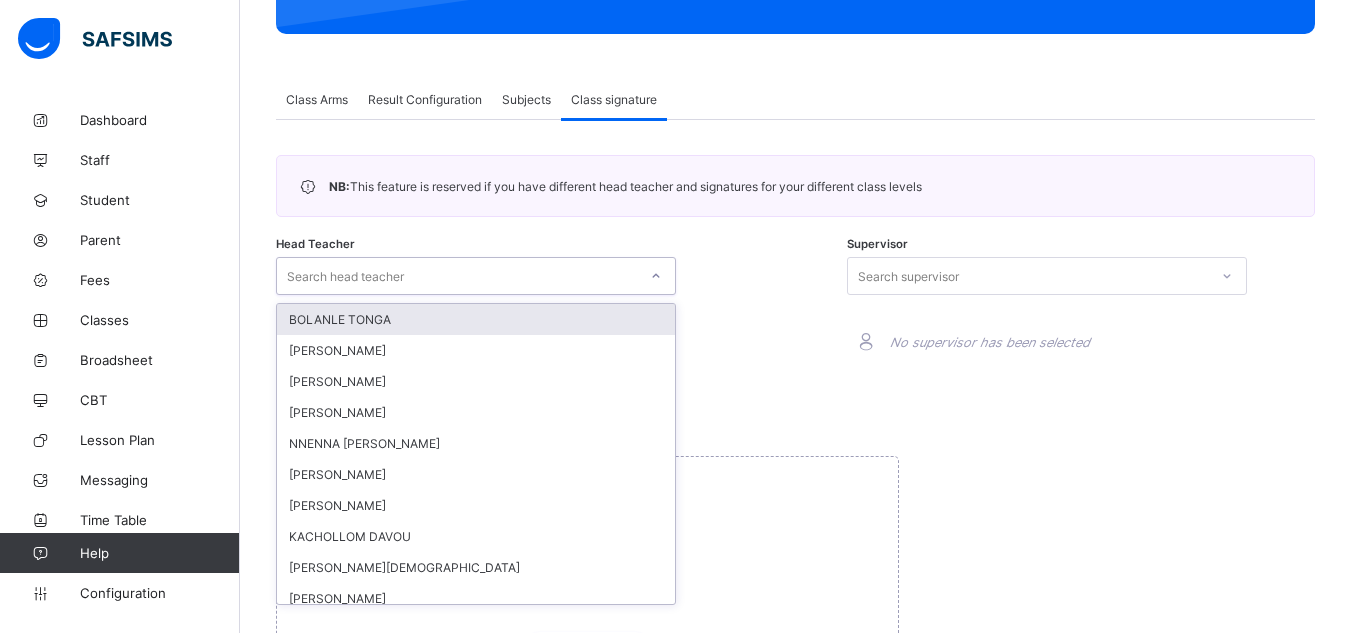 click on "Search head teacher" at bounding box center (457, 276) 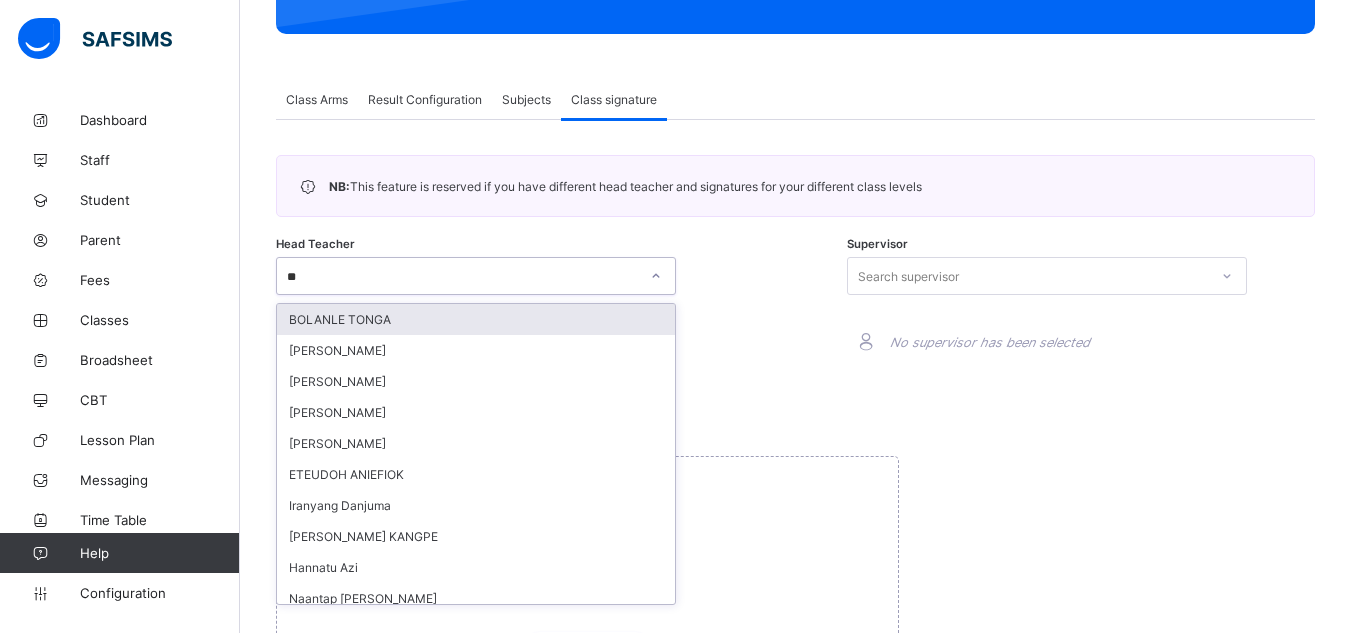 type on "***" 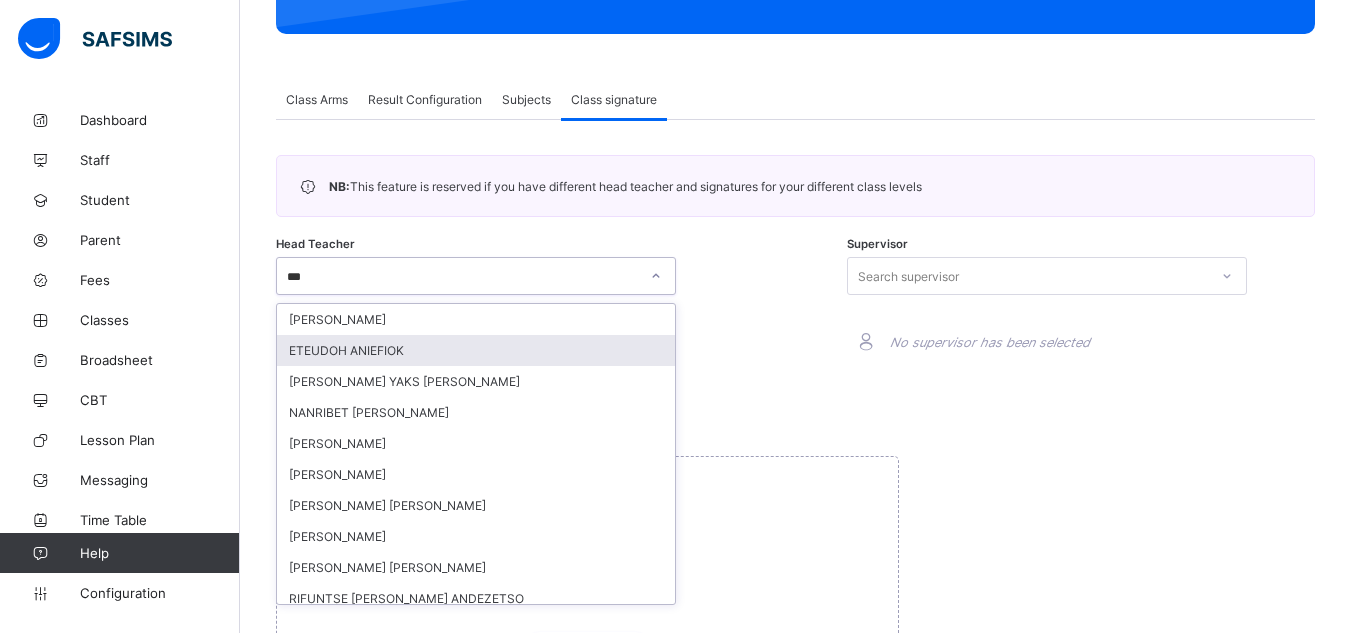 click on "ETEUDOH  ANIEFIOK" at bounding box center (476, 350) 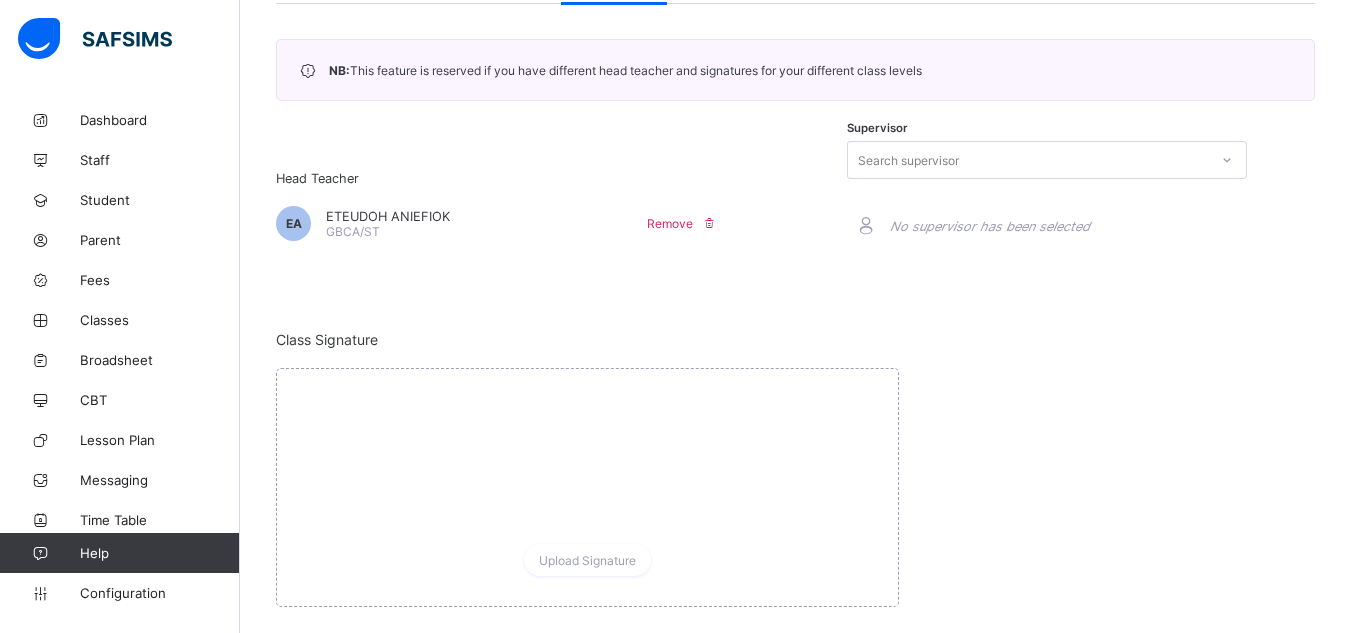 scroll, scrollTop: 481, scrollLeft: 0, axis: vertical 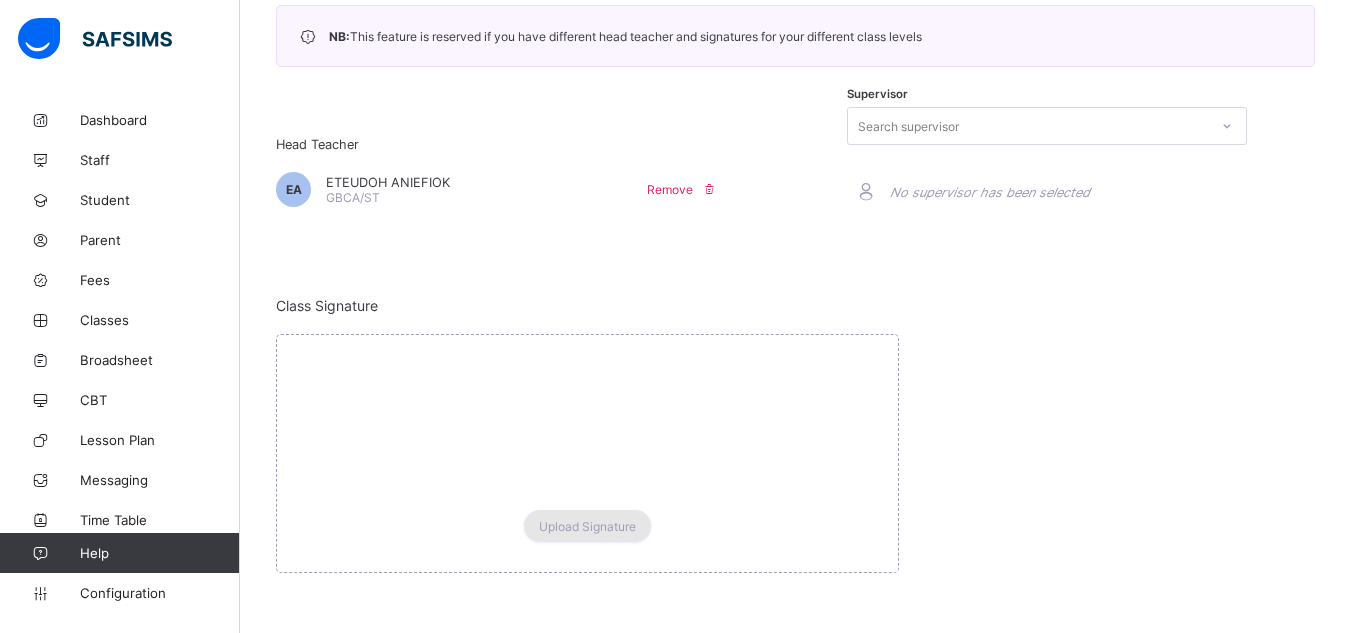 click on "Upload Signature" at bounding box center (587, 526) 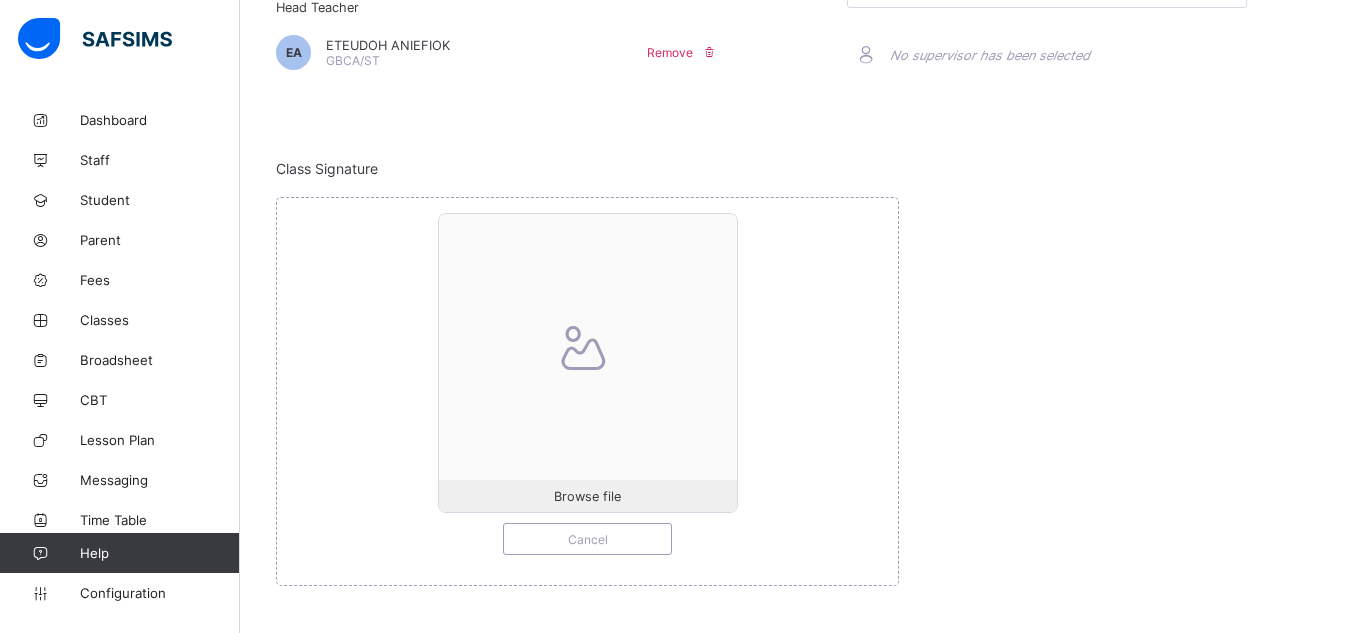scroll, scrollTop: 631, scrollLeft: 0, axis: vertical 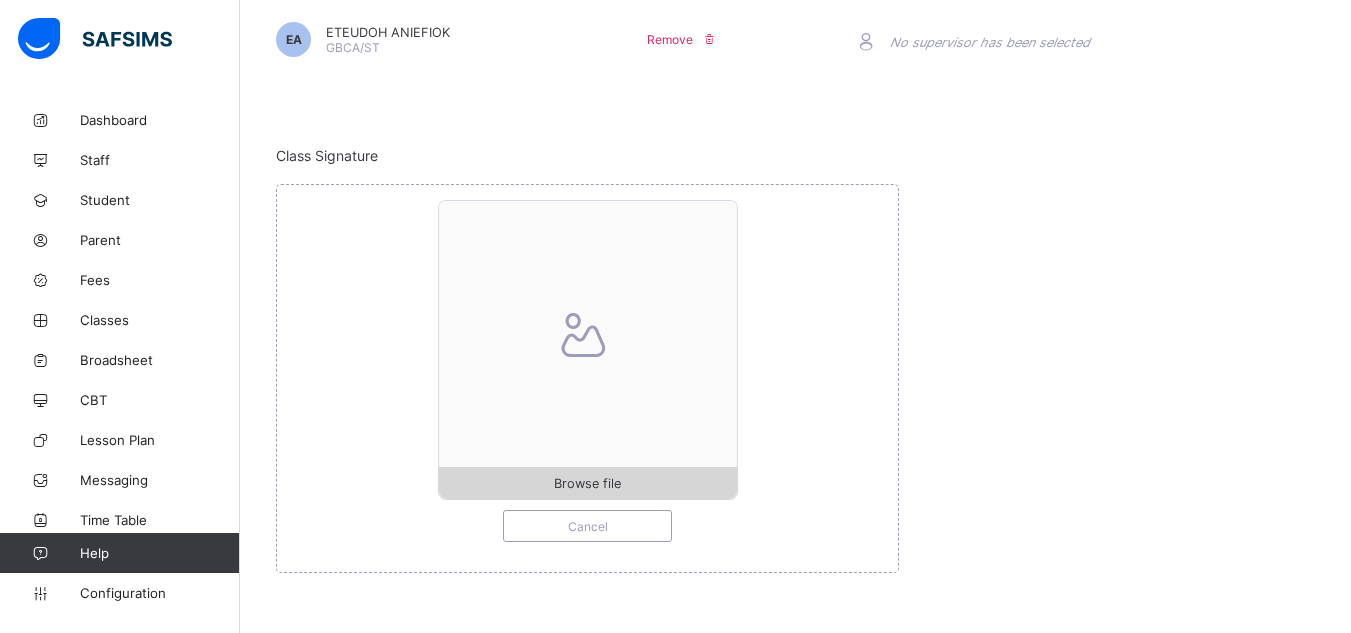click on "Browse file" at bounding box center (587, 483) 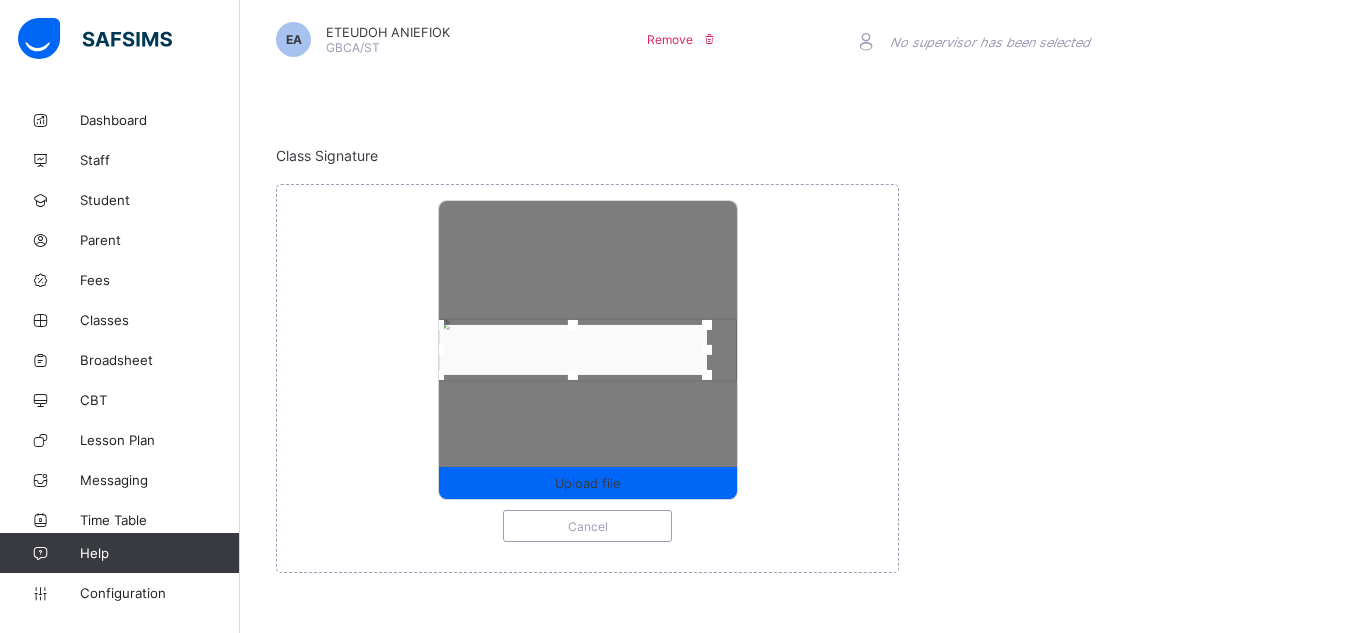 drag, startPoint x: 471, startPoint y: 349, endPoint x: 441, endPoint y: 344, distance: 30.413813 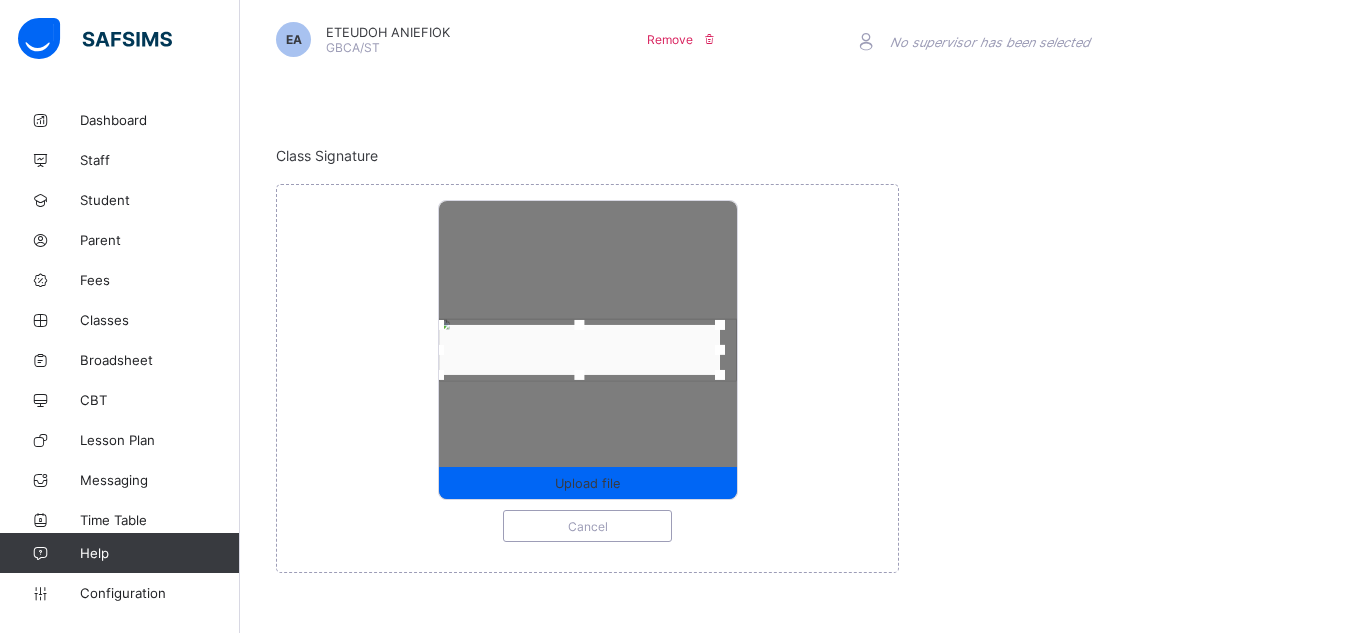 drag, startPoint x: 711, startPoint y: 353, endPoint x: 726, endPoint y: 355, distance: 15.132746 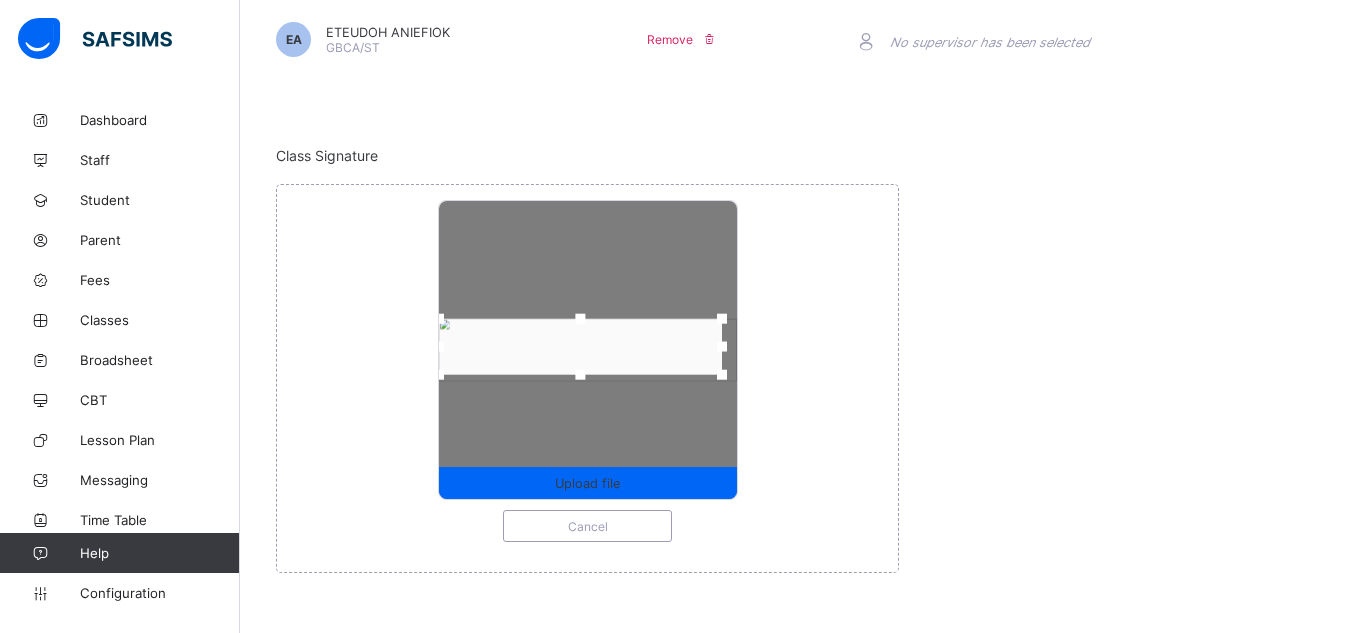 drag, startPoint x: 586, startPoint y: 323, endPoint x: 582, endPoint y: 310, distance: 13.601471 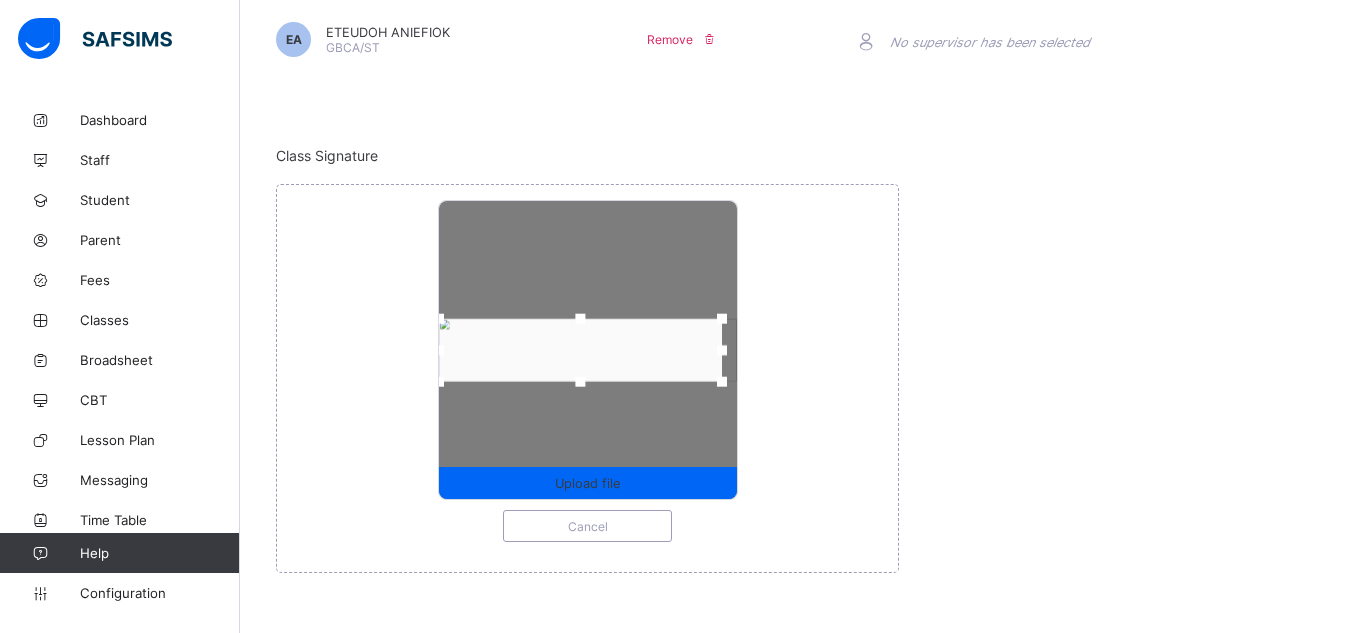 drag, startPoint x: 588, startPoint y: 379, endPoint x: 588, endPoint y: 395, distance: 16 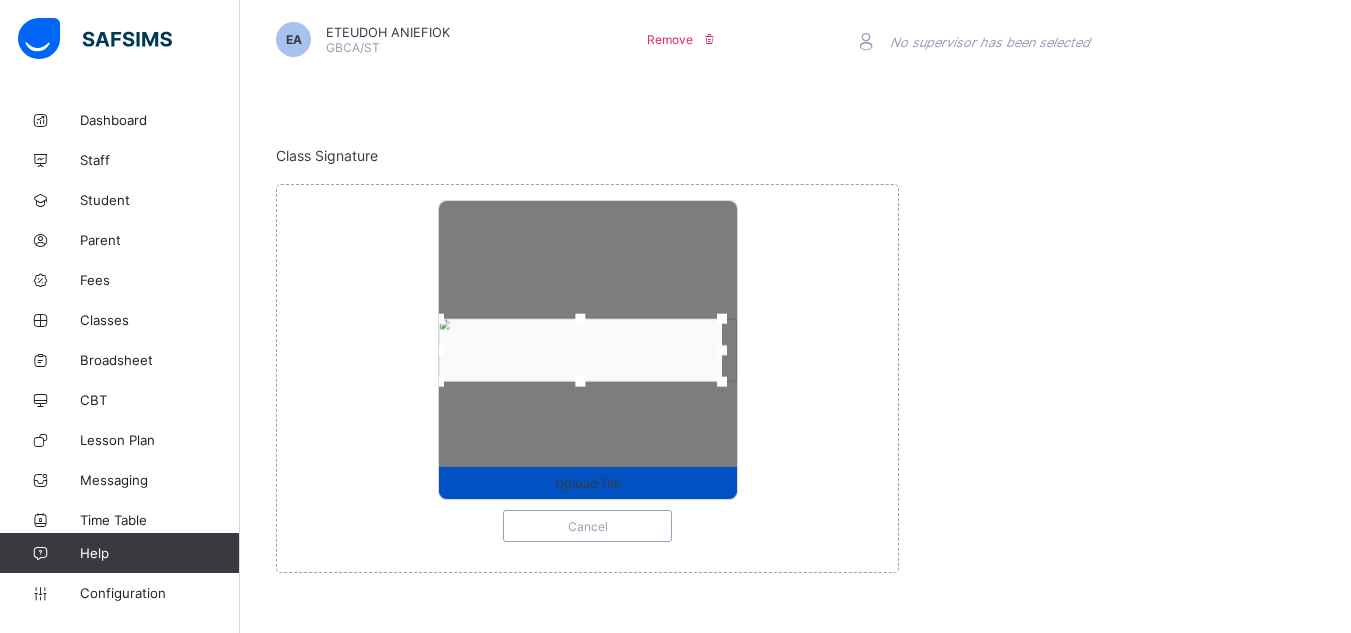 click on "Upload file" at bounding box center [587, 483] 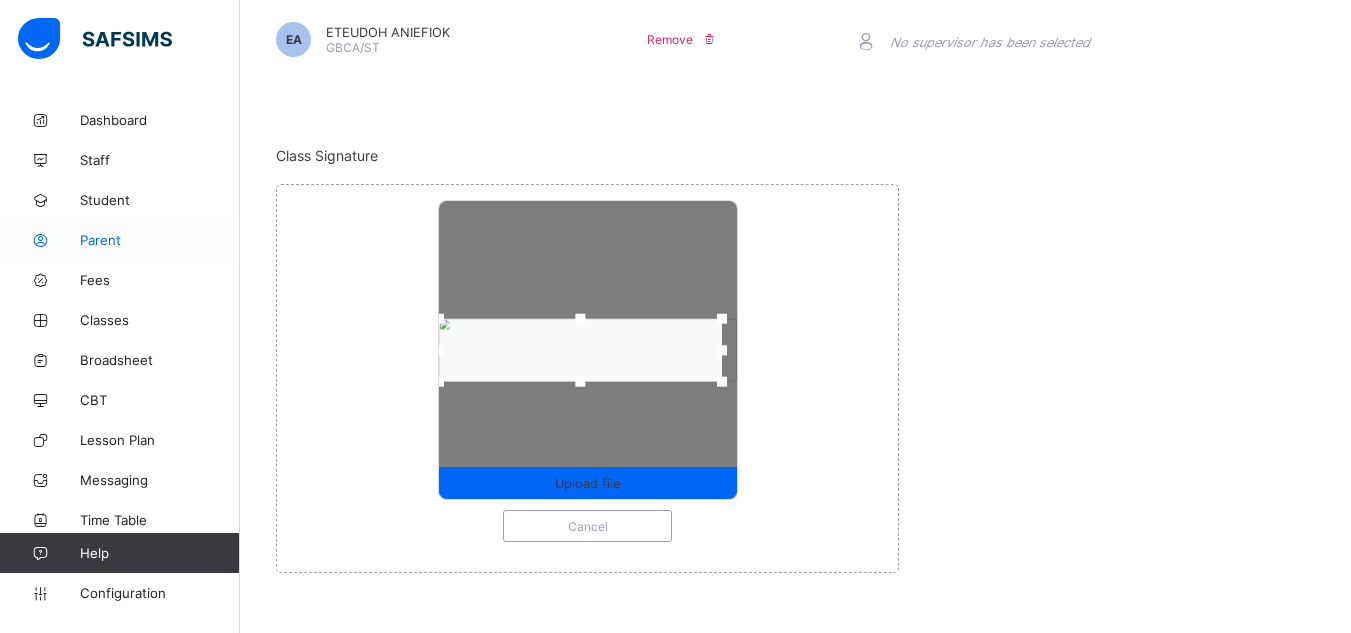 click on "Parent" at bounding box center (120, 240) 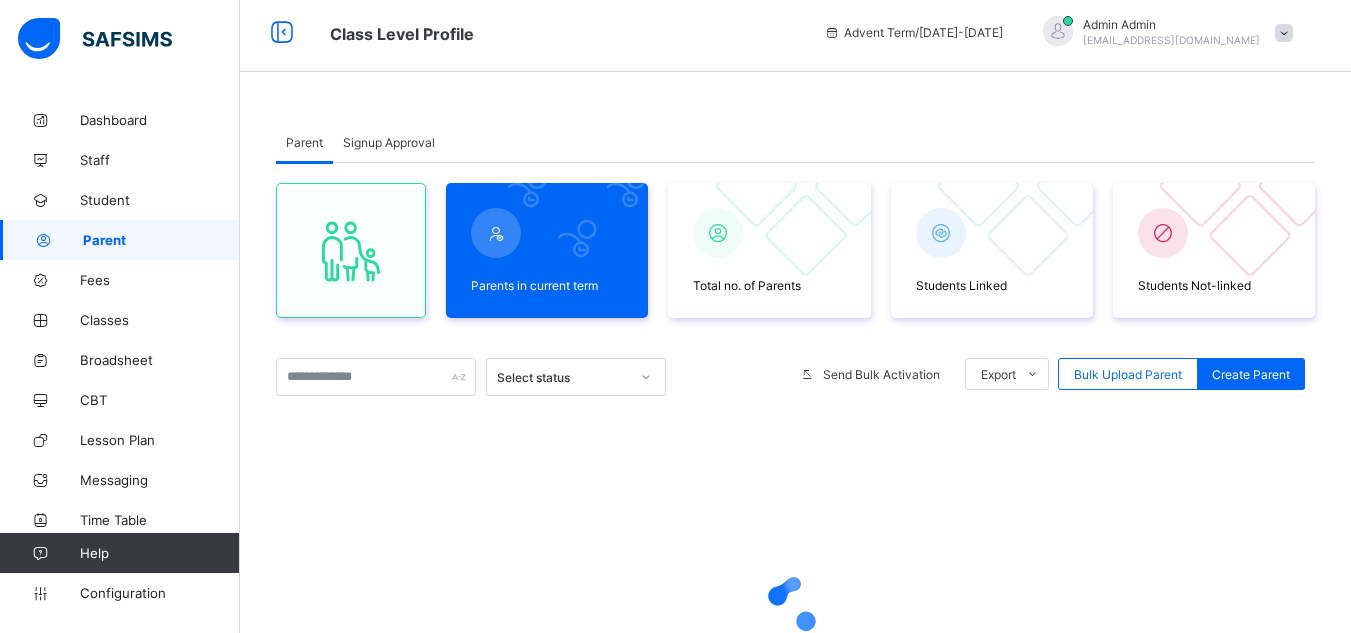 scroll, scrollTop: 0, scrollLeft: 0, axis: both 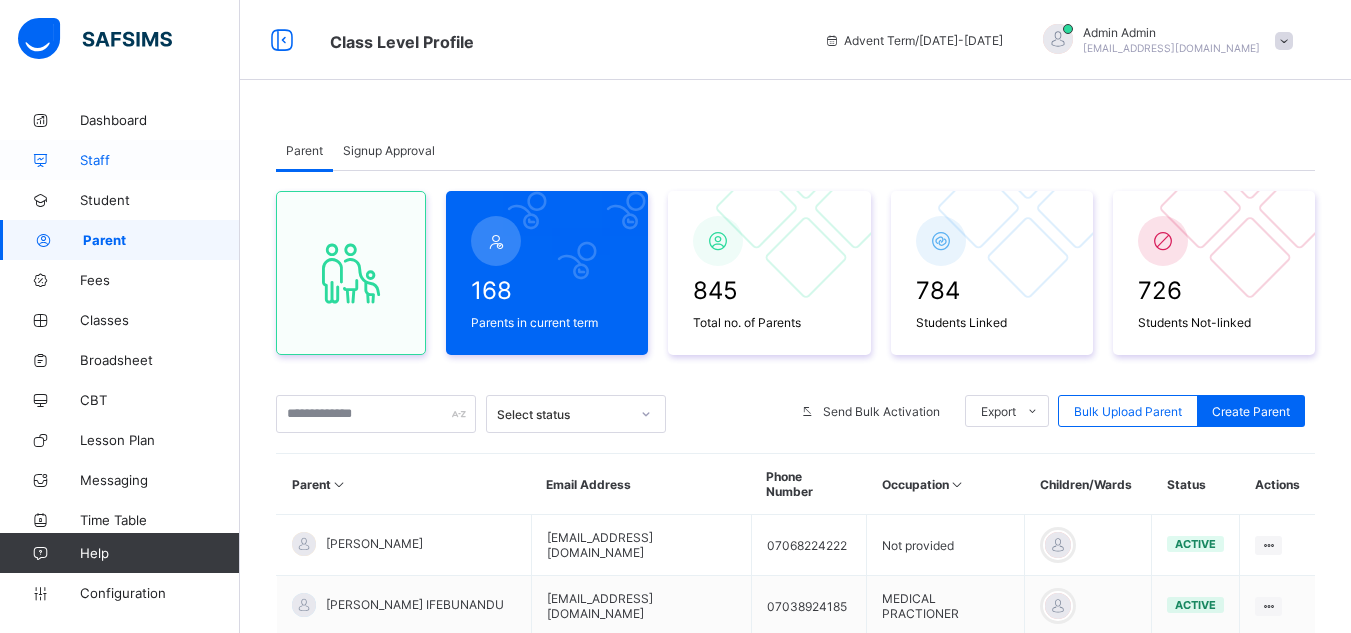 click on "Staff" at bounding box center [160, 160] 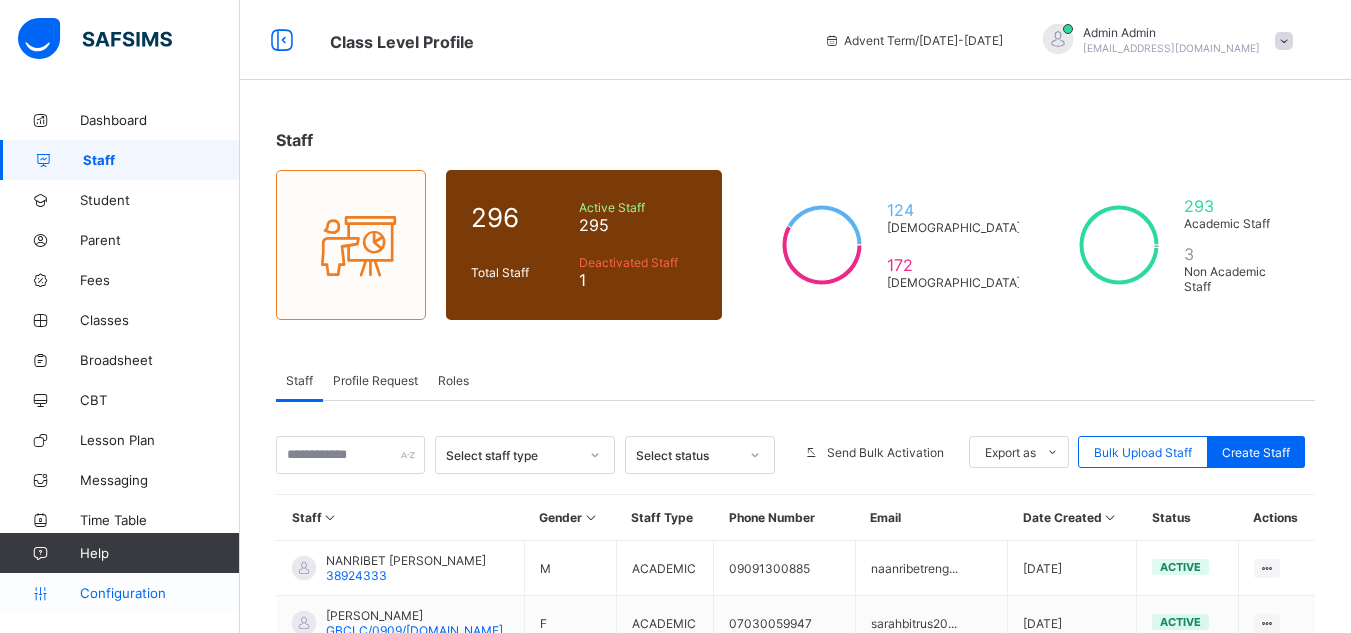 click on "Configuration" at bounding box center [159, 593] 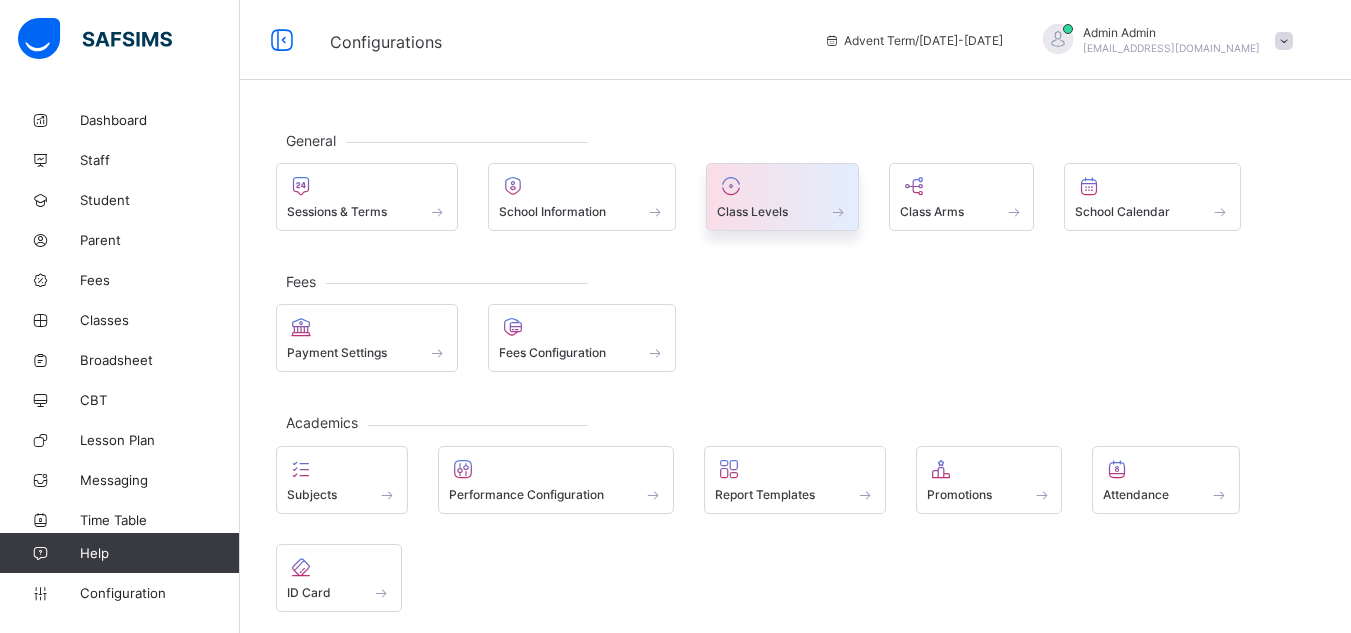 click on "Class Levels" at bounding box center [752, 211] 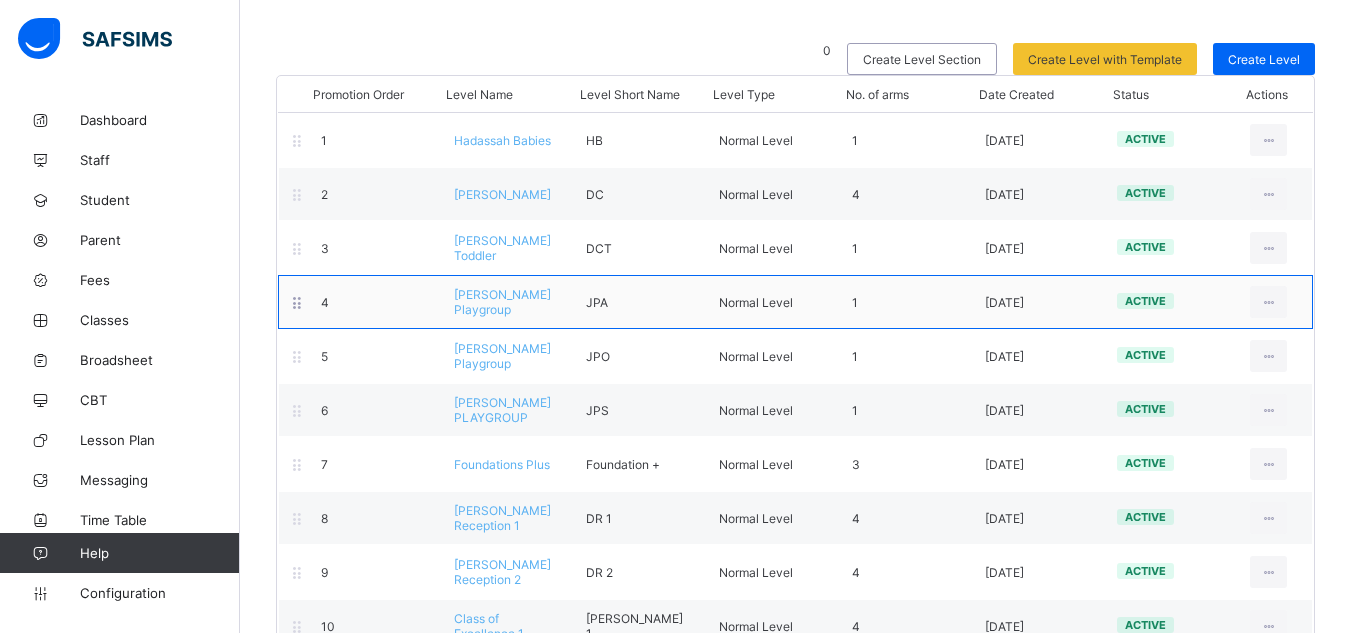 scroll, scrollTop: 153, scrollLeft: 0, axis: vertical 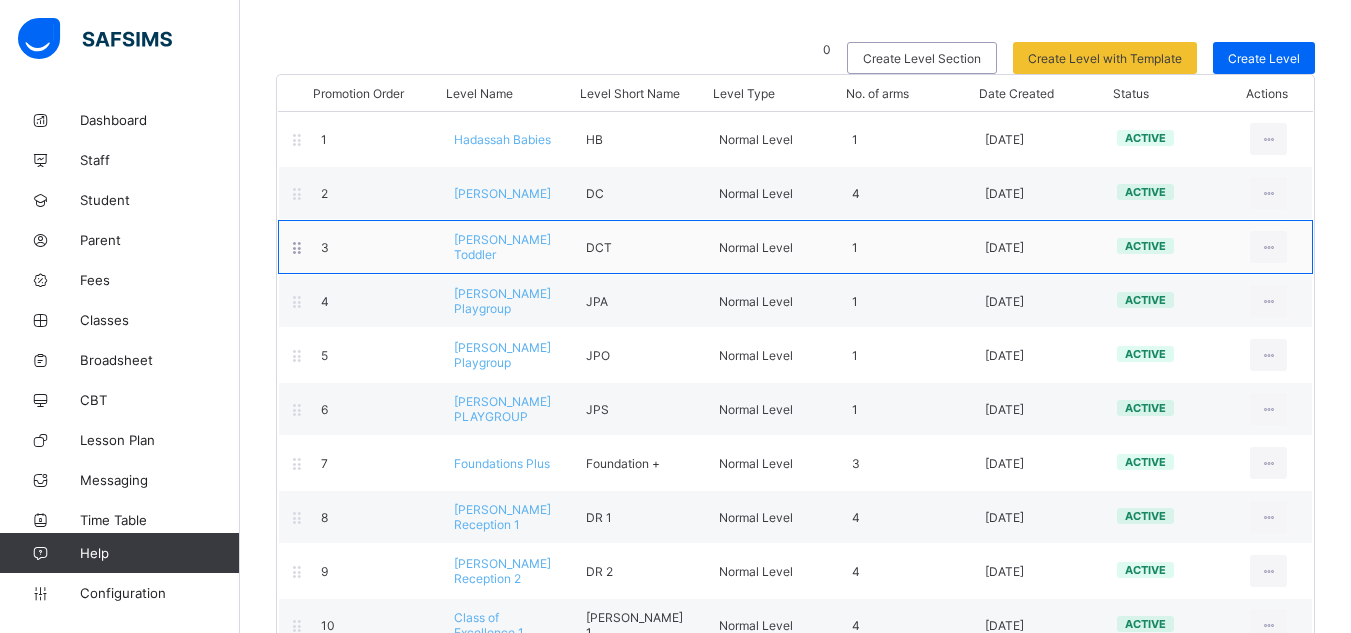 click on "David Creche Toddler" at bounding box center [502, 247] 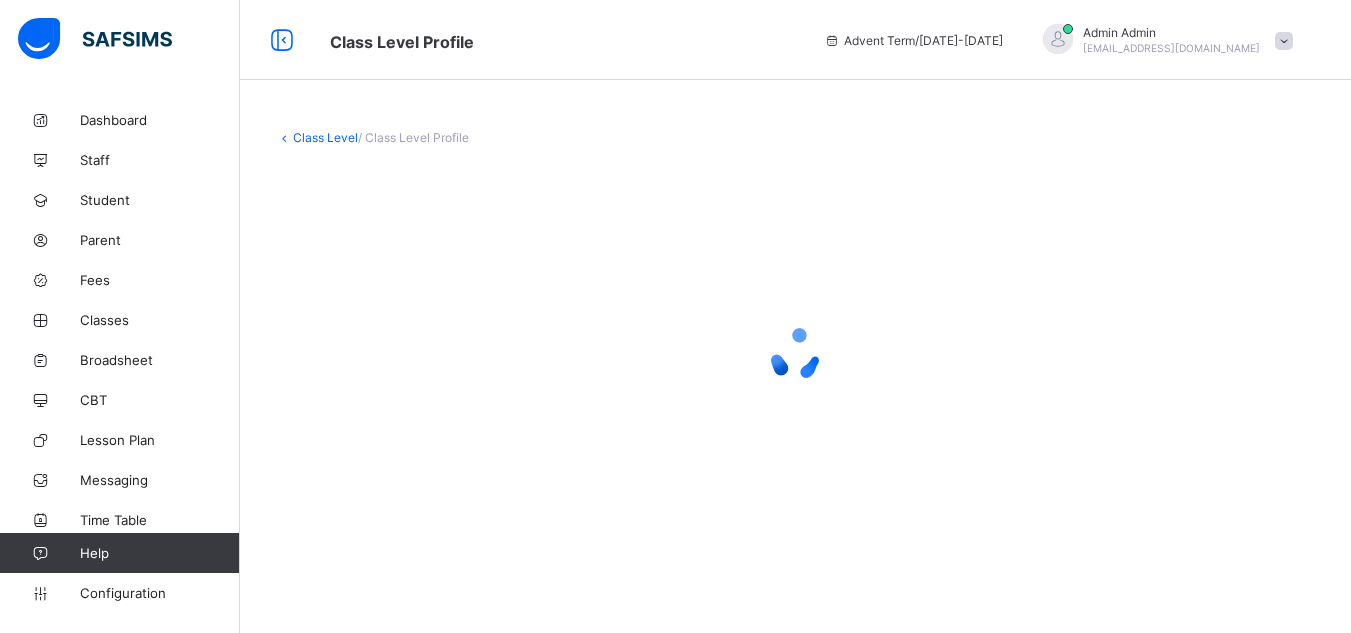 scroll, scrollTop: 0, scrollLeft: 0, axis: both 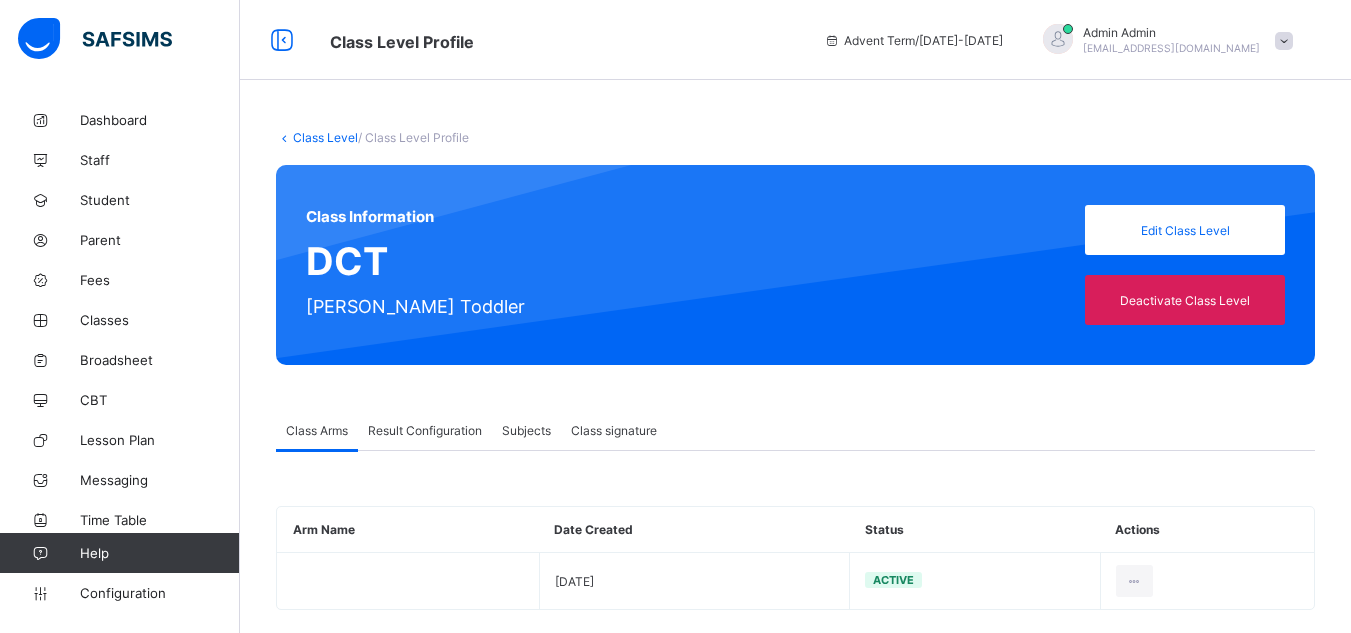 click on "Class signature" at bounding box center [614, 430] 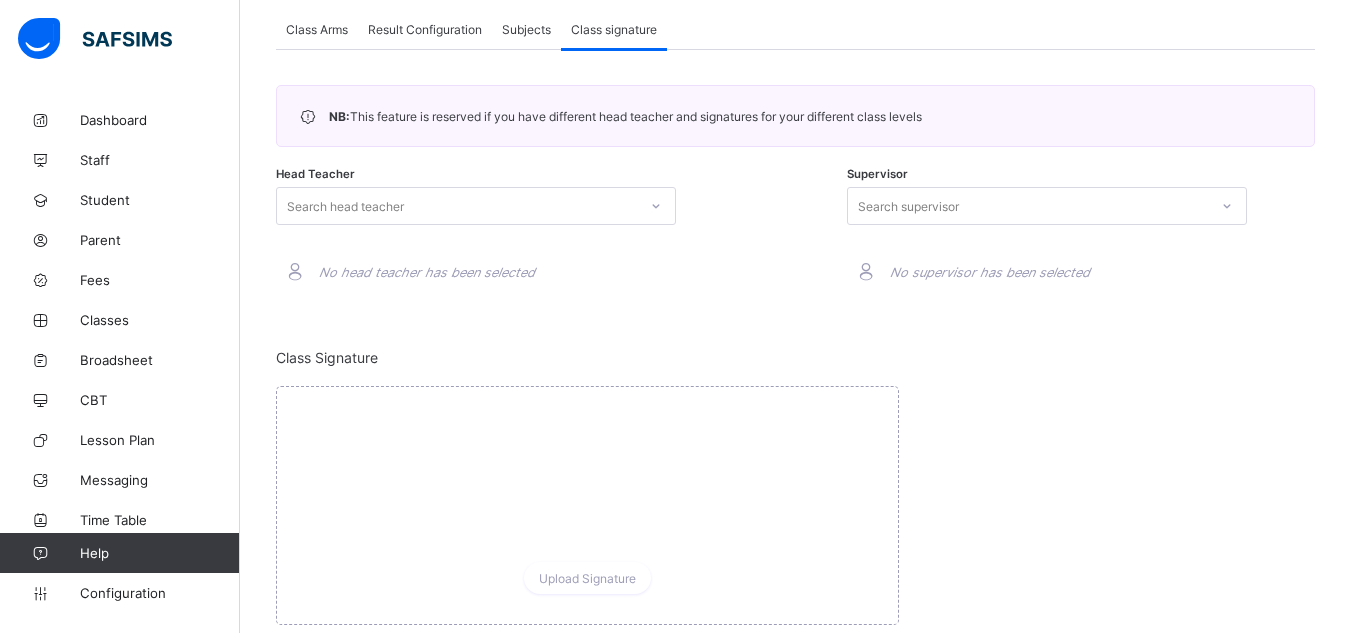 scroll, scrollTop: 408, scrollLeft: 0, axis: vertical 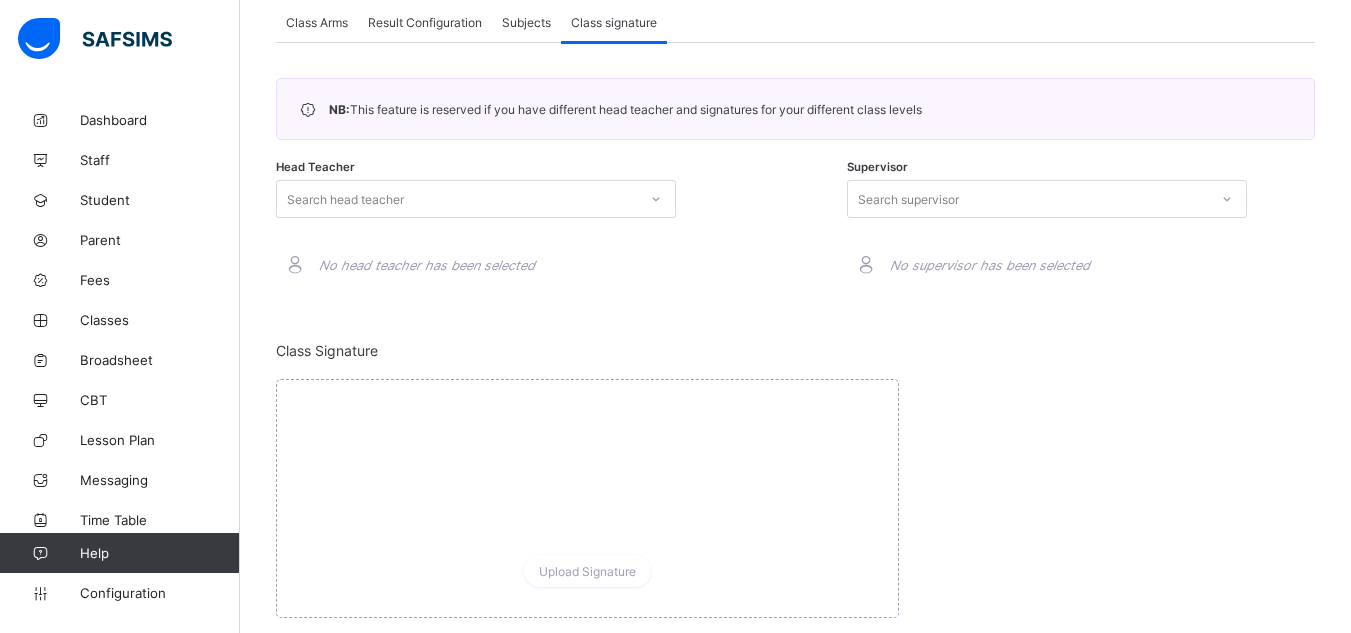 click on "Search head teacher" at bounding box center [457, 199] 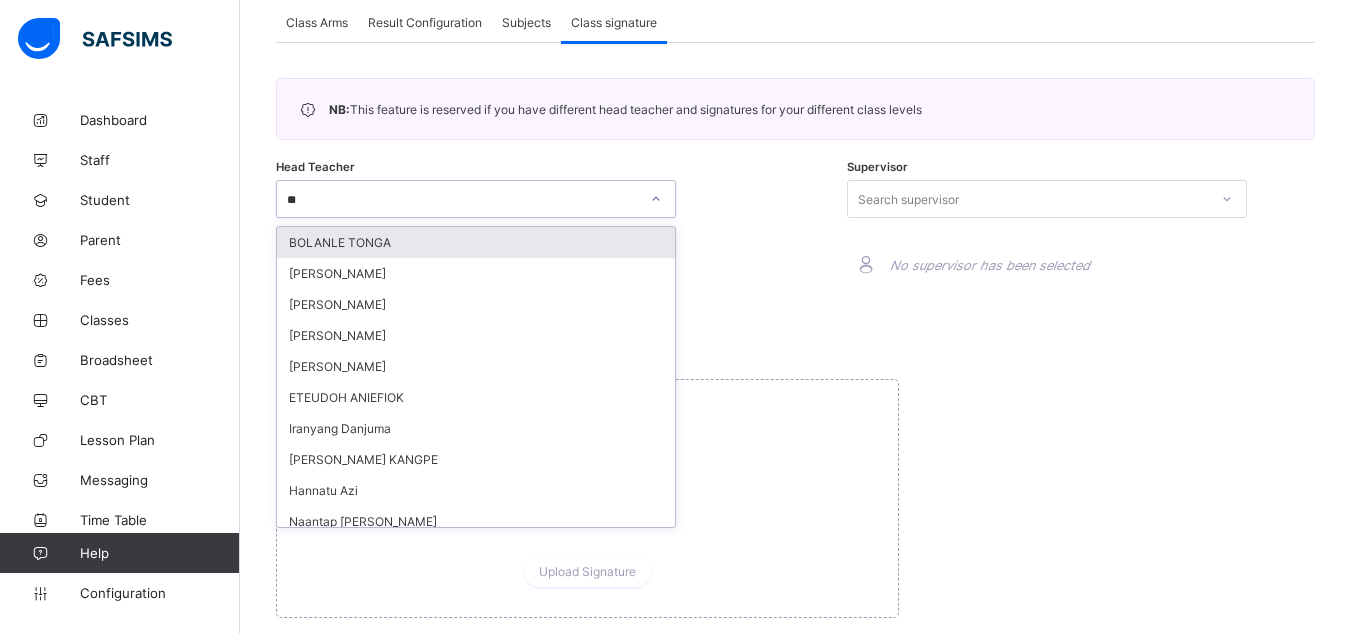 type on "*" 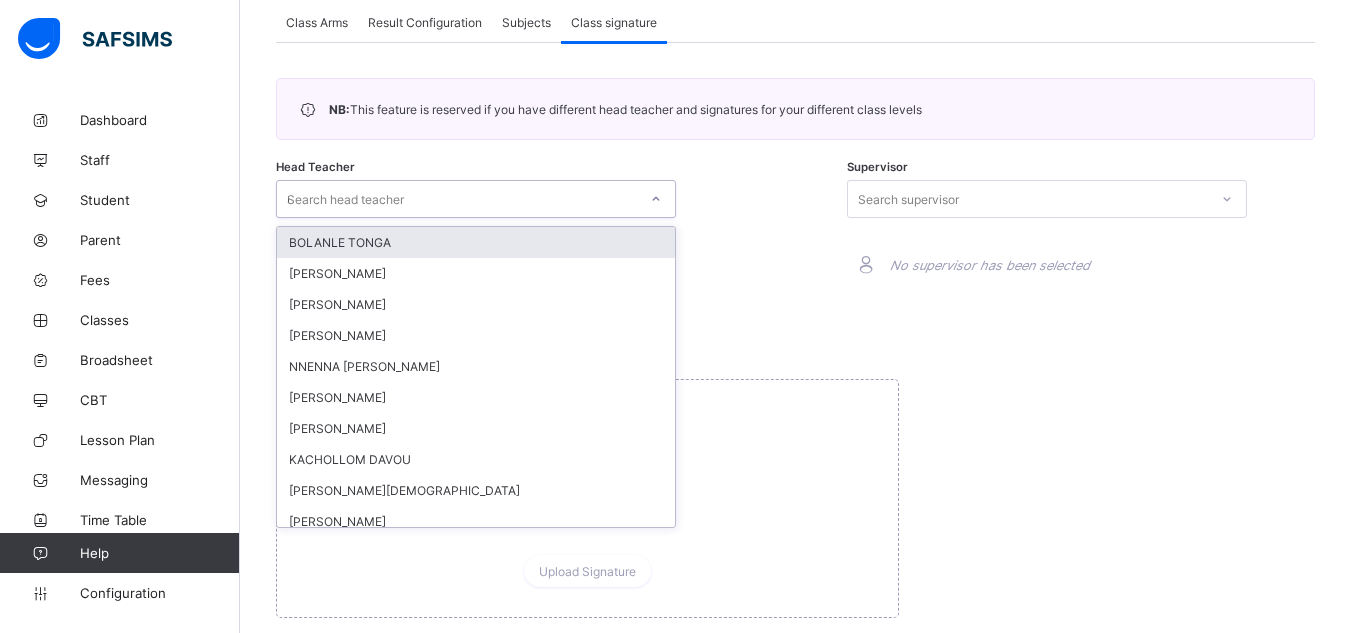 type on "**" 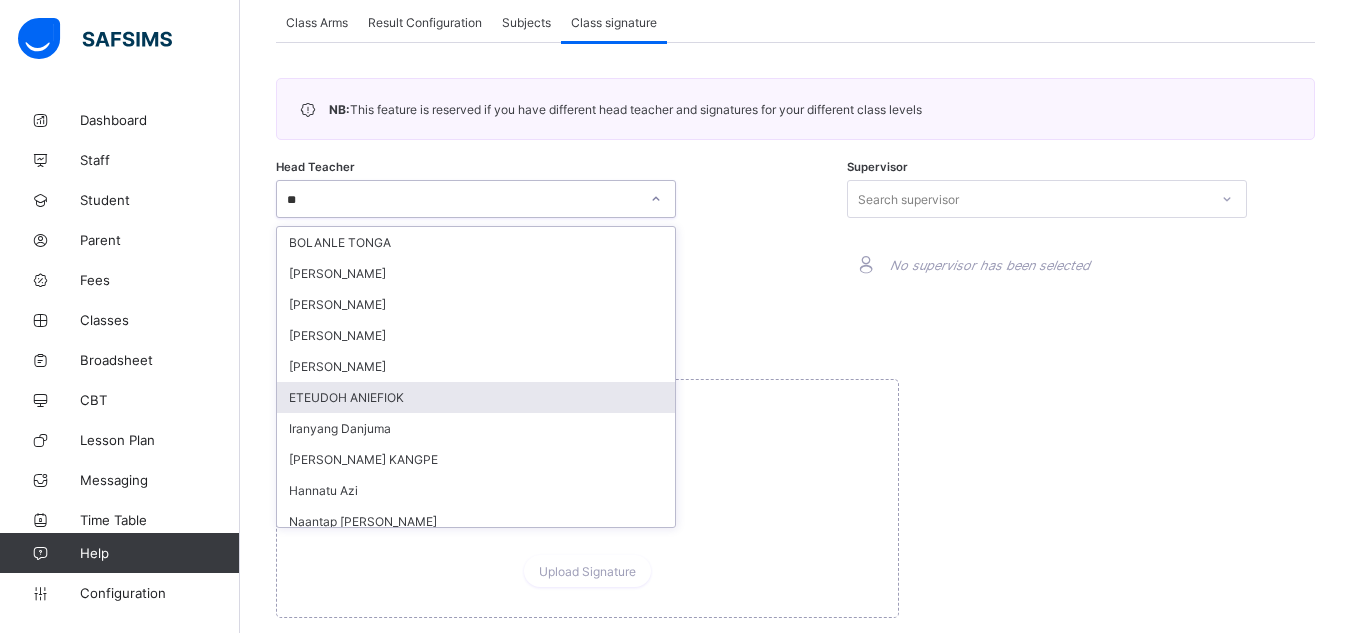 click on "ETEUDOH  ANIEFIOK" at bounding box center (476, 397) 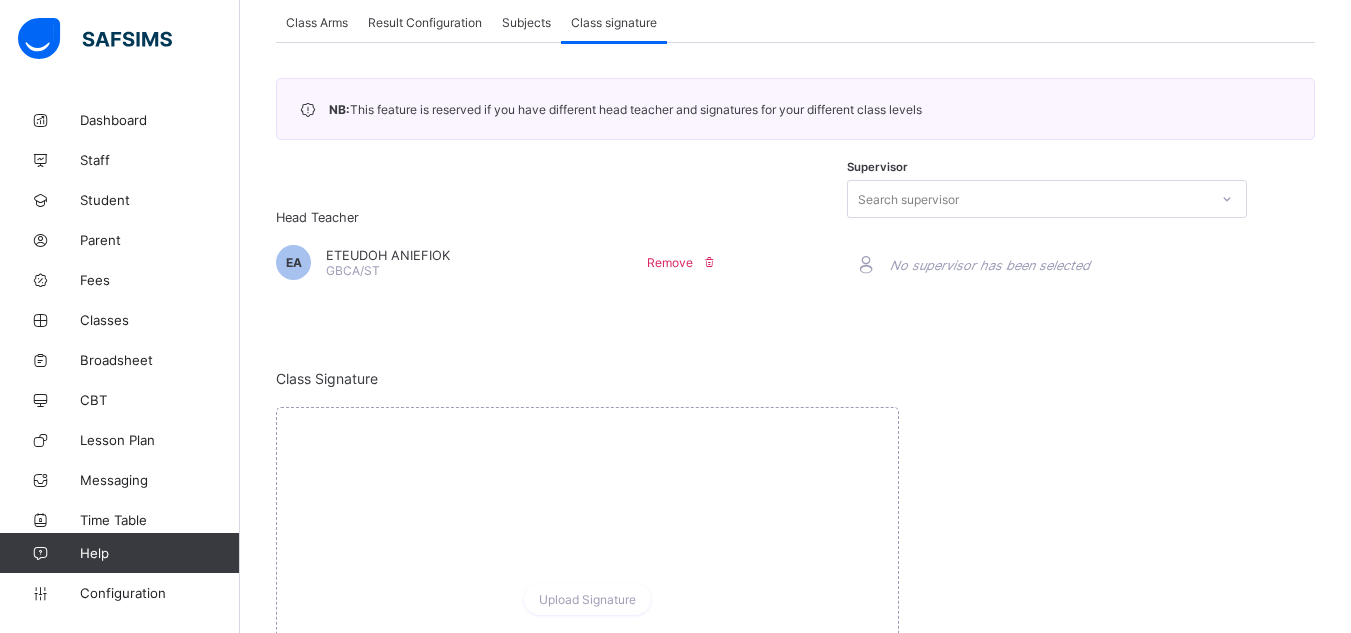 scroll, scrollTop: 481, scrollLeft: 0, axis: vertical 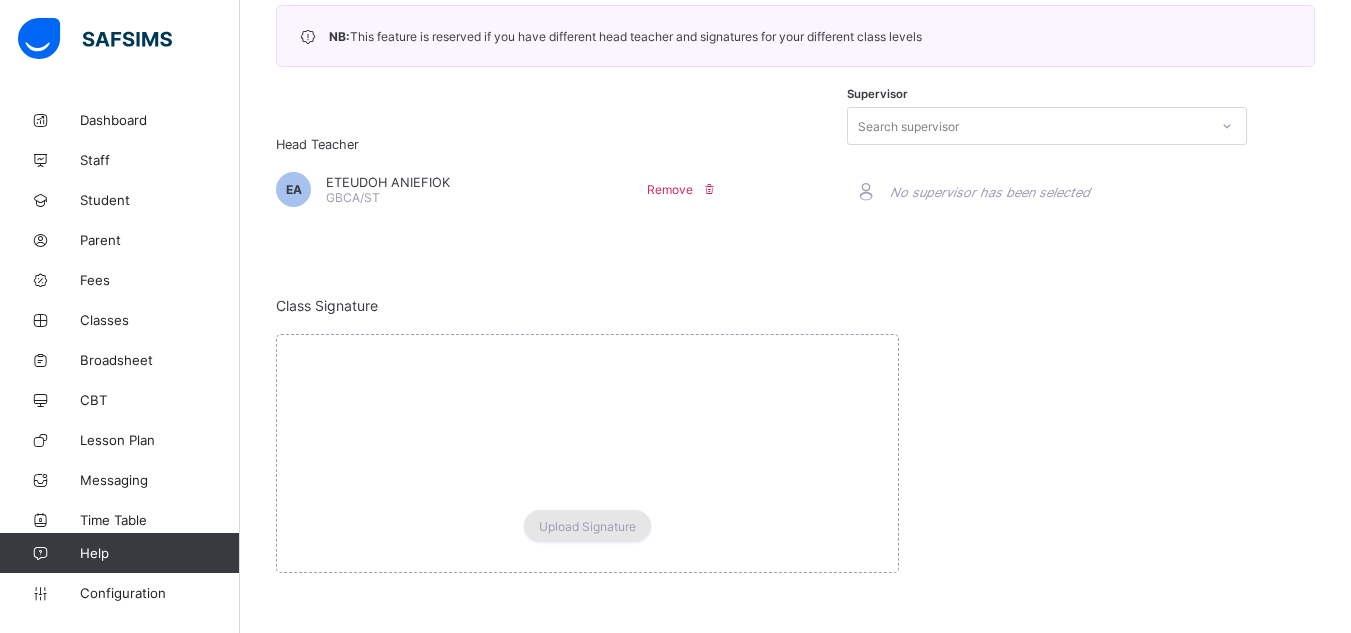 click on "Upload Signature" at bounding box center (587, 526) 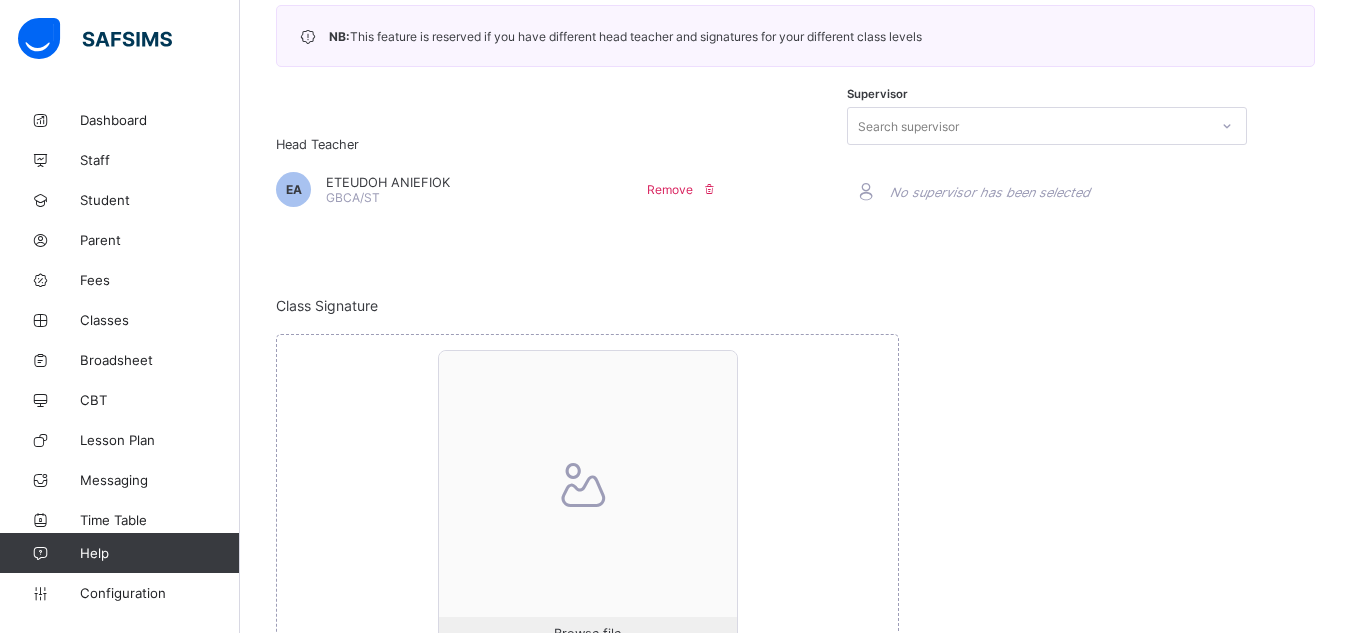 scroll, scrollTop: 631, scrollLeft: 0, axis: vertical 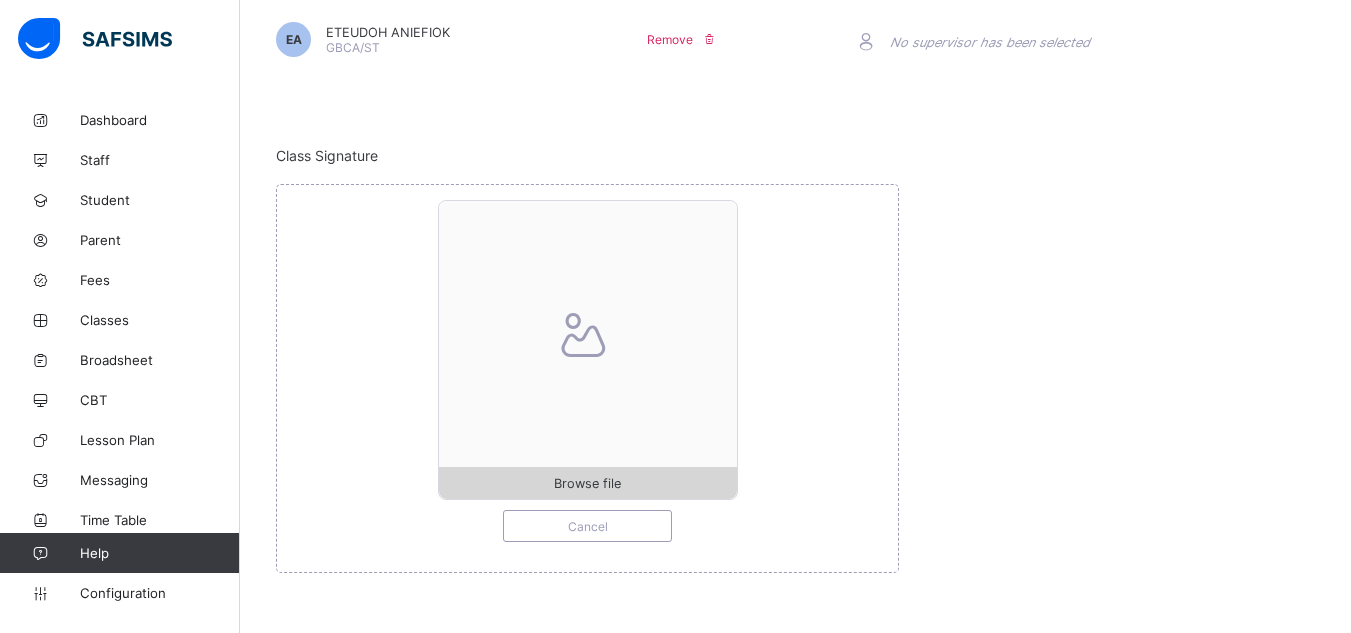click on "Browse file" at bounding box center (587, 483) 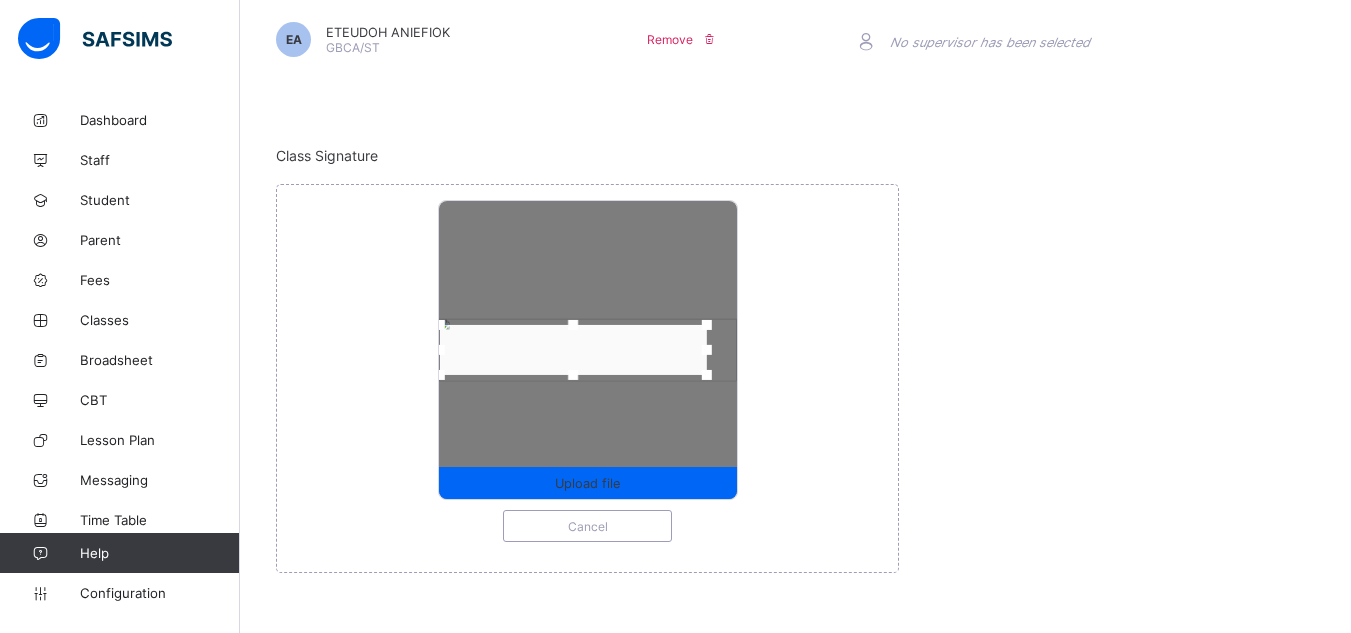 drag, startPoint x: 472, startPoint y: 350, endPoint x: 443, endPoint y: 345, distance: 29.427877 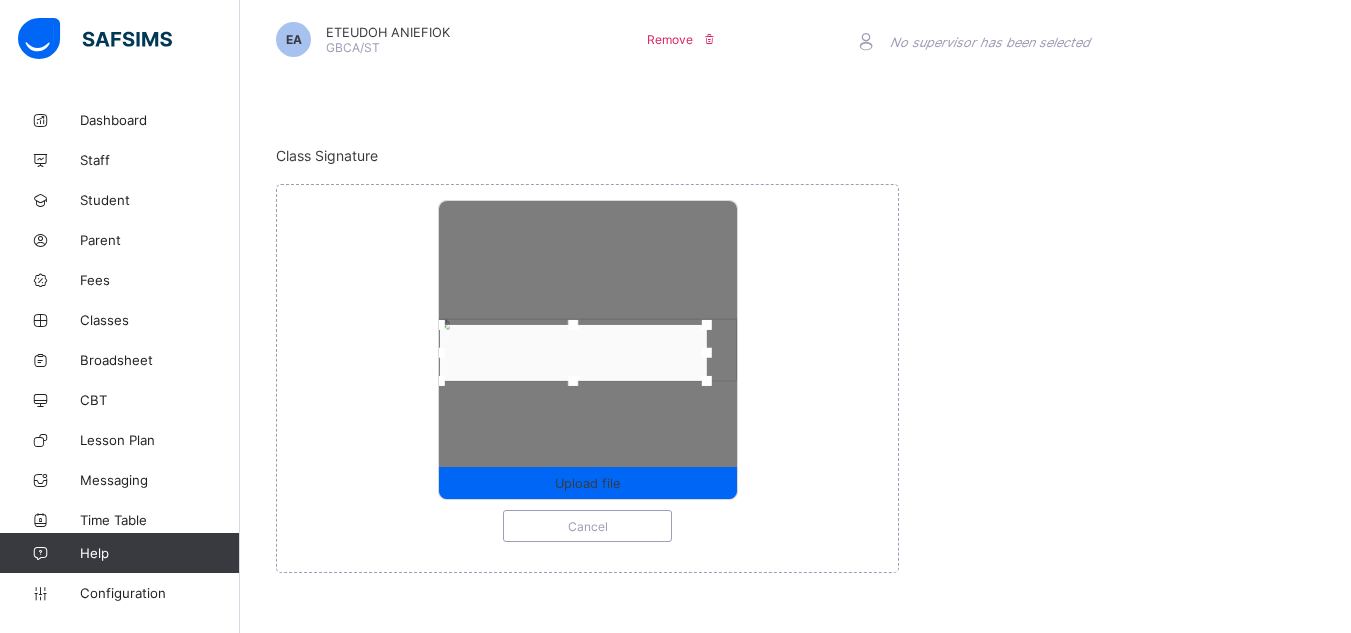 drag, startPoint x: 578, startPoint y: 380, endPoint x: 580, endPoint y: 392, distance: 12.165525 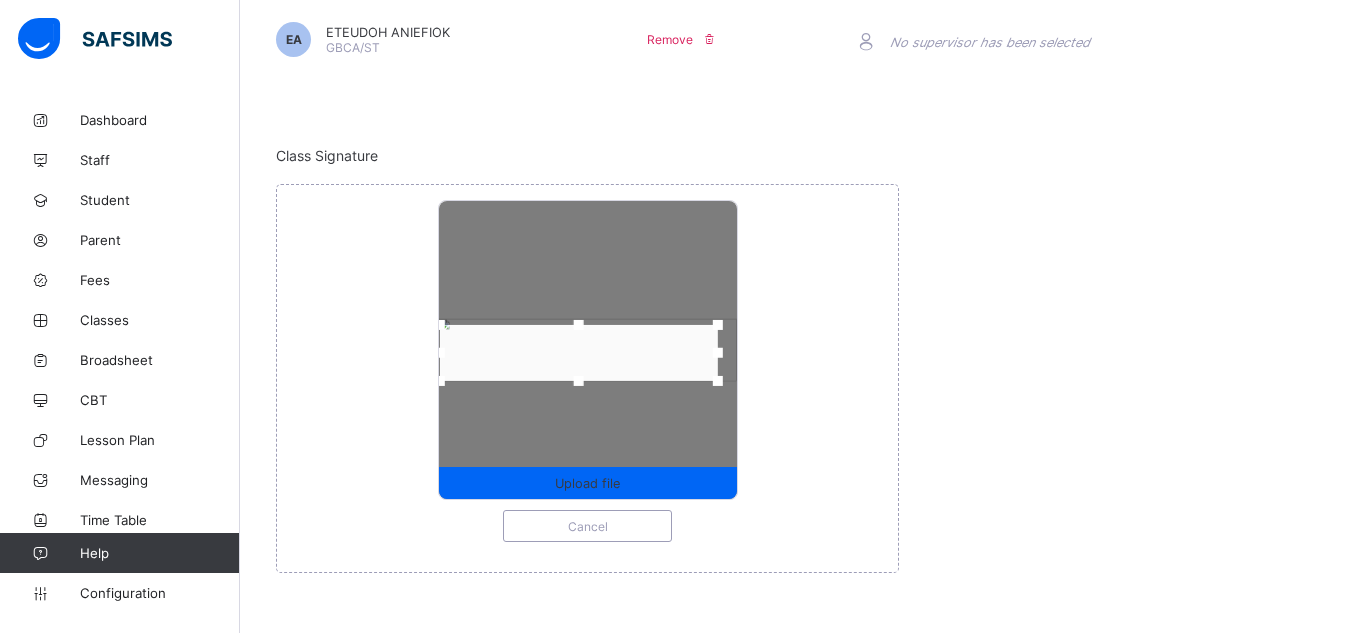 drag, startPoint x: 714, startPoint y: 351, endPoint x: 727, endPoint y: 351, distance: 13 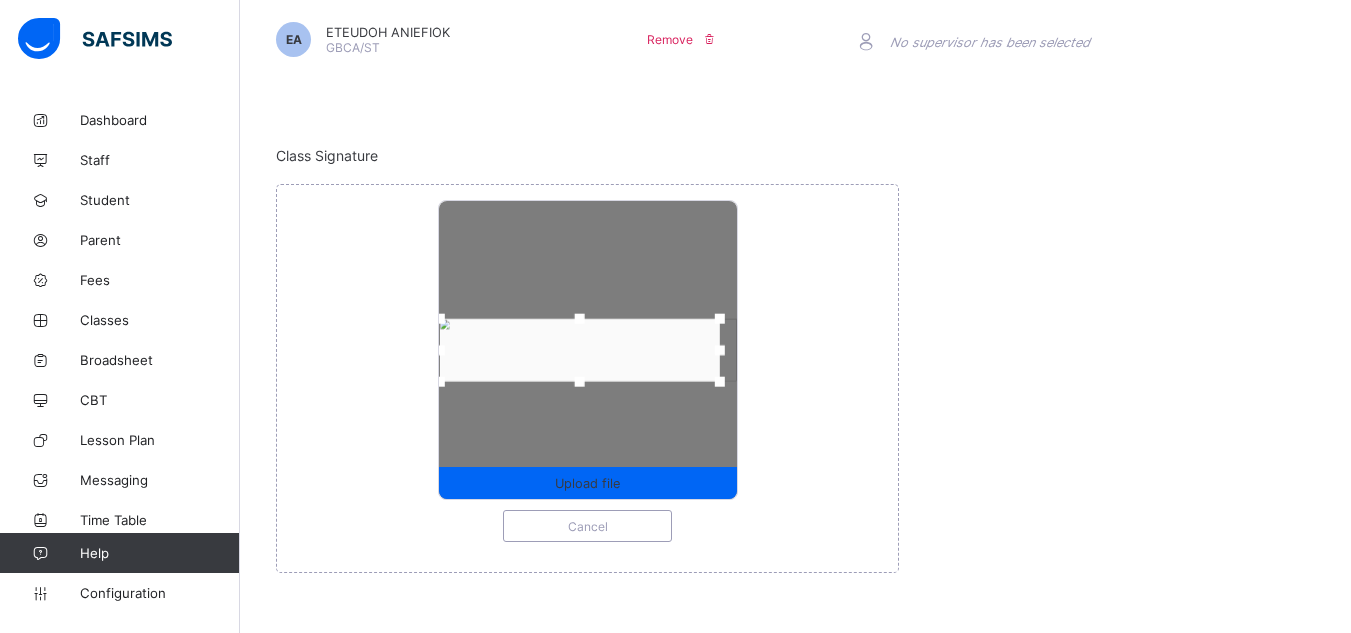 drag, startPoint x: 585, startPoint y: 321, endPoint x: 580, endPoint y: 307, distance: 14.866069 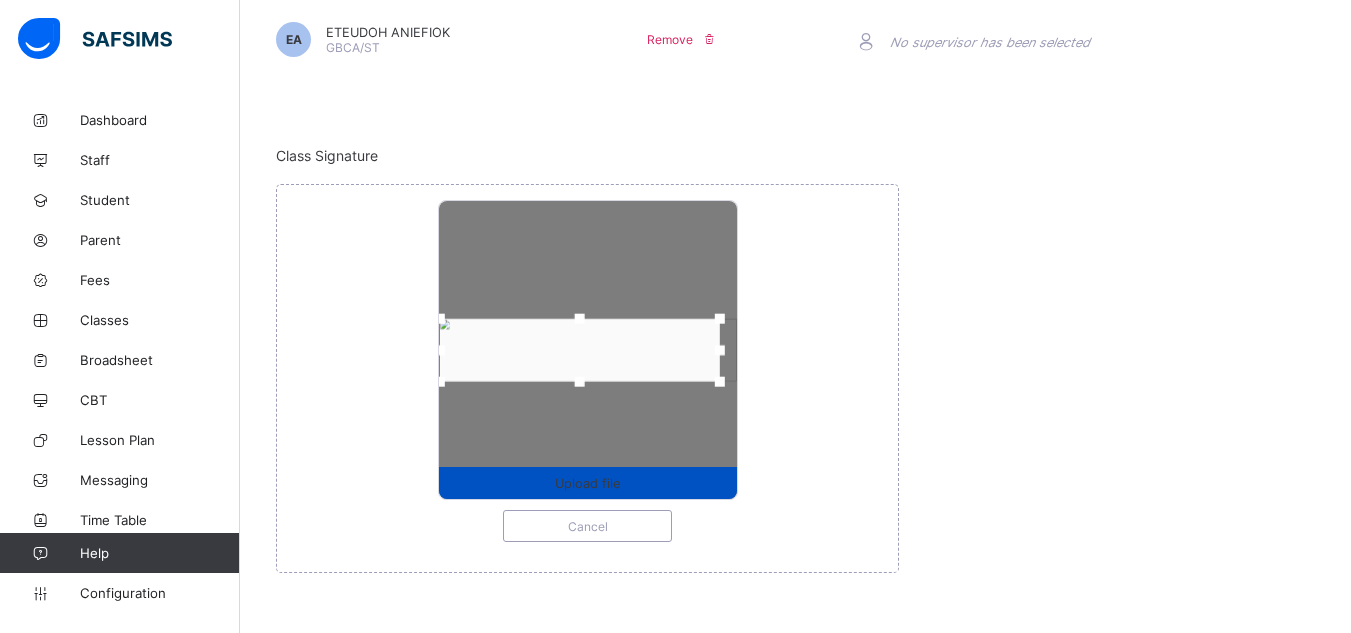 click on "Upload file" at bounding box center (587, 483) 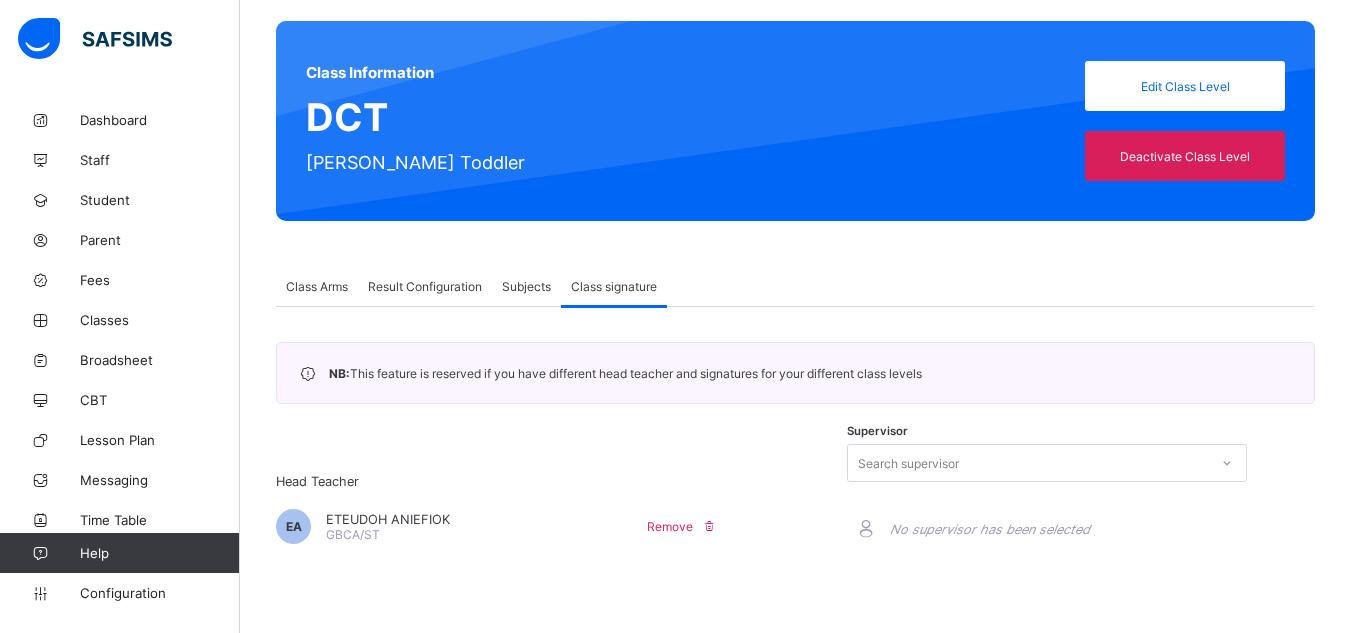 scroll, scrollTop: 0, scrollLeft: 0, axis: both 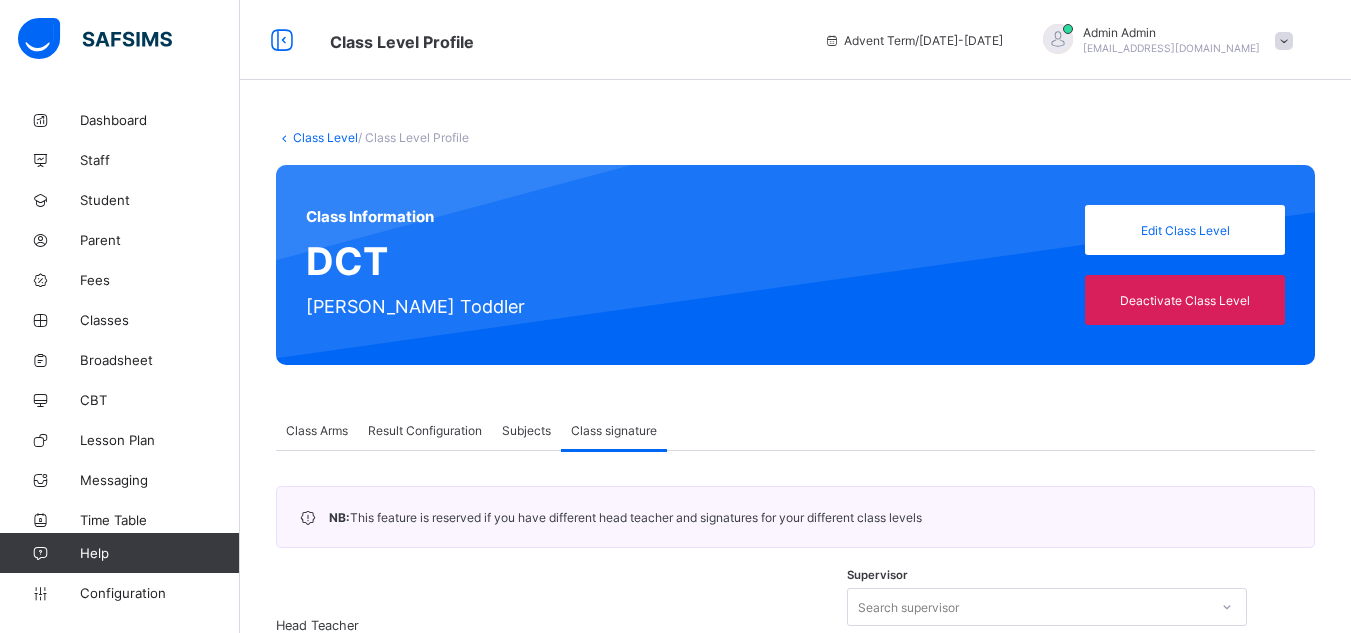 click on "Class Level" at bounding box center (325, 137) 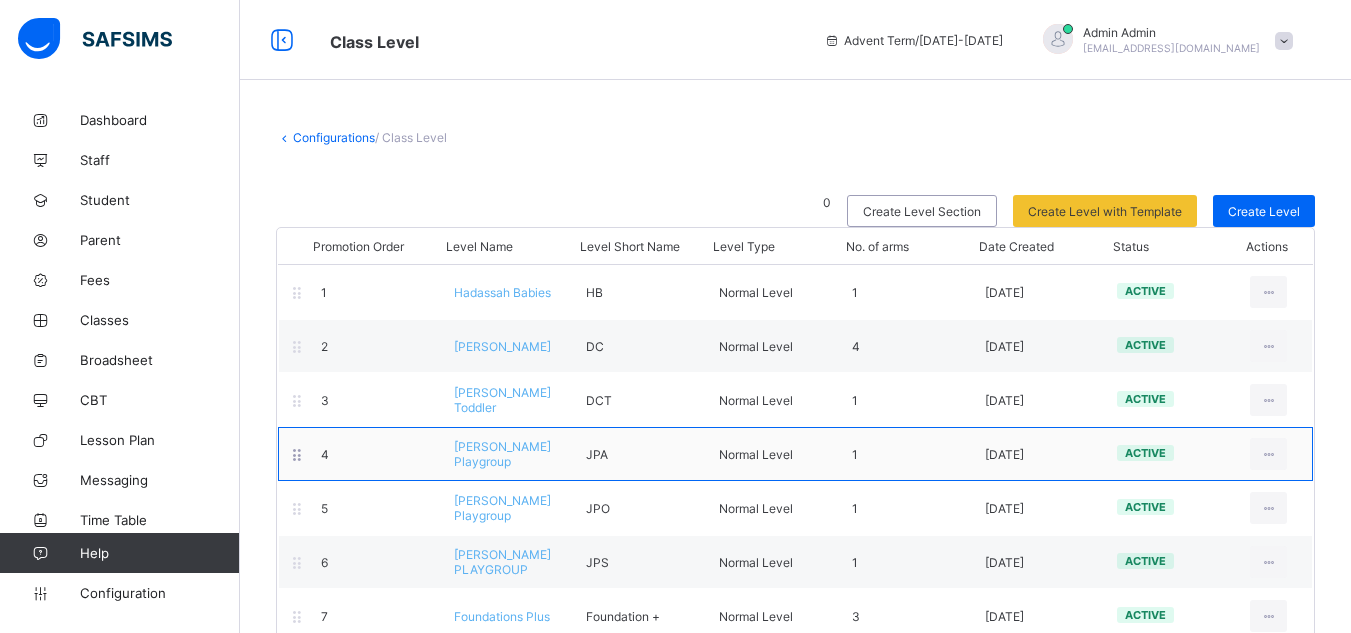 click on "Joshua Playgroup" at bounding box center (502, 454) 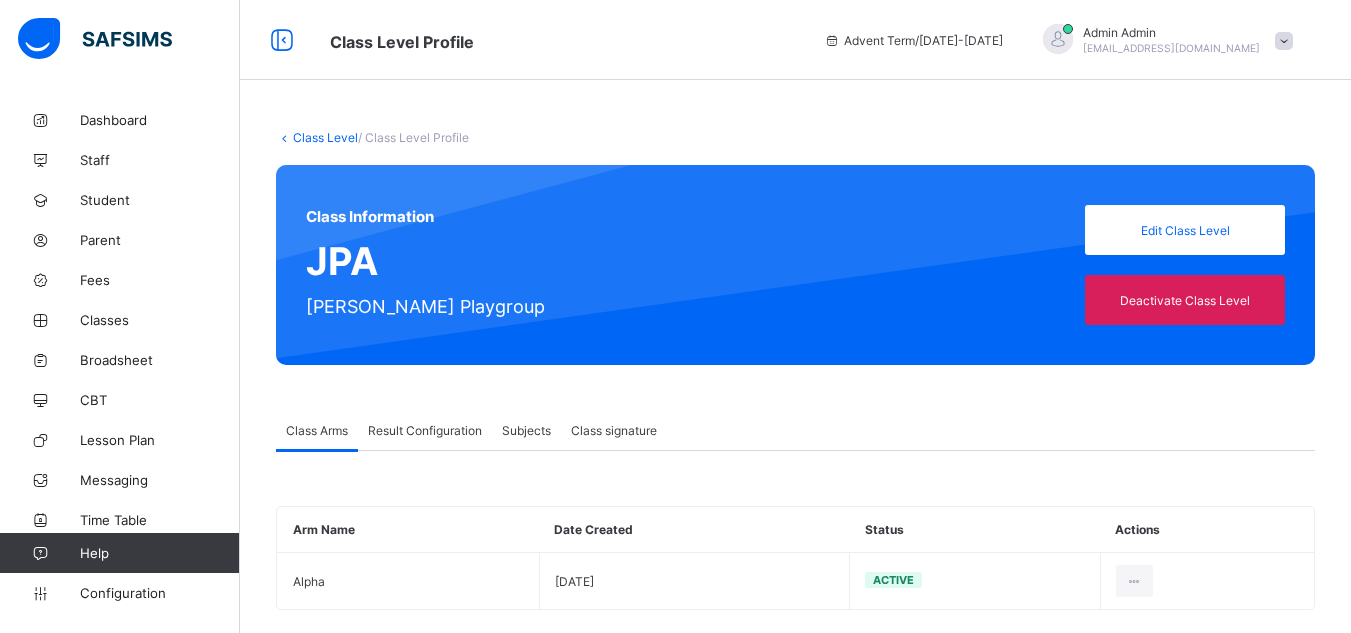 click on "Class signature" at bounding box center [614, 430] 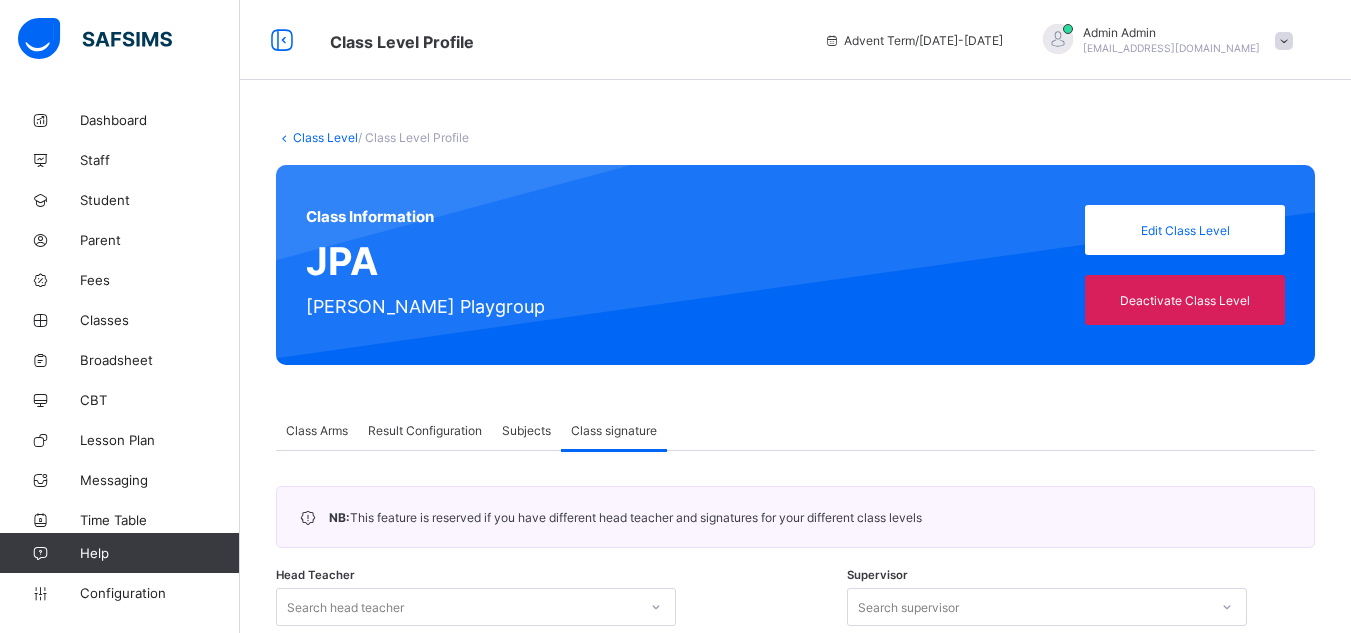 scroll, scrollTop: 453, scrollLeft: 0, axis: vertical 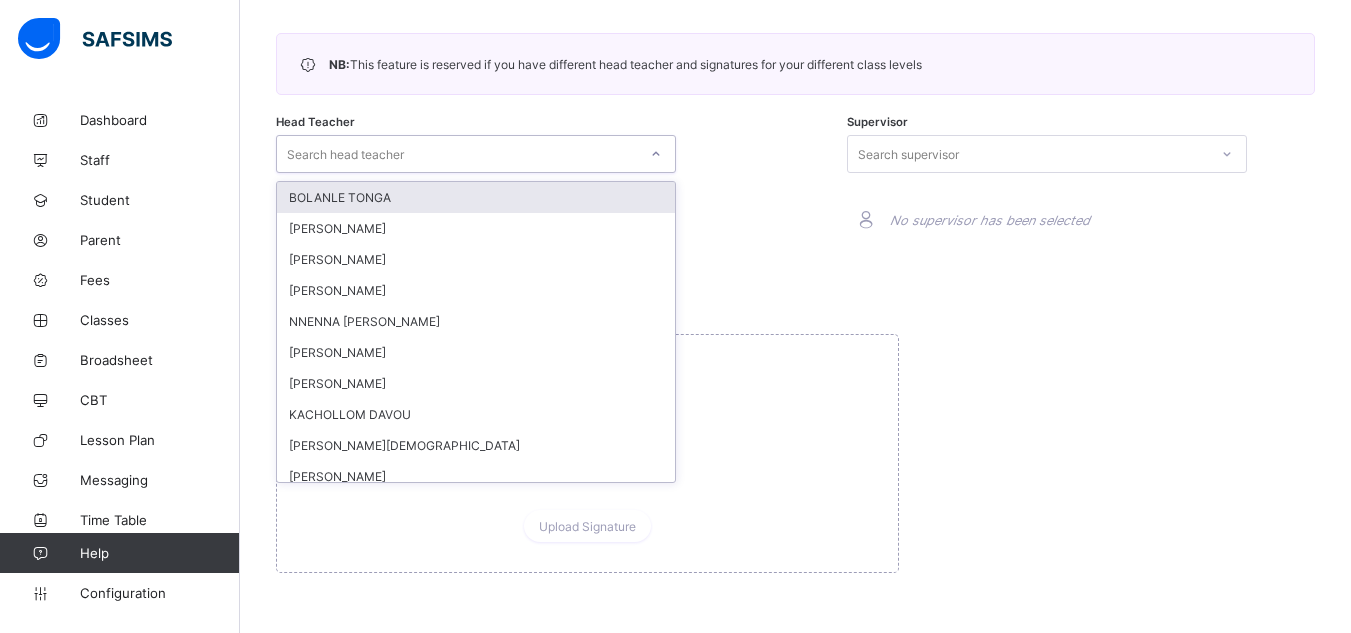 click on "Search head teacher" at bounding box center (457, 154) 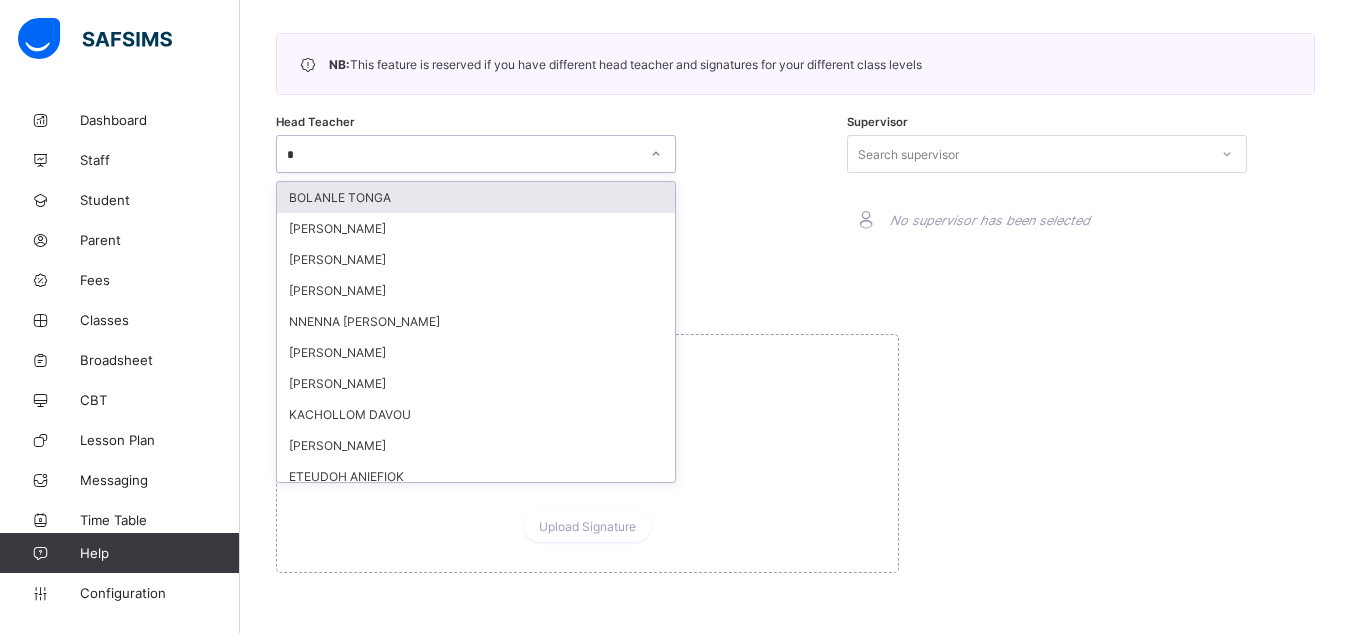 type on "**" 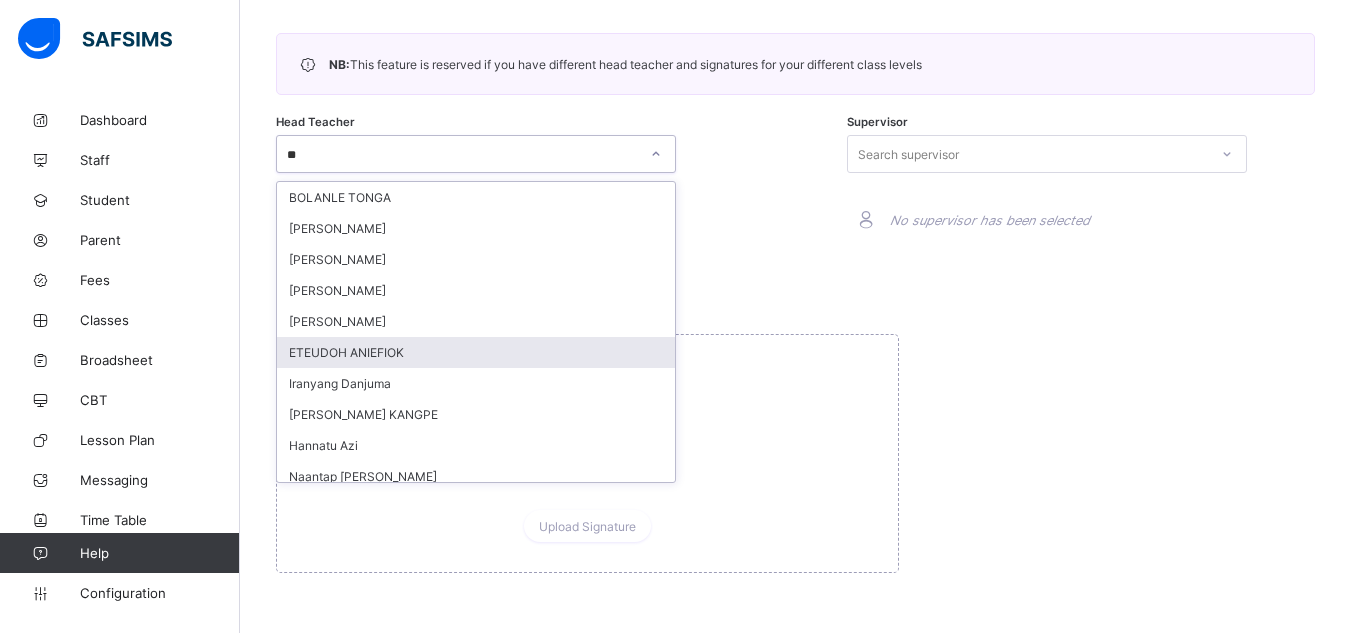 click on "ETEUDOH  ANIEFIOK" at bounding box center [476, 352] 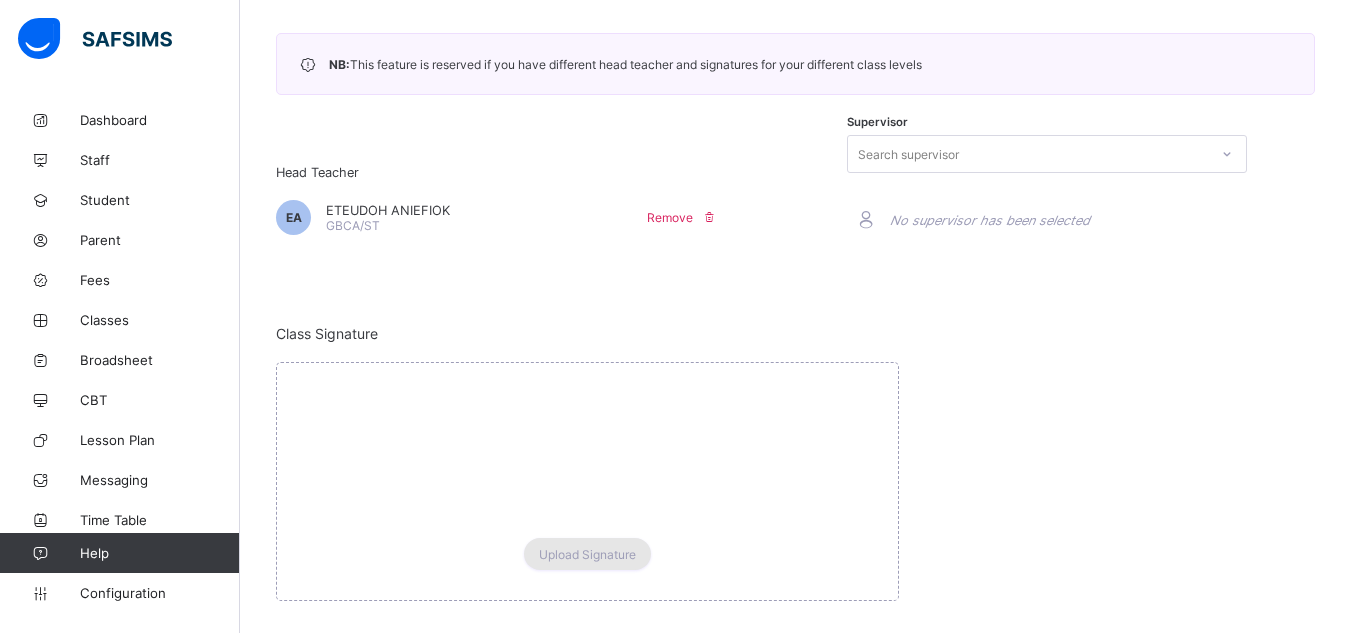 click on "Upload Signature" at bounding box center [587, 554] 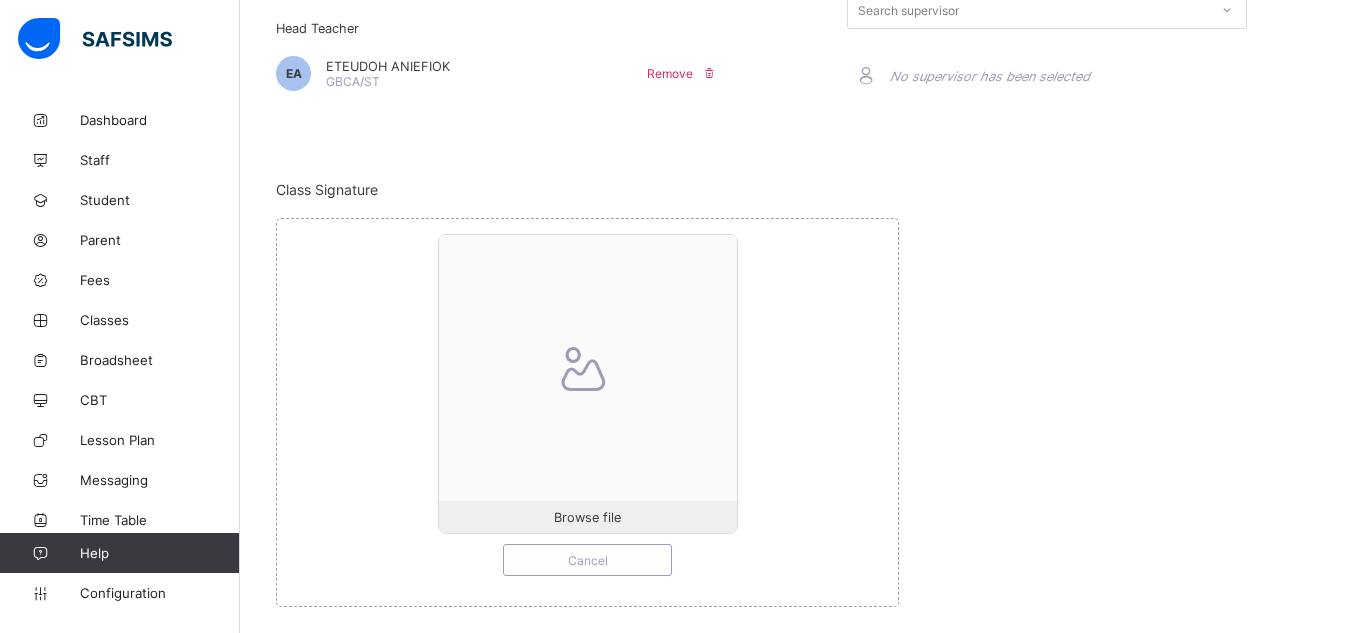 scroll, scrollTop: 631, scrollLeft: 0, axis: vertical 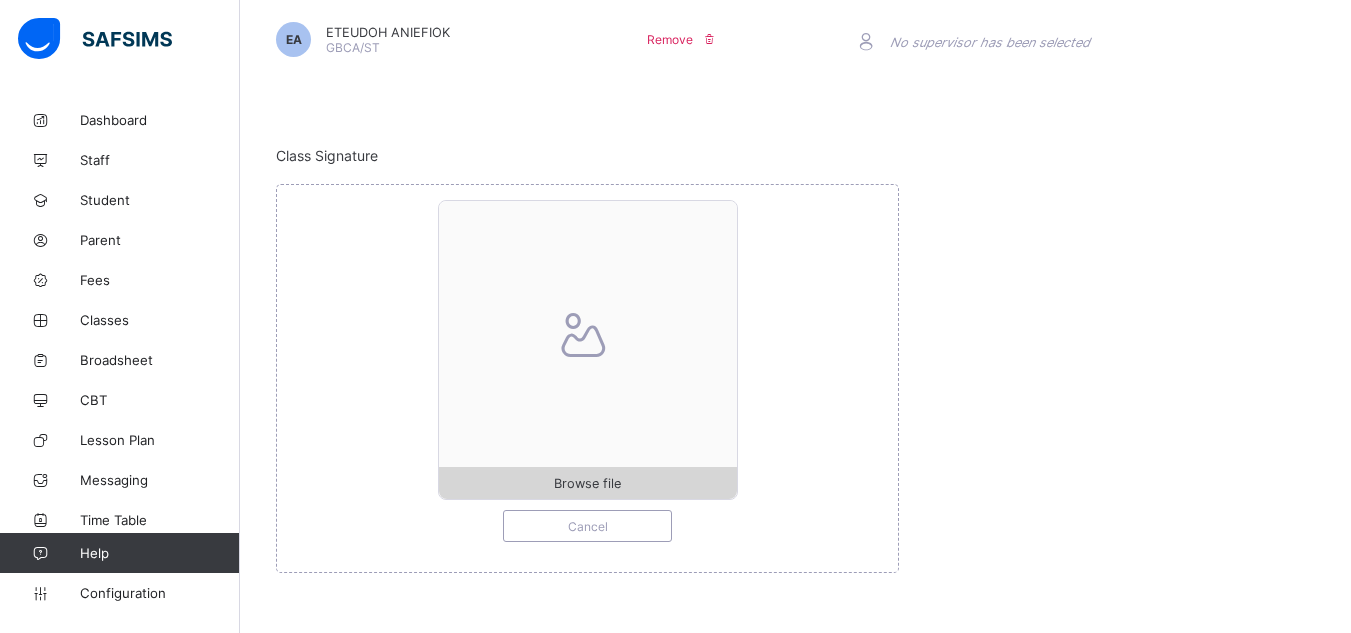 click on "Browse file" at bounding box center [587, 483] 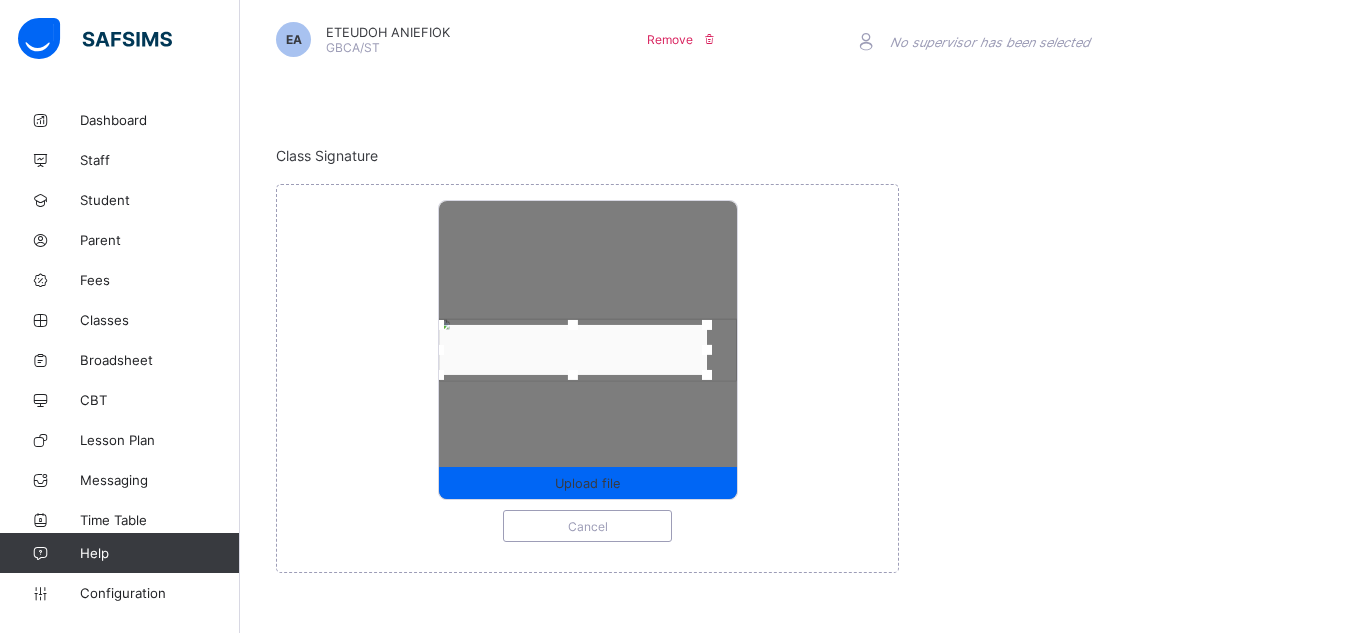 drag, startPoint x: 472, startPoint y: 348, endPoint x: 437, endPoint y: 346, distance: 35.057095 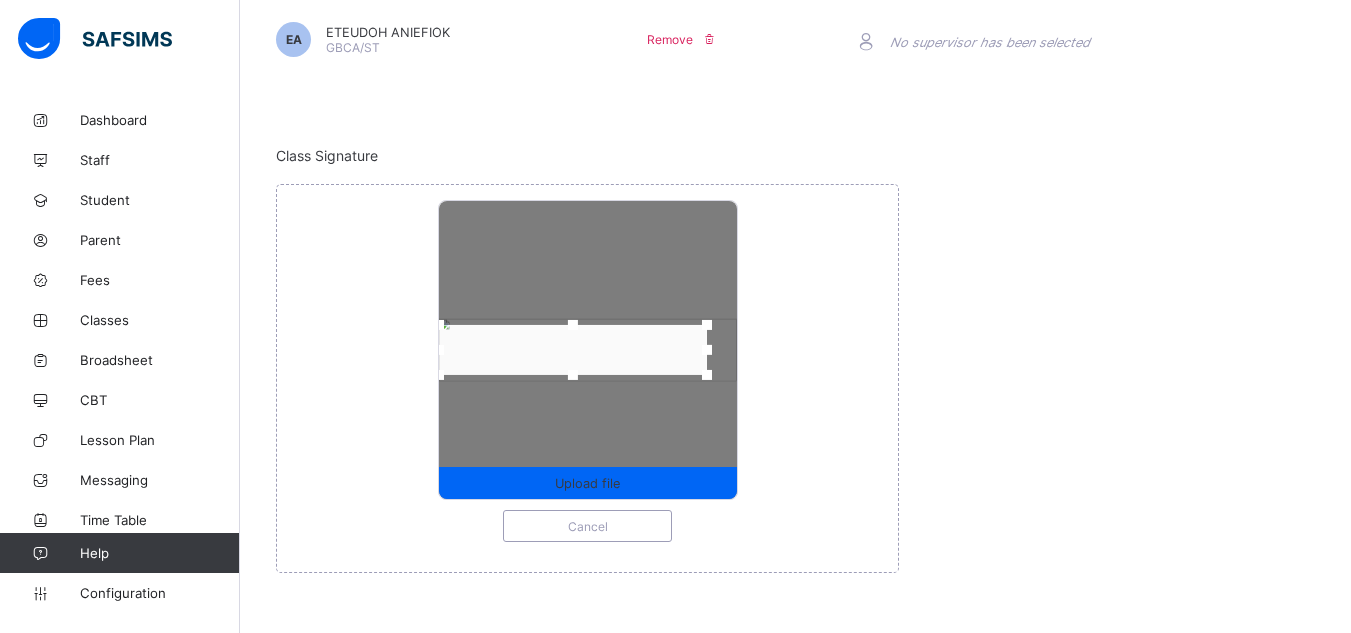 click at bounding box center [573, 325] 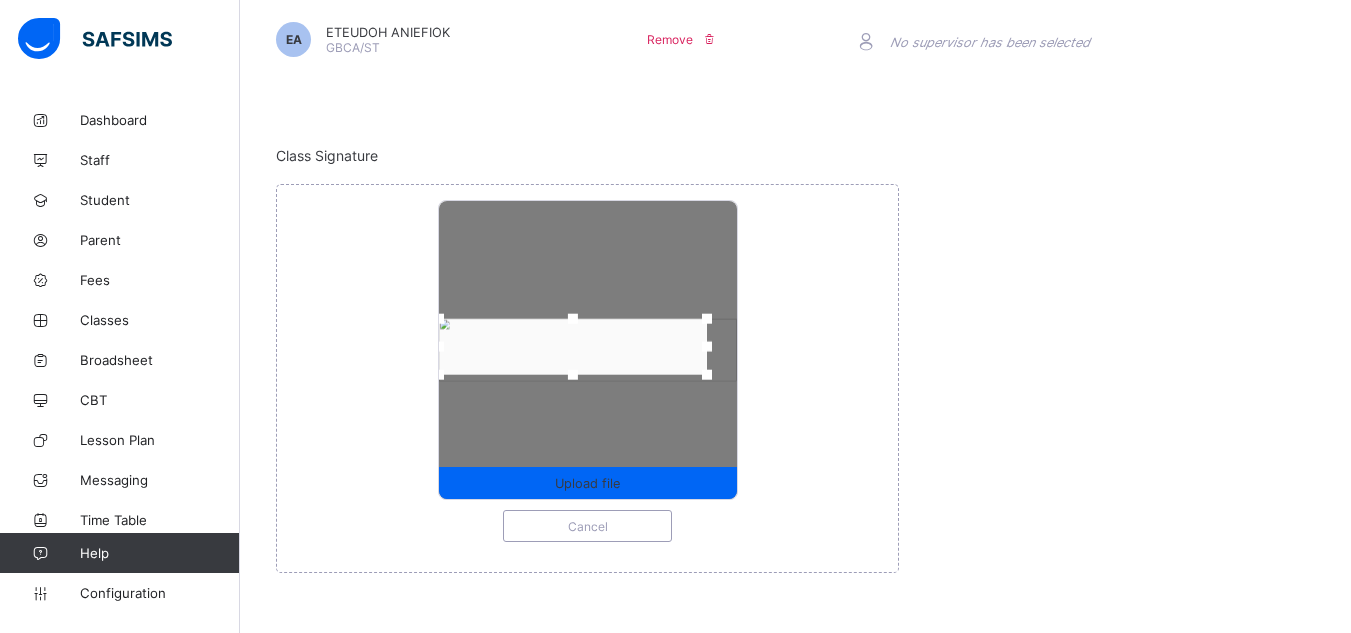 click at bounding box center (573, 319) 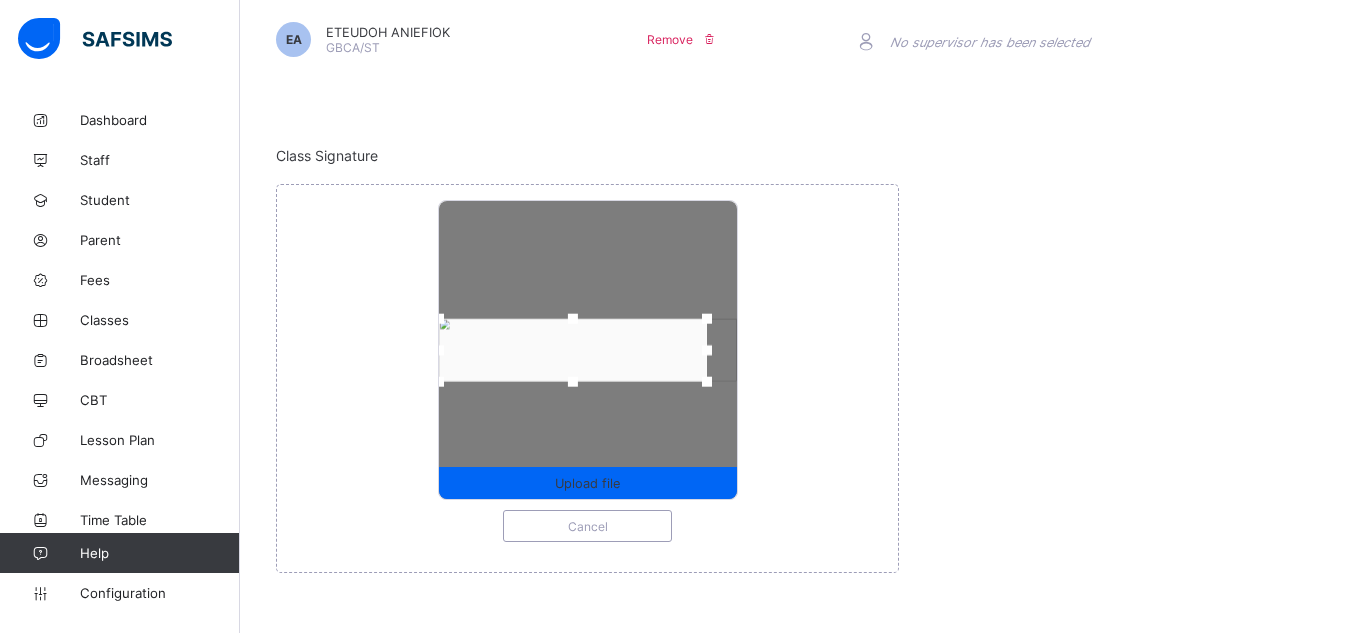 drag, startPoint x: 577, startPoint y: 373, endPoint x: 578, endPoint y: 388, distance: 15.033297 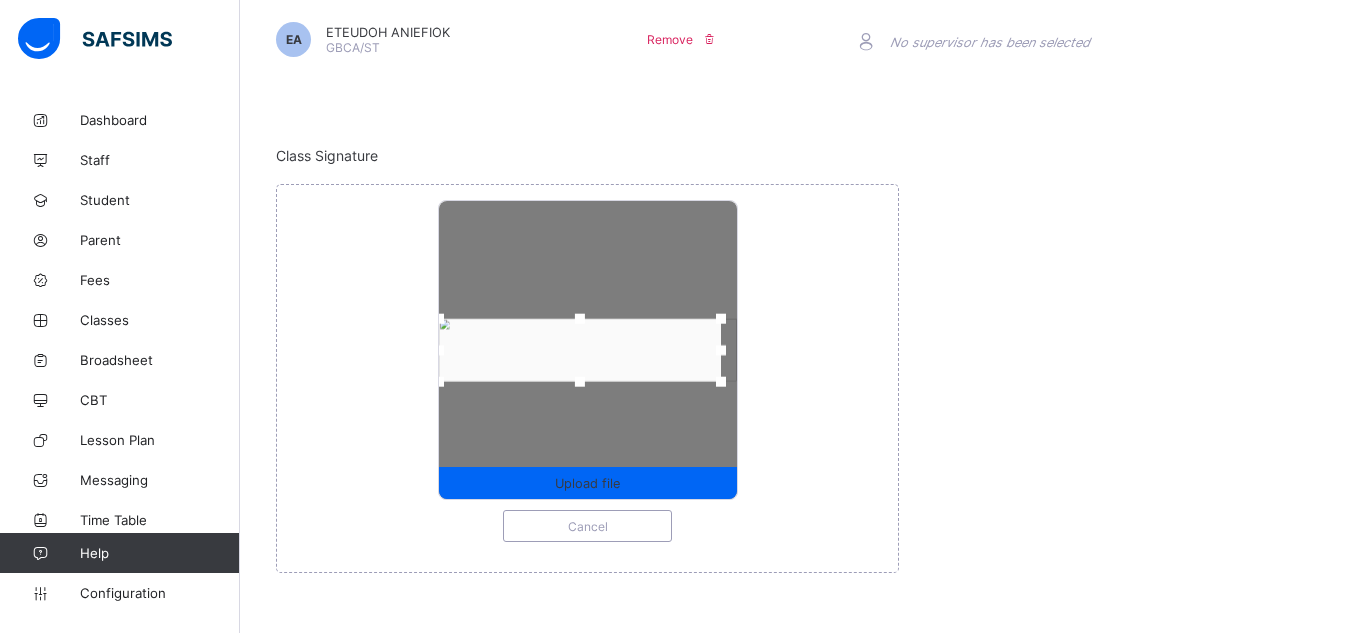 drag, startPoint x: 712, startPoint y: 350, endPoint x: 726, endPoint y: 349, distance: 14.035668 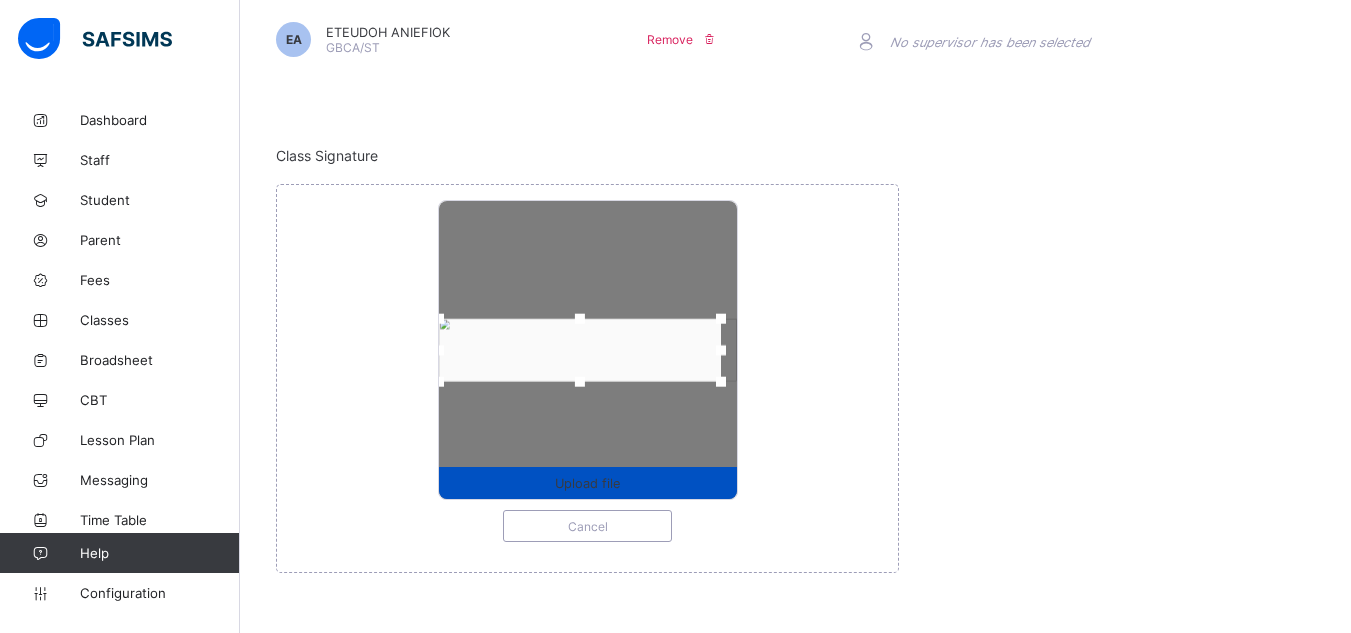 click on "Upload file" at bounding box center [587, 483] 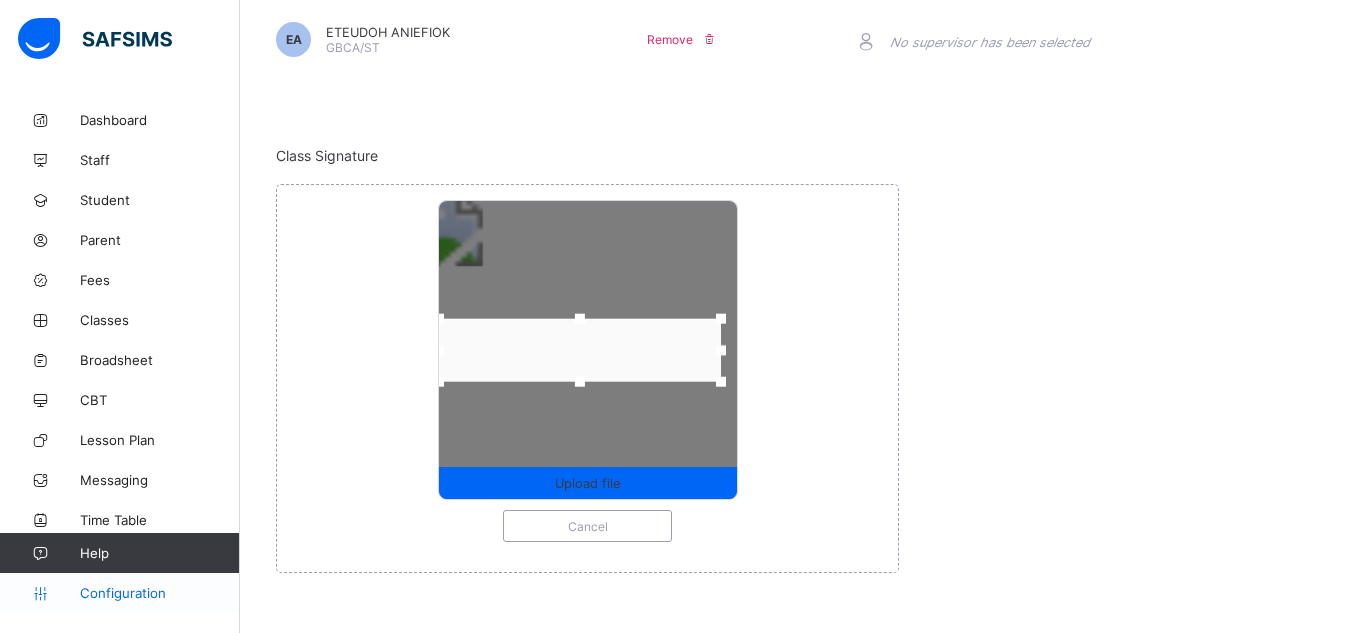 click on "Configuration" at bounding box center [159, 593] 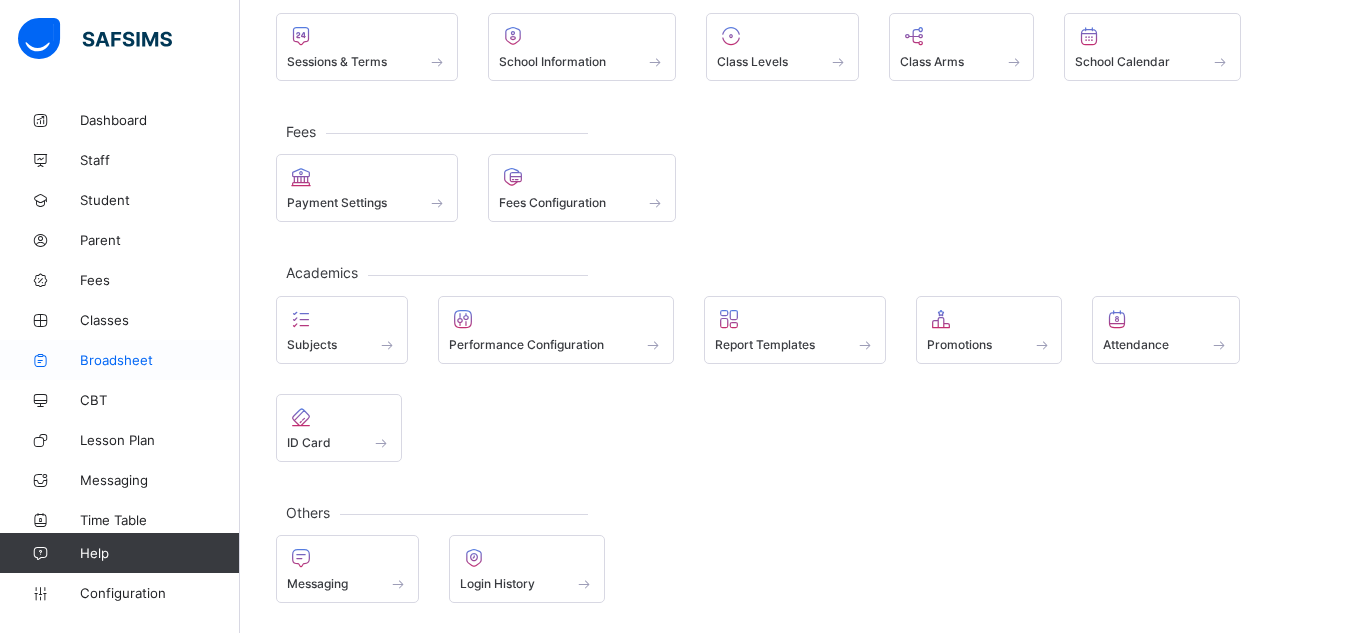 click on "Broadsheet" at bounding box center (160, 360) 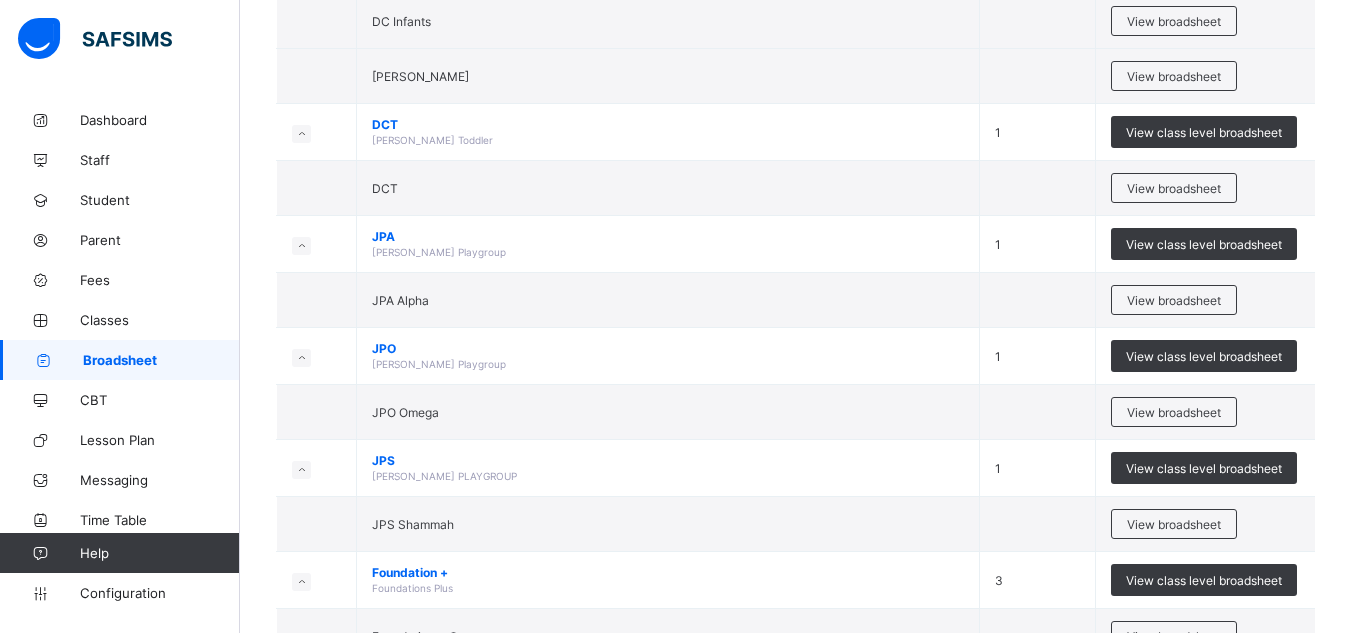 scroll, scrollTop: 521, scrollLeft: 0, axis: vertical 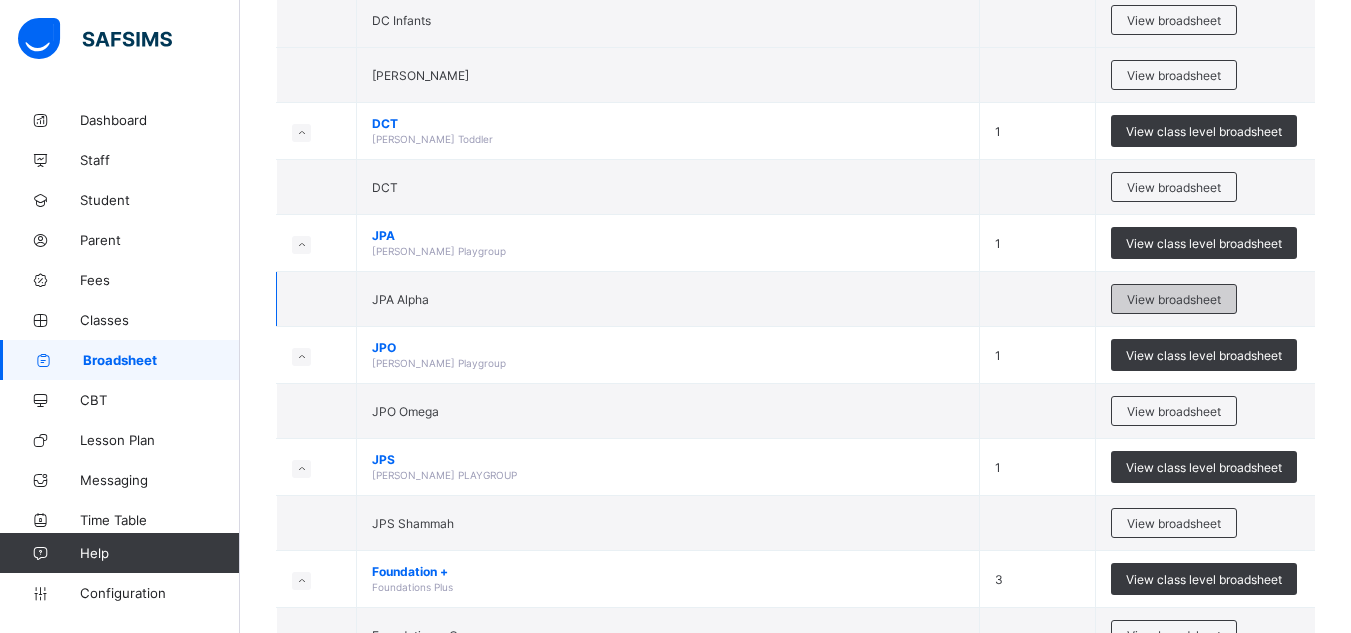 click on "View broadsheet" at bounding box center (1174, 299) 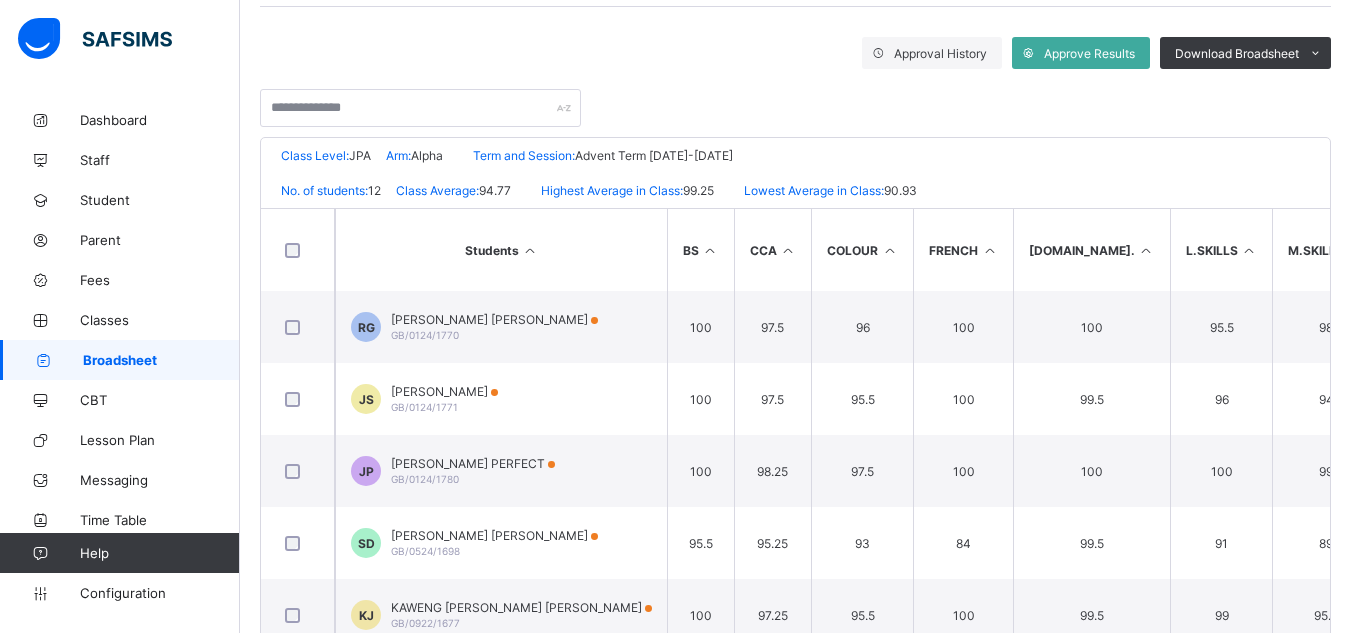 scroll, scrollTop: 338, scrollLeft: 0, axis: vertical 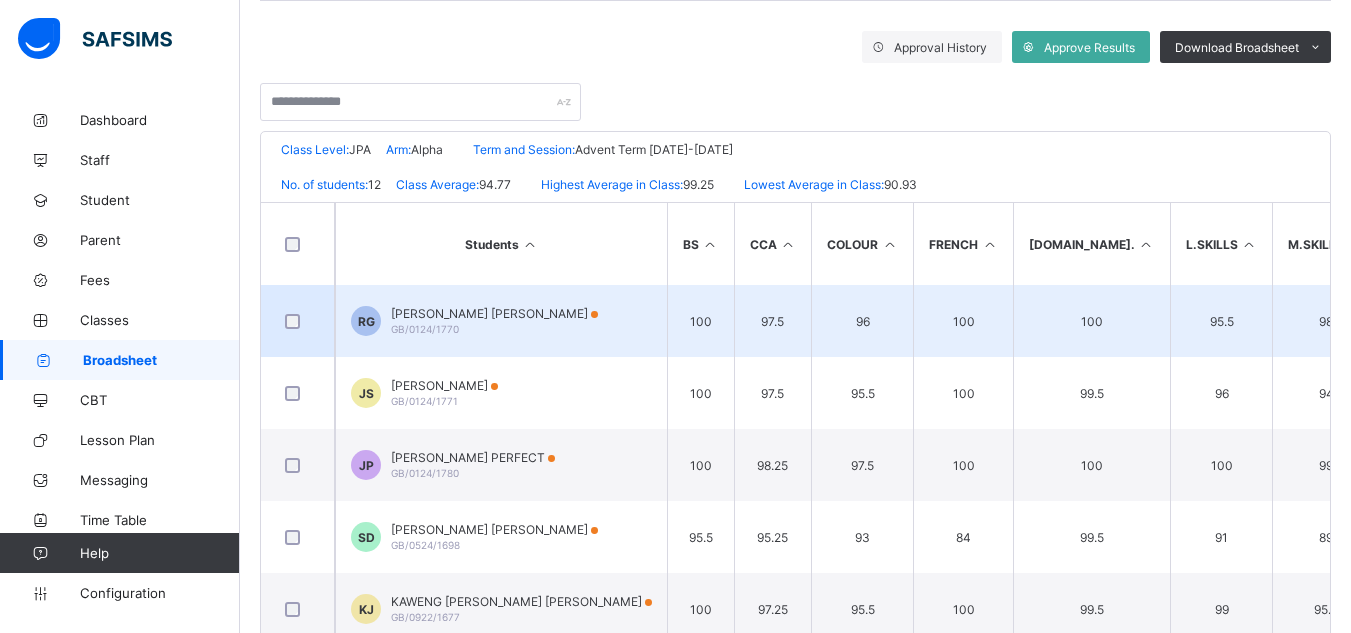 click on "[PERSON_NAME] [PERSON_NAME]" at bounding box center (494, 313) 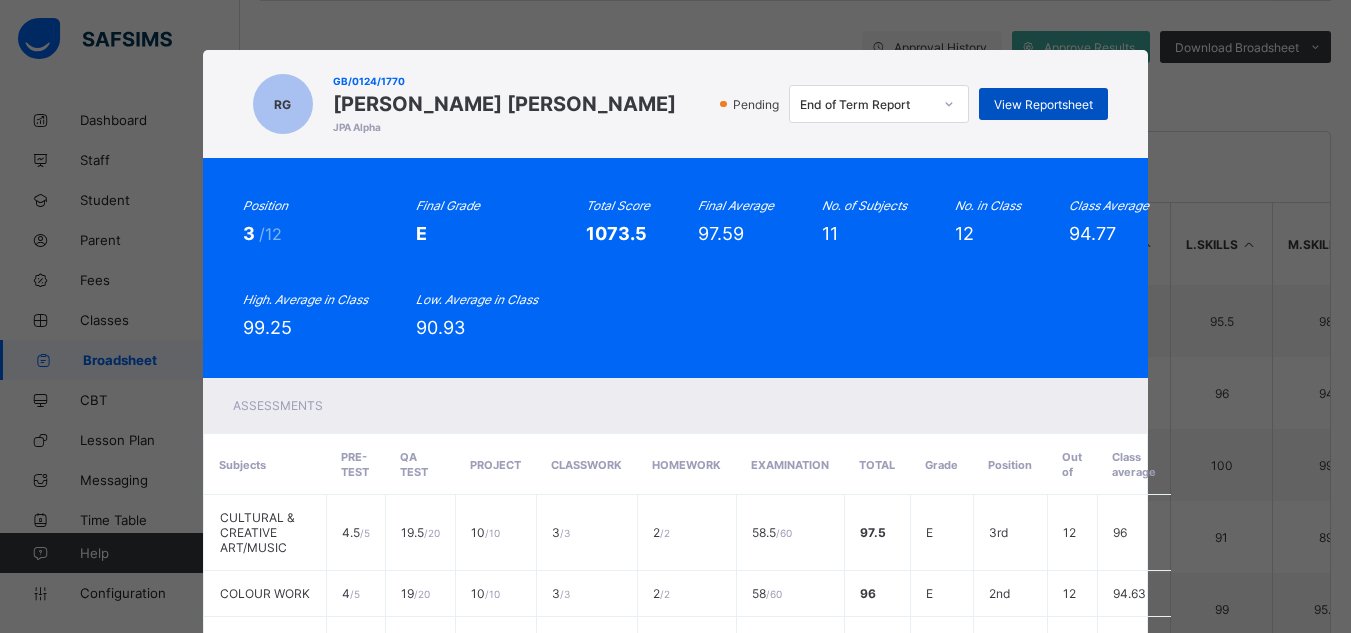 click on "View Reportsheet" at bounding box center [1043, 104] 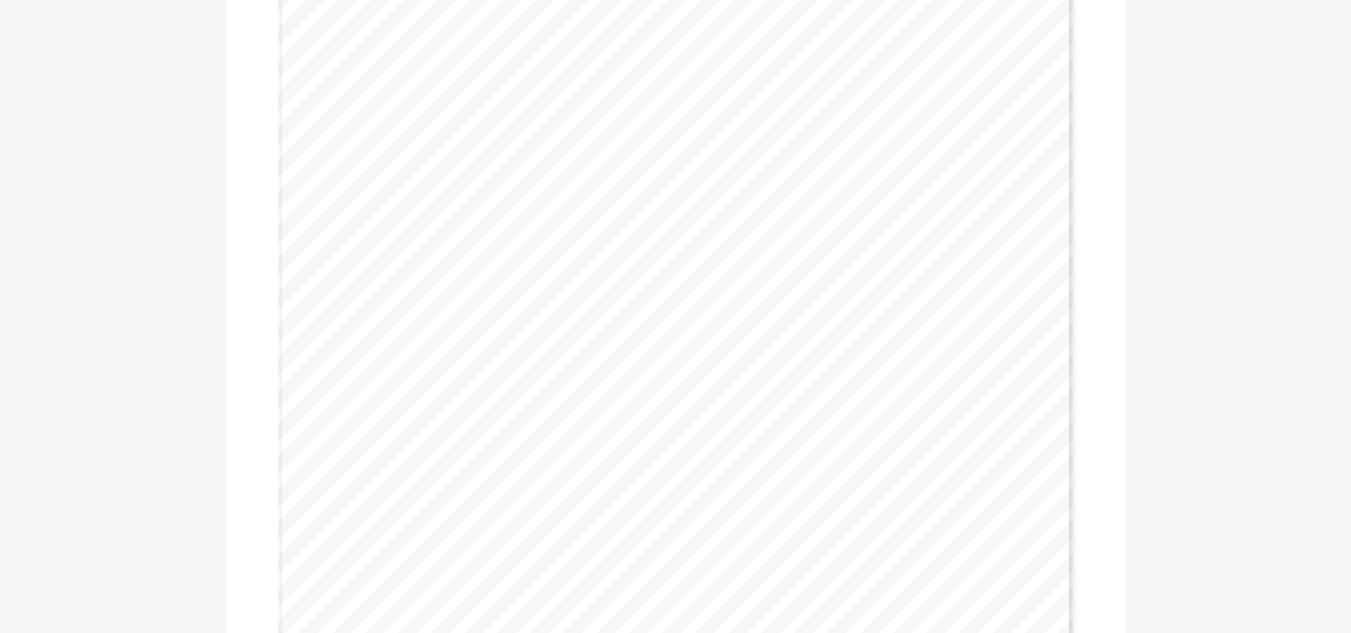scroll, scrollTop: 0, scrollLeft: 0, axis: both 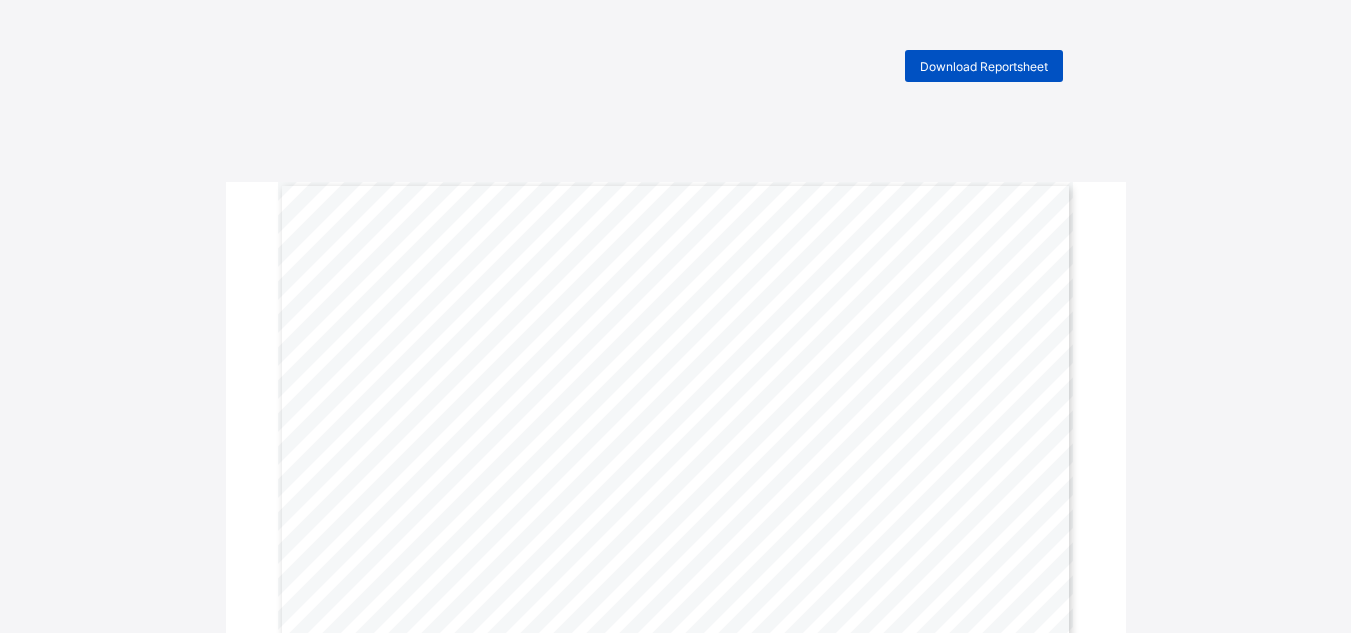 click on "Download Reportsheet" at bounding box center [984, 66] 